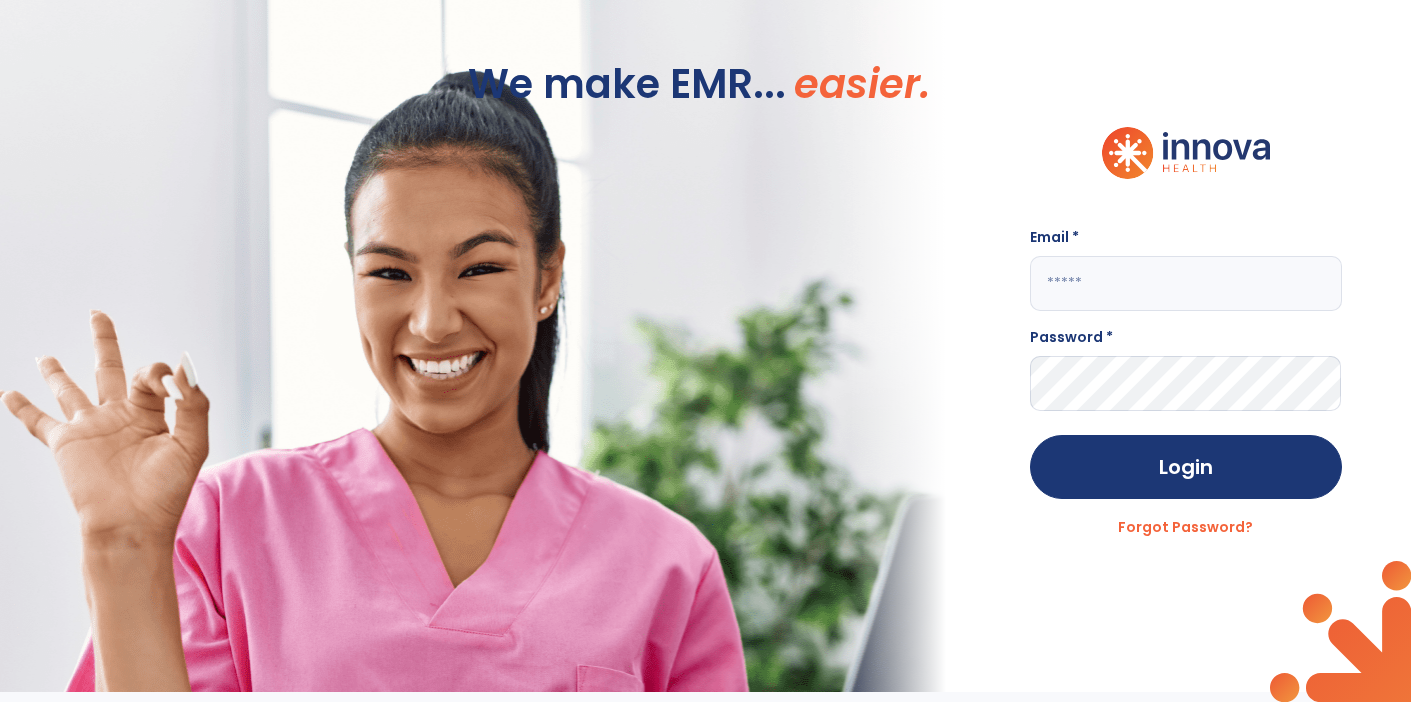 scroll, scrollTop: 0, scrollLeft: 0, axis: both 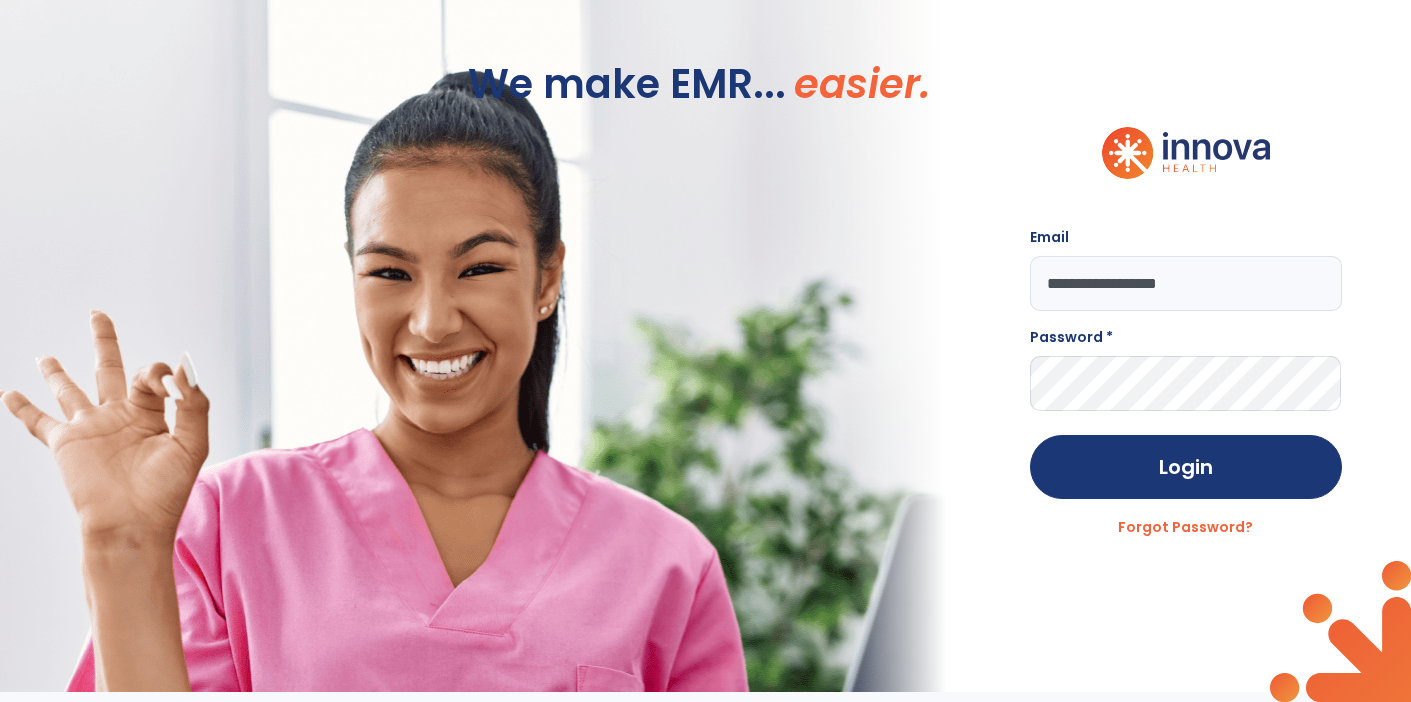 type on "**********" 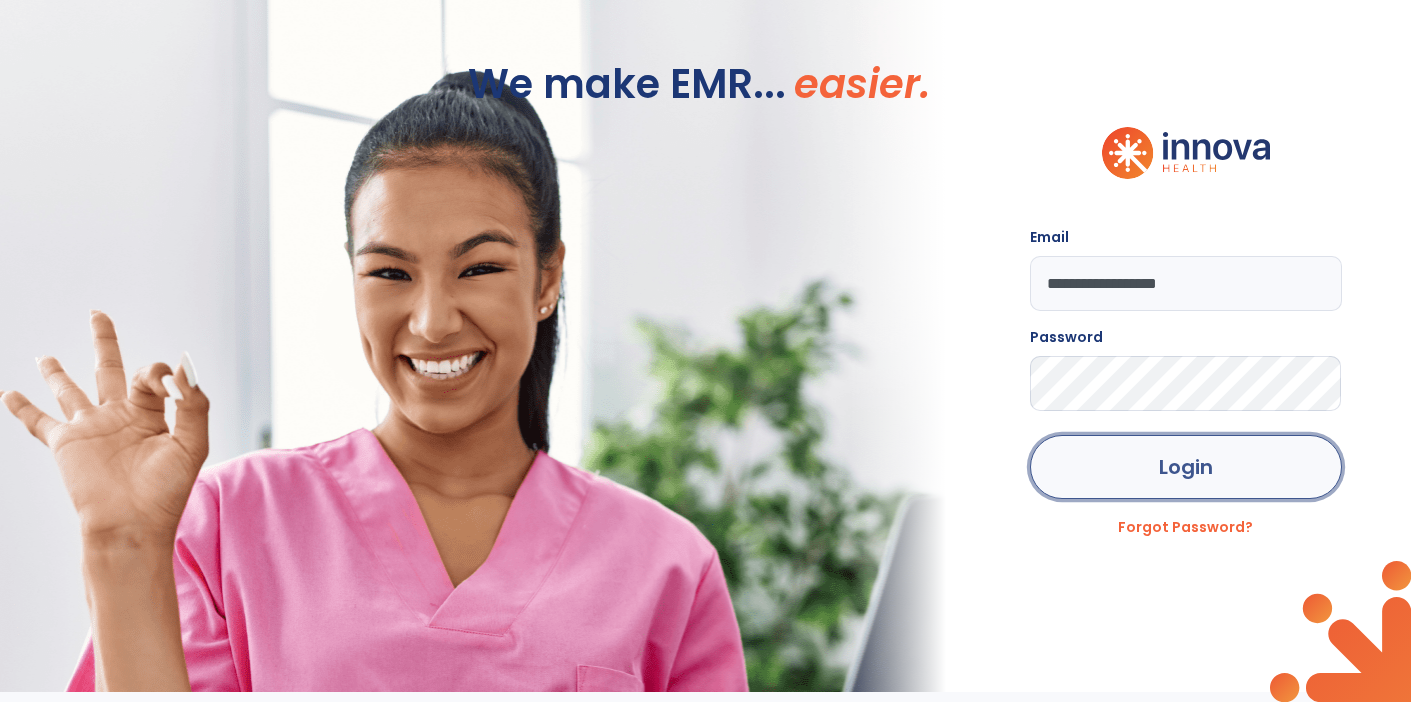 click on "Login" 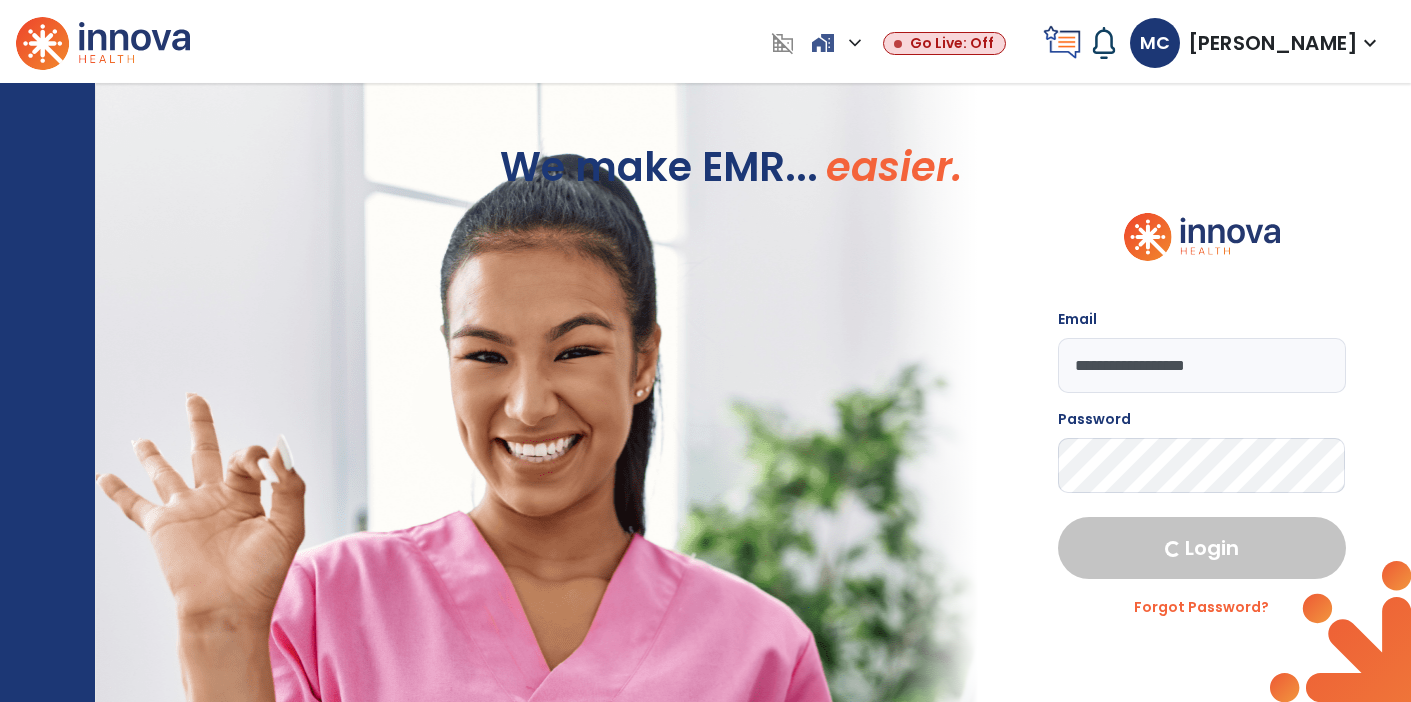 select on "****" 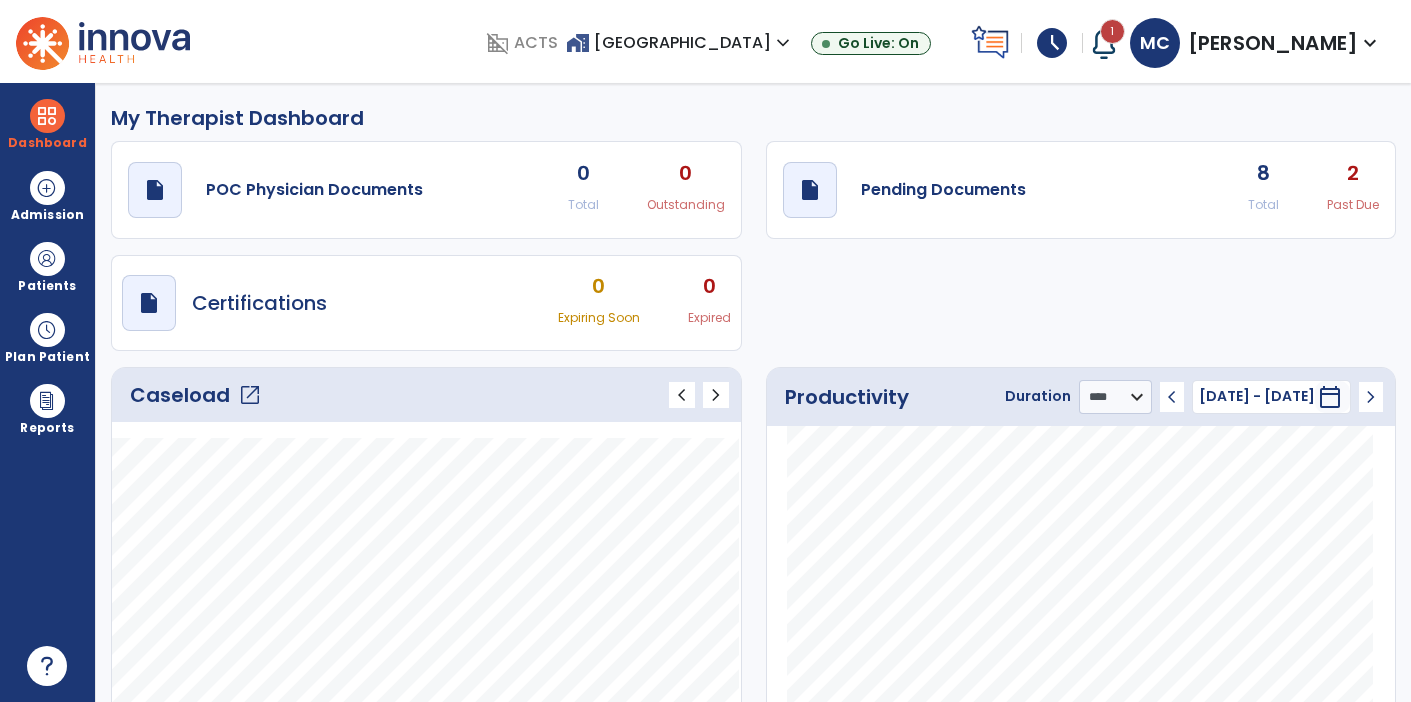 scroll, scrollTop: 0, scrollLeft: 0, axis: both 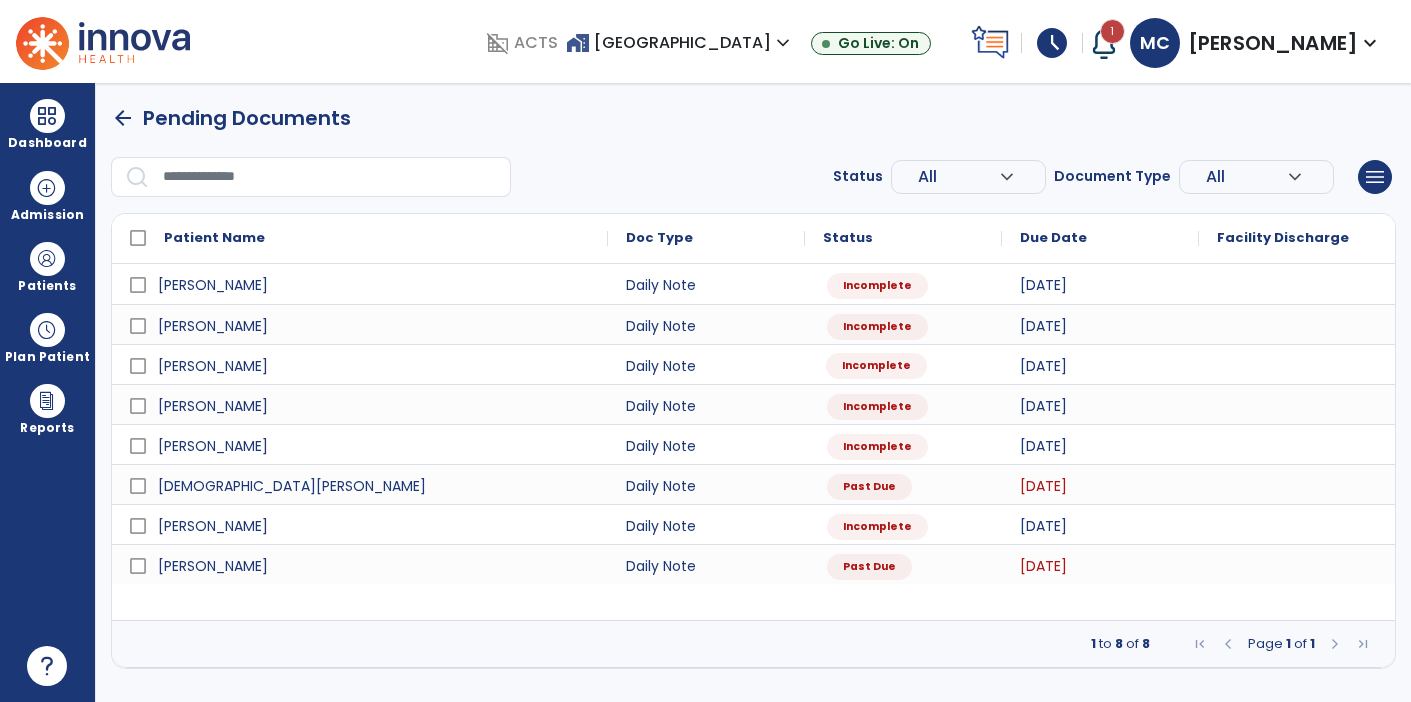 click on "Incomplete" at bounding box center (876, 366) 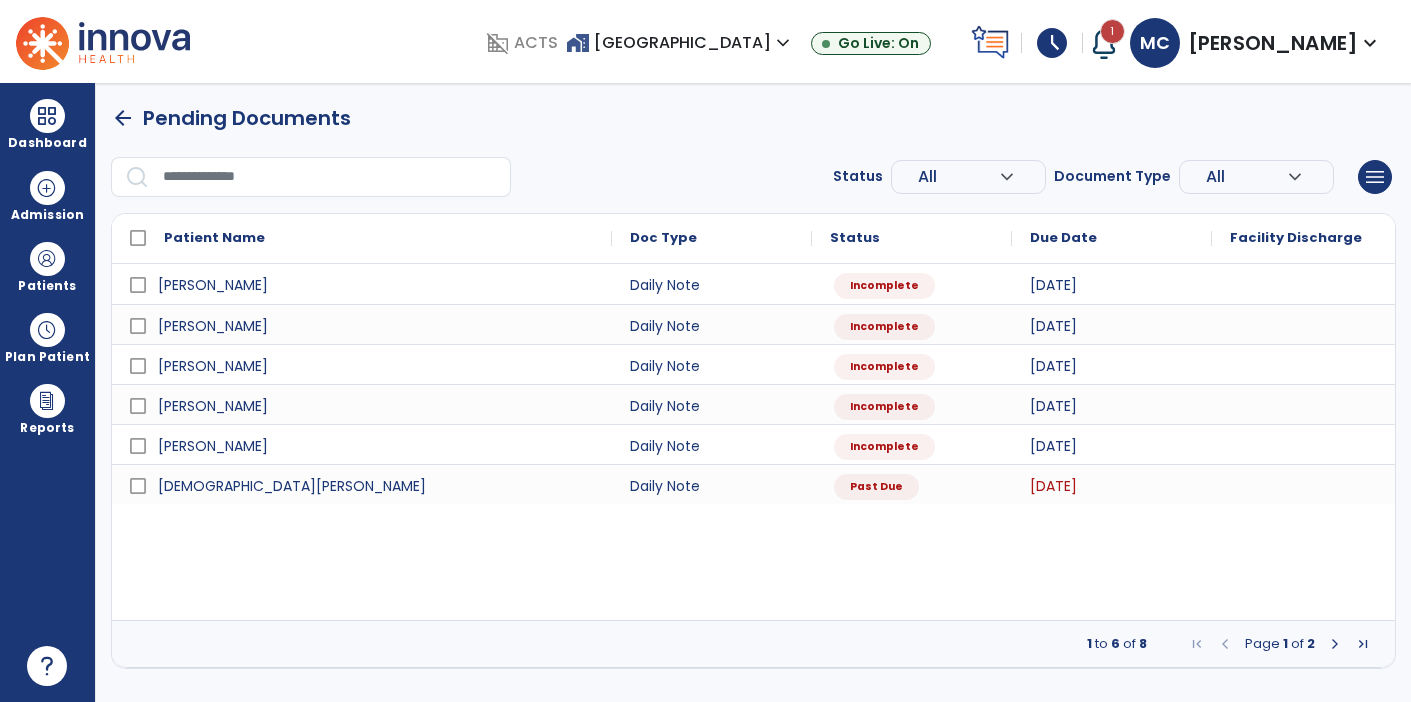 select on "*" 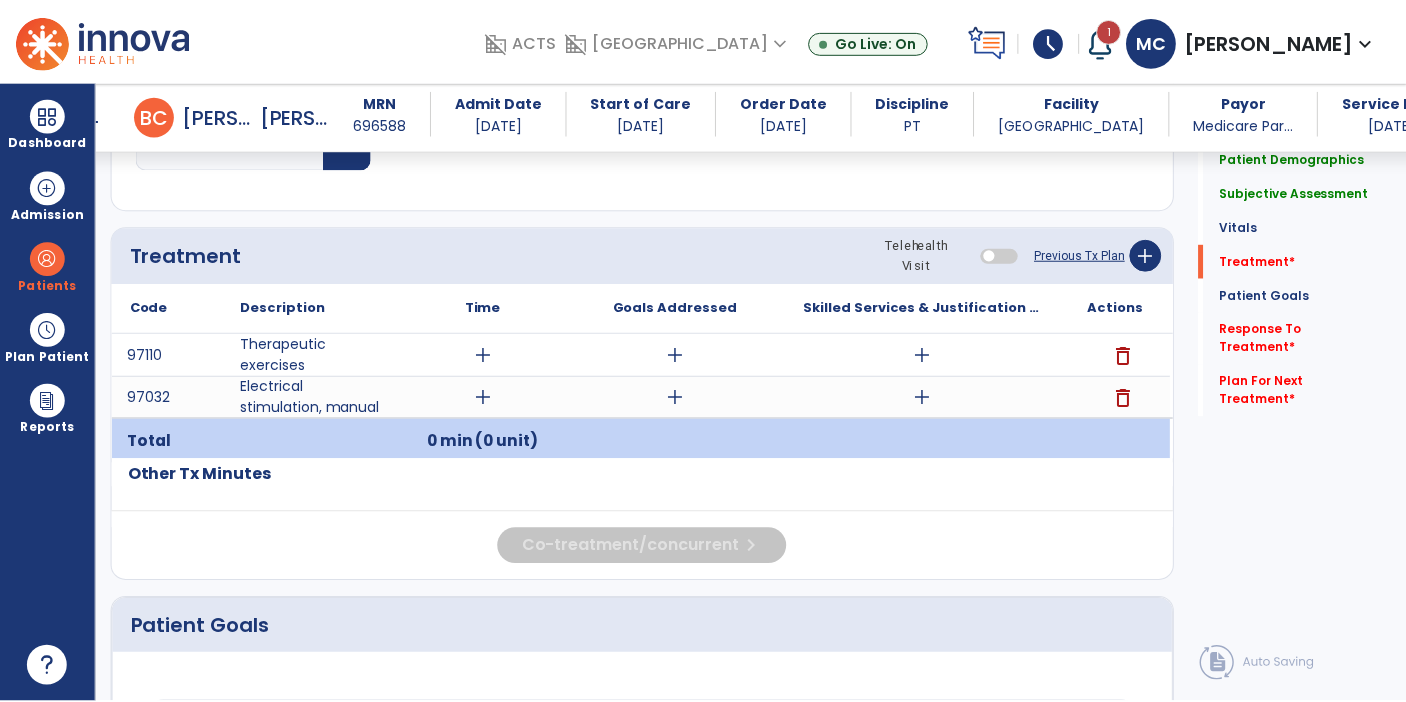 scroll, scrollTop: 1028, scrollLeft: 0, axis: vertical 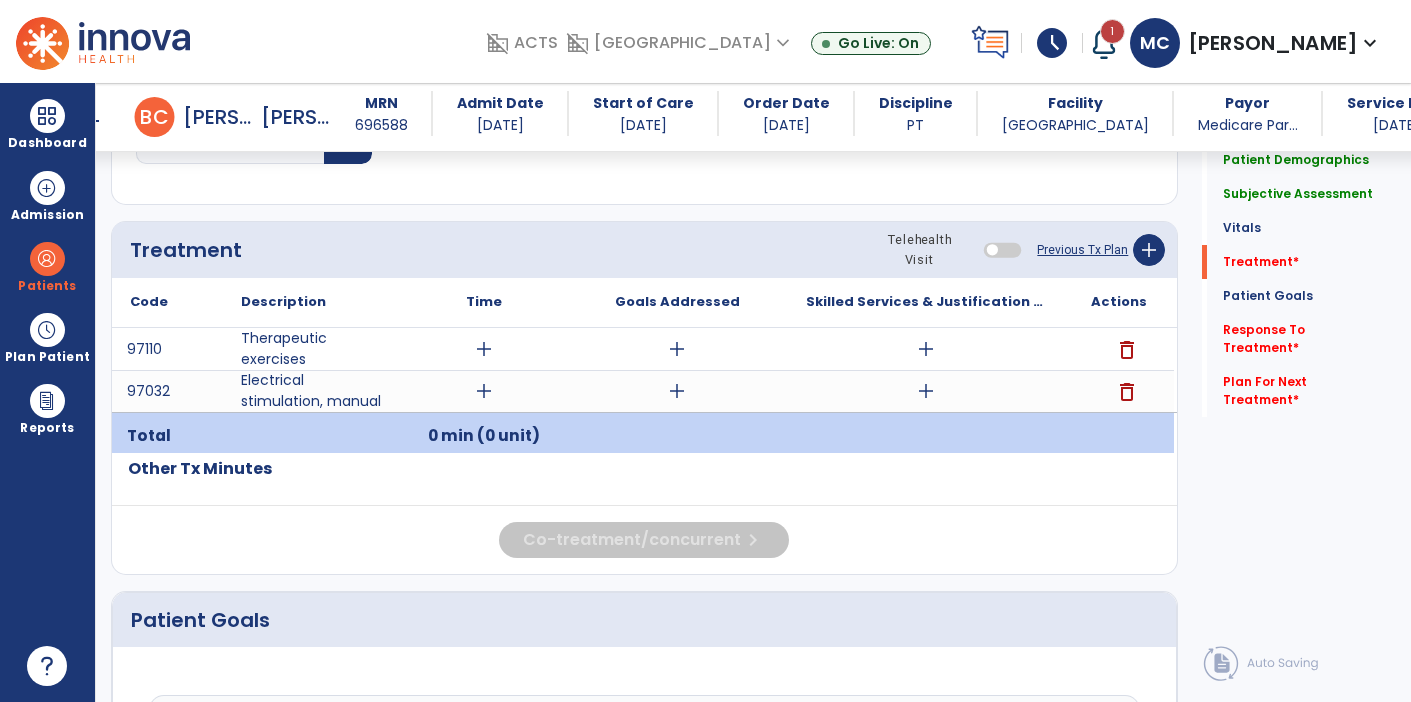 click on "add" at bounding box center [926, 349] 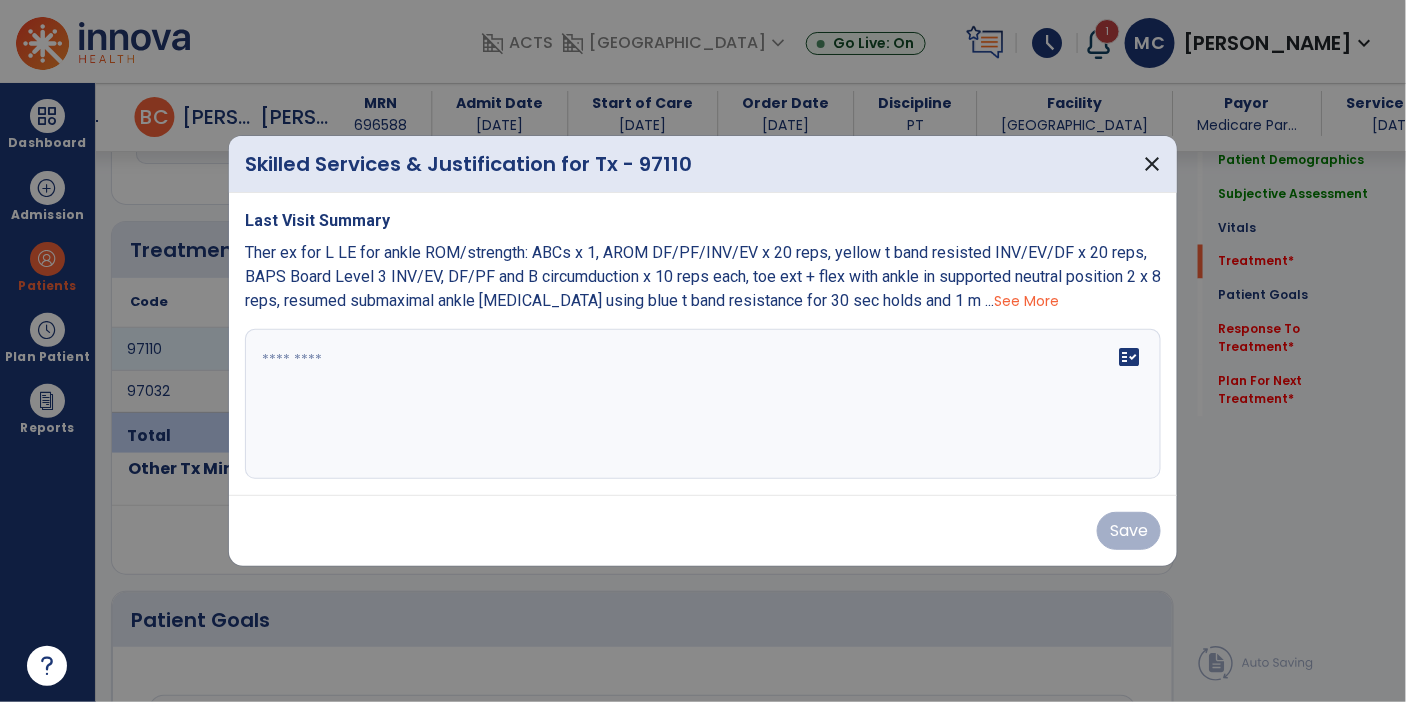 scroll, scrollTop: 1028, scrollLeft: 0, axis: vertical 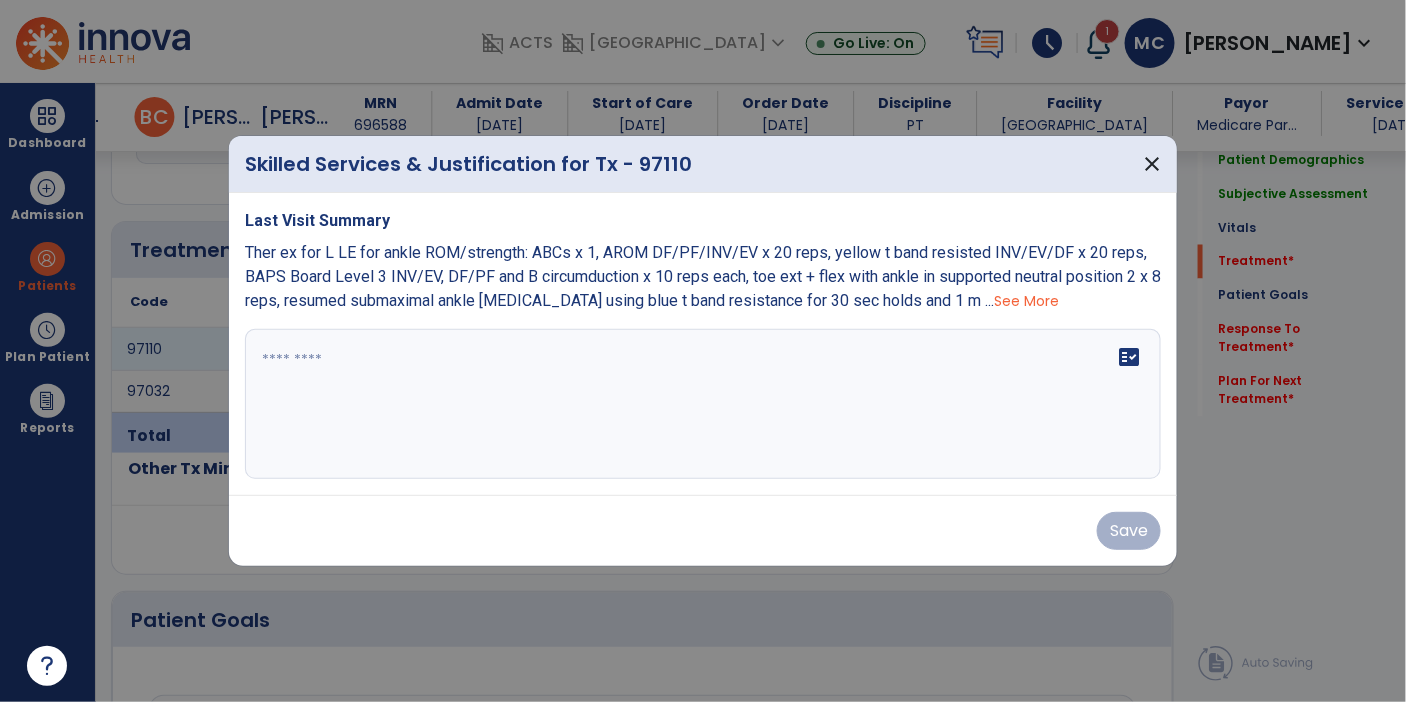 click on "See More" at bounding box center (1026, 301) 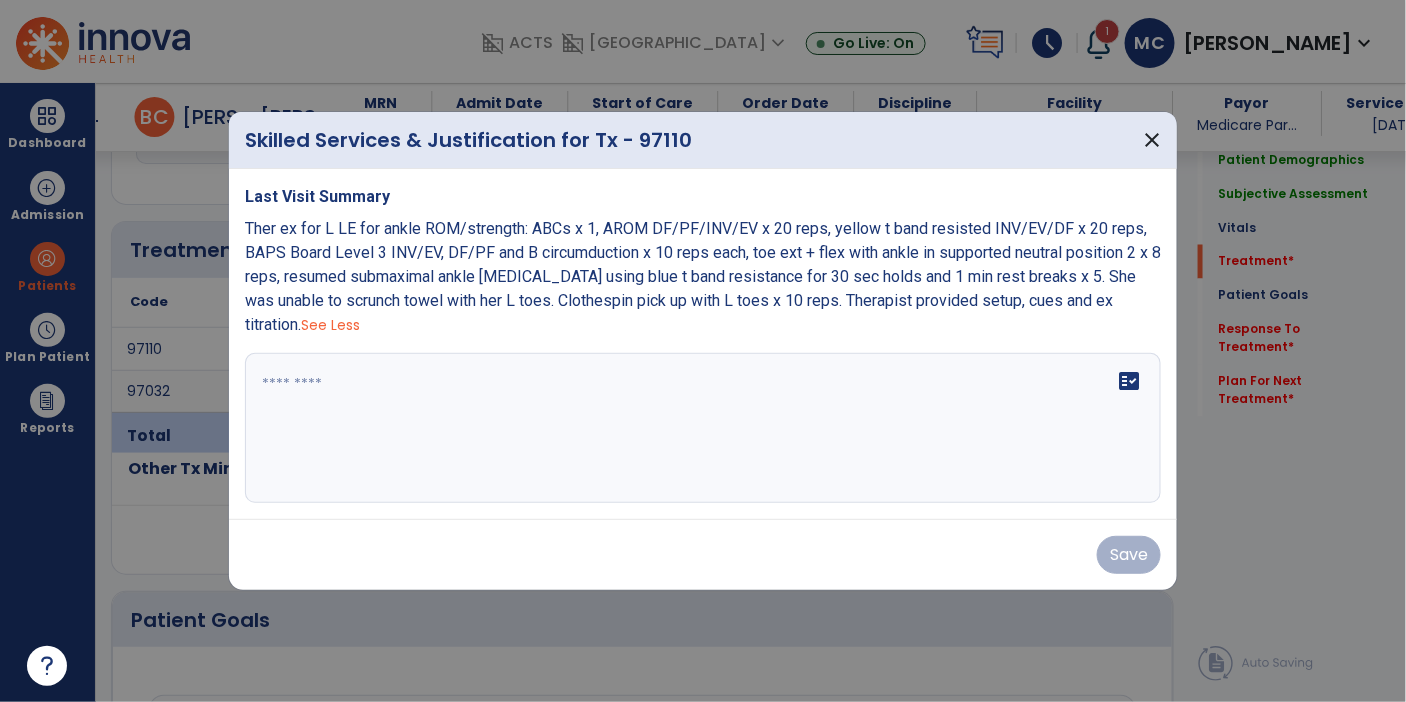 click on "Ther ex for L LE for ankle ROM/strength: ABCs x 1, AROM DF/PF/INV/EV x 20 reps, yellow t band resisted INV/EV/DF x 20 reps, BAPS Board Level 3 INV/EV, DF/PF and B circumduction x 10 reps each, toe ext + flex with ankle in supported neutral position 2 x 8 reps, resumed submaximal ankle [MEDICAL_DATA] using blue t band resistance for 30 sec holds and 1 min rest breaks x 5. She was unable to scrunch towel with her L toes. Clothespin pick up with L toes x 10 reps. Therapist provided setup, cues and ex titration." at bounding box center [703, 276] 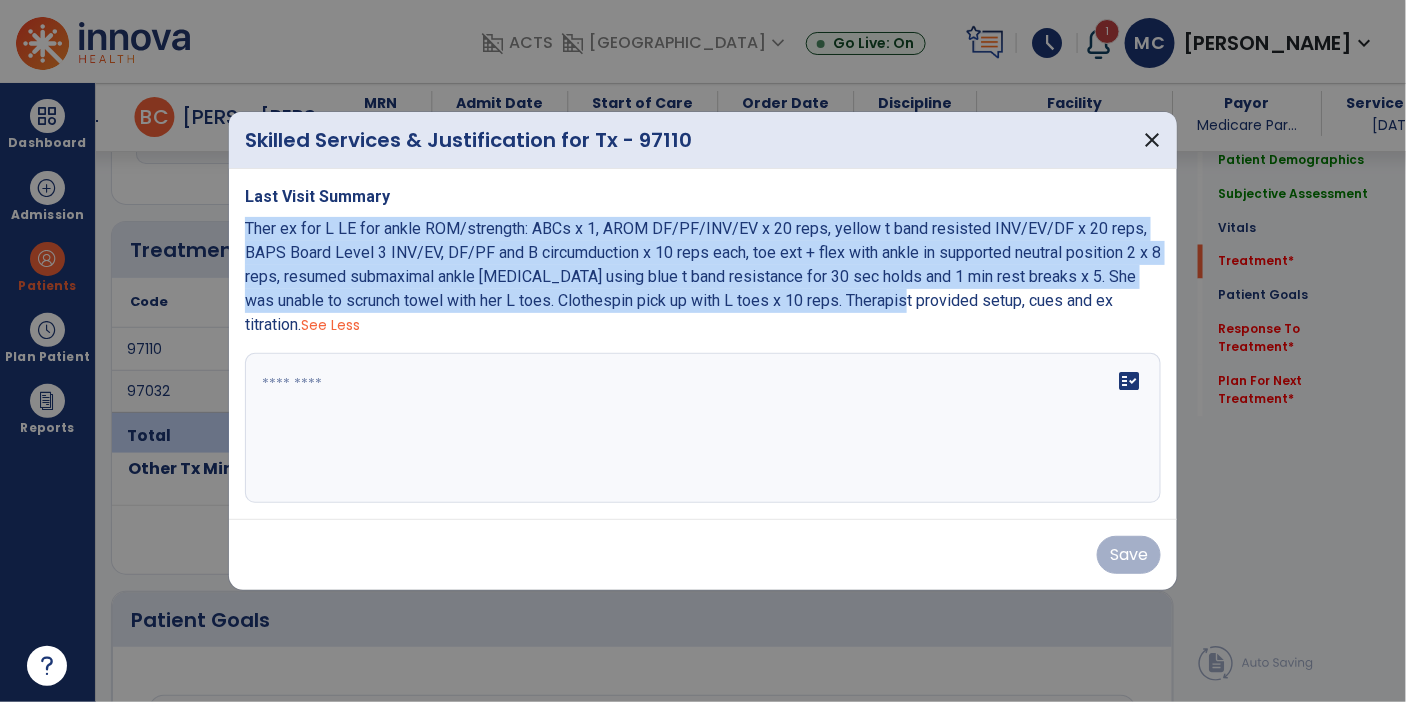 copy on "Ther ex for L LE for ankle ROM/strength: ABCs x 1, AROM DF/PF/INV/EV x 20 reps, yellow t band resisted INV/EV/DF x 20 reps, BAPS Board Level 3 INV/EV, DF/PF and B circumduction x 10 reps each, toe ext + flex with ankle in supported neutral position 2 x 8 reps, resumed submaximal ankle [MEDICAL_DATA] using blue t band resistance for 30 sec holds and 1 min rest breaks x 5. She was unable to scrunch towel with her L toes. Clothespin pick up with L toes x 10 reps. Therapist pr" 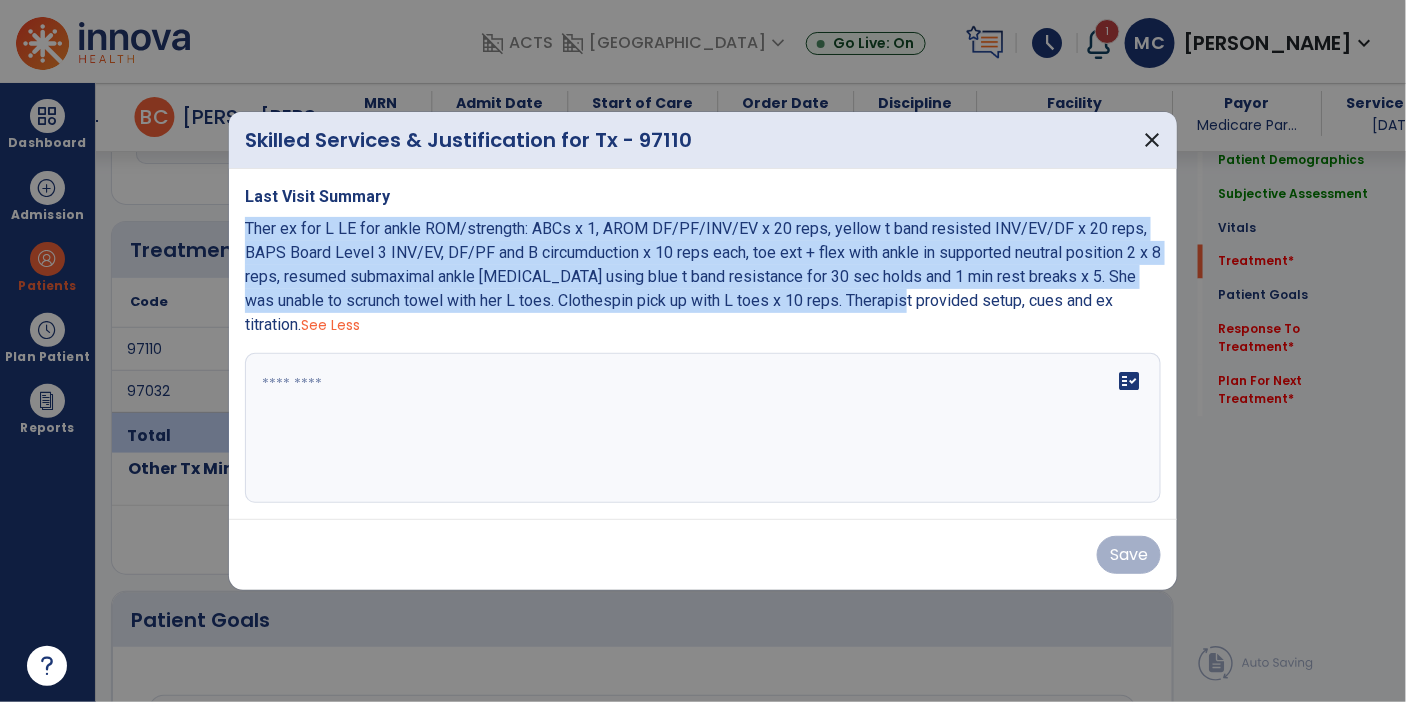 click on "Ther ex for L LE for ankle ROM/strength: ABCs x 1, AROM DF/PF/INV/EV x 20 reps, yellow t band resisted INV/EV/DF x 20 reps, BAPS Board Level 3 INV/EV, DF/PF and B circumduction x 10 reps each, toe ext + flex with ankle in supported neutral position 2 x 8 reps, resumed submaximal ankle [MEDICAL_DATA] using blue t band resistance for 30 sec holds and 1 min rest breaks x 5. She was unable to scrunch towel with her L toes. Clothespin pick up with L toes x 10 reps. Therapist provided setup, cues and ex titration." at bounding box center [703, 276] 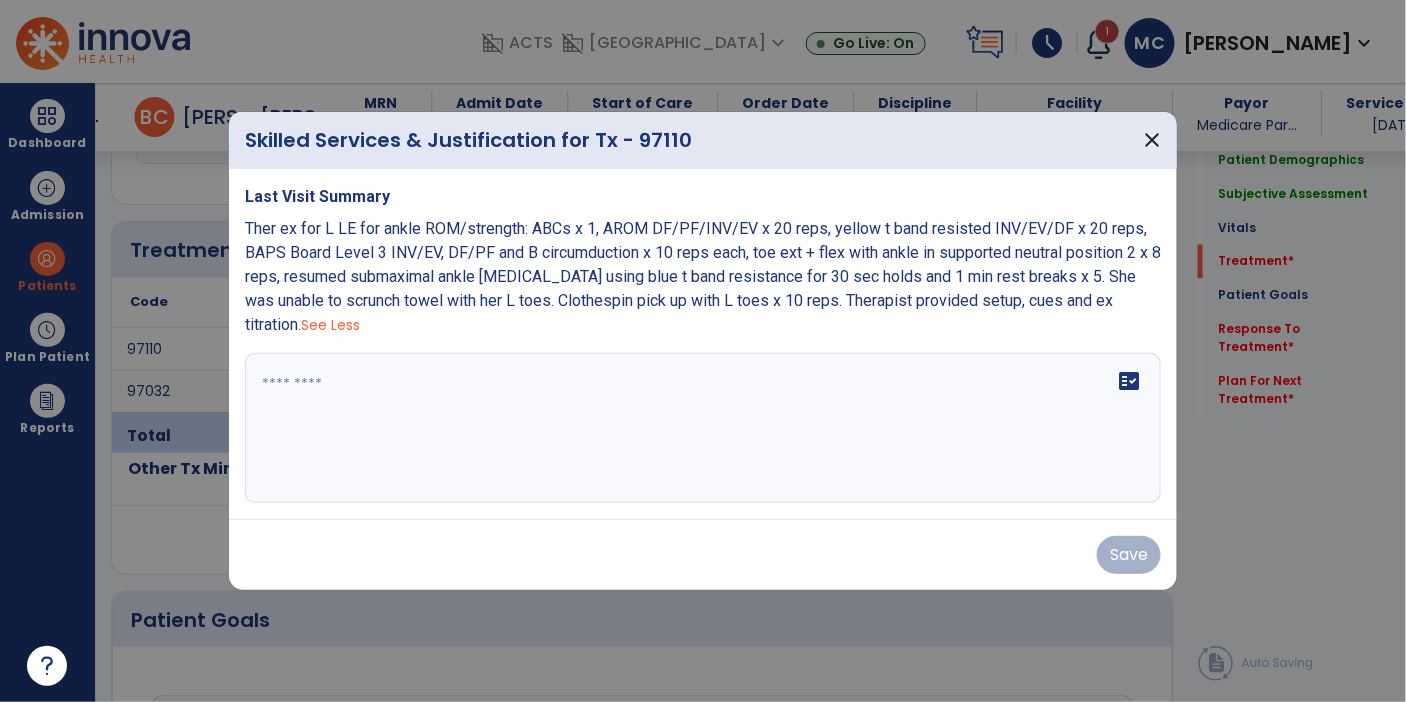 click on "Last Visit Summary Ther ex for L LE for ankle ROM/strength: ABCs x 1, AROM DF/PF/INV/EV x 20 reps, yellow t band resisted INV/EV/DF x 20 reps, BAPS Board Level 3 INV/EV, DF/PF and B circumduction x 10 reps each, toe ext + flex with ankle in supported neutral position 2 x 8 reps, resumed submaximal ankle [MEDICAL_DATA] using blue t band resistance for 30 sec holds and 1 min rest breaks x 5. She was unable to scrunch towel with her L toes. Clothespin pick up with L toes x 10 reps. Therapist provided setup, cues and ex titration.  See Less   fact_check" at bounding box center (703, 344) 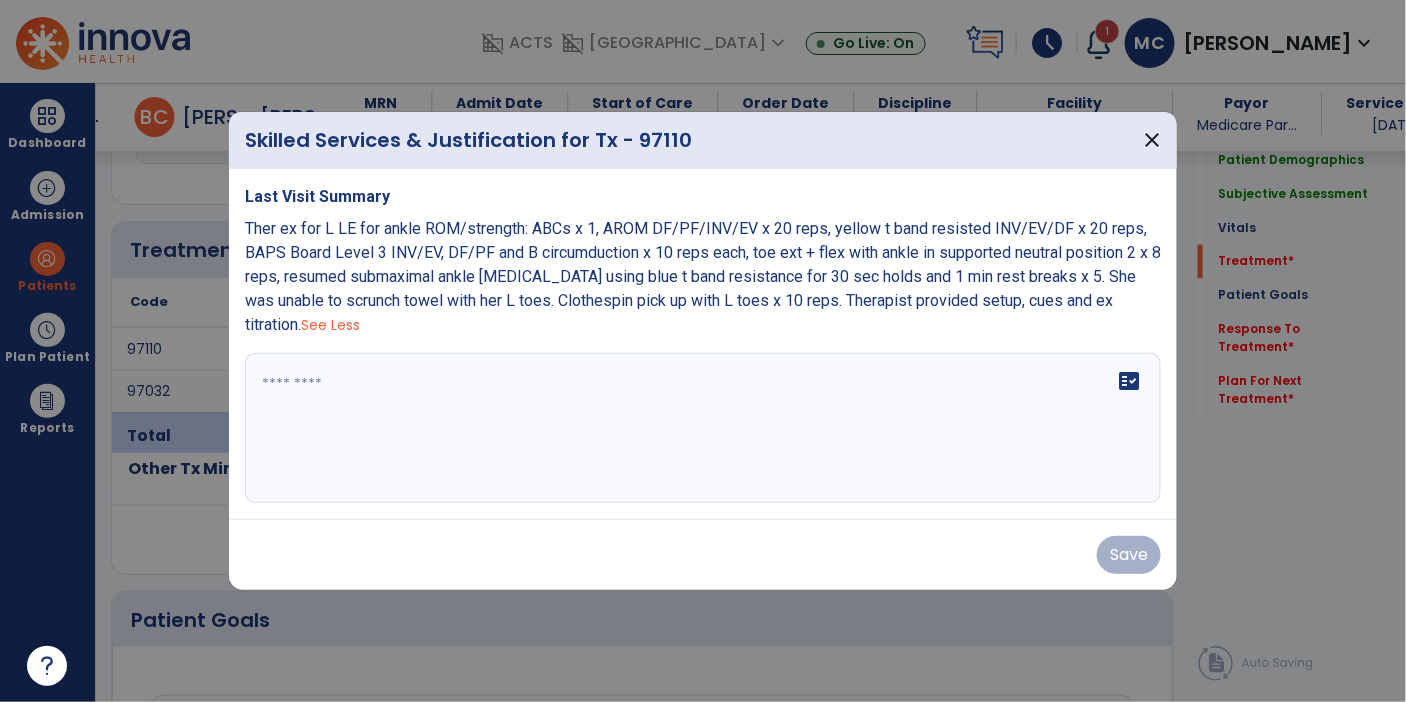 copy on "Ther ex for L LE for ankle ROM/strength: ABCs x 1, AROM DF/PF/INV/EV x 20 reps, yellow t band resisted INV/EV/DF x 20 reps, BAPS Board Level 3 INV/EV, DF/PF and B circumduction x 10 reps each, toe ext + flex with ankle in supported neutral position 2 x 8 reps, resumed submaximal ankle [MEDICAL_DATA] using blue t band resistance for 30 sec holds and 1 min rest breaks x 5. She was unable to scrunch towel with her L toes. Clothespin pick up with L toes x 10 reps. Therapist provided setup, cues and ex titration.  See Less" 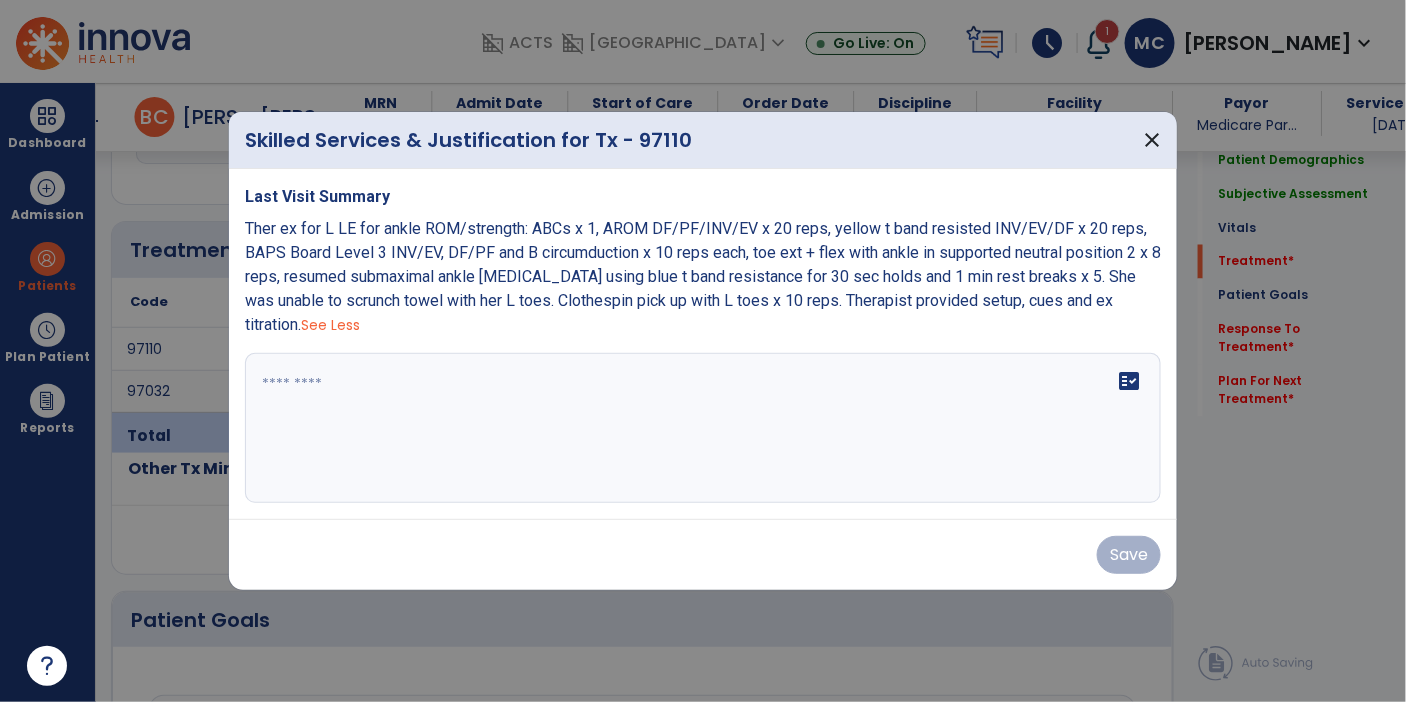 click at bounding box center (703, 428) 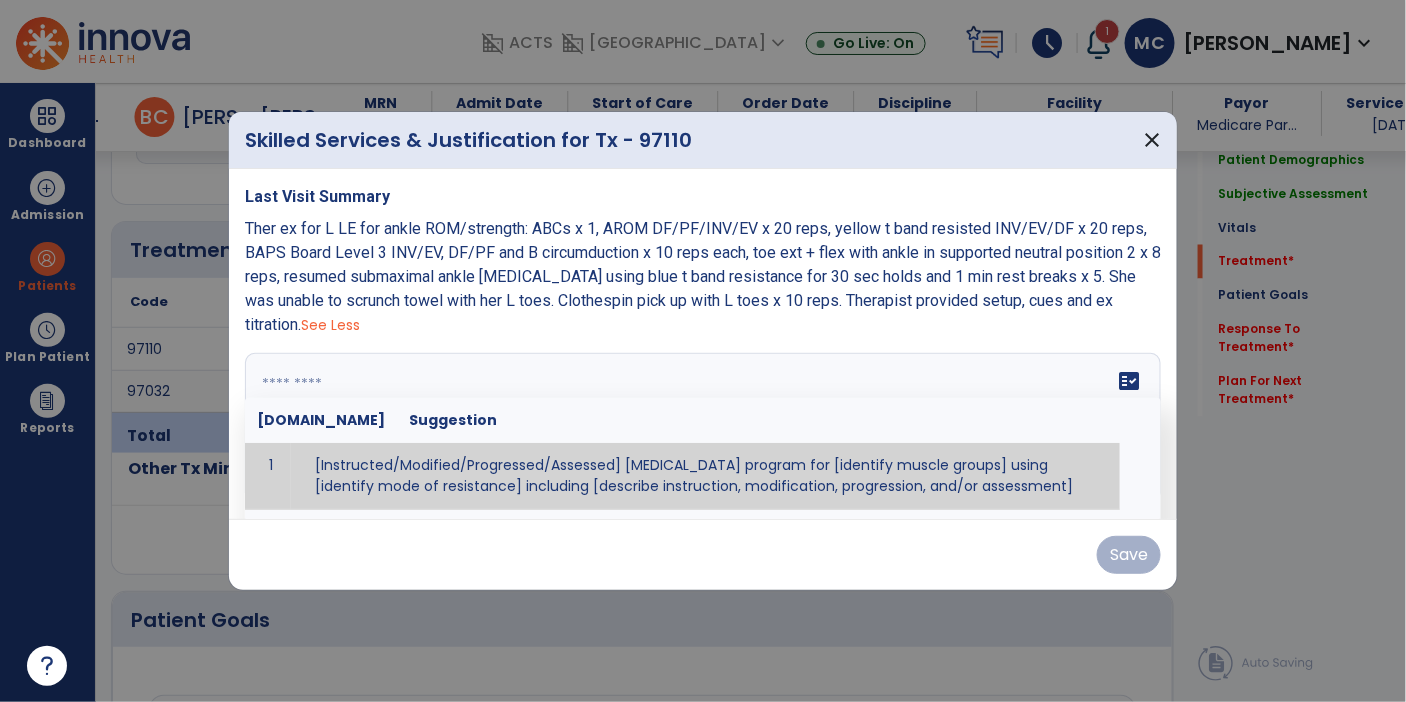 click at bounding box center [701, 428] 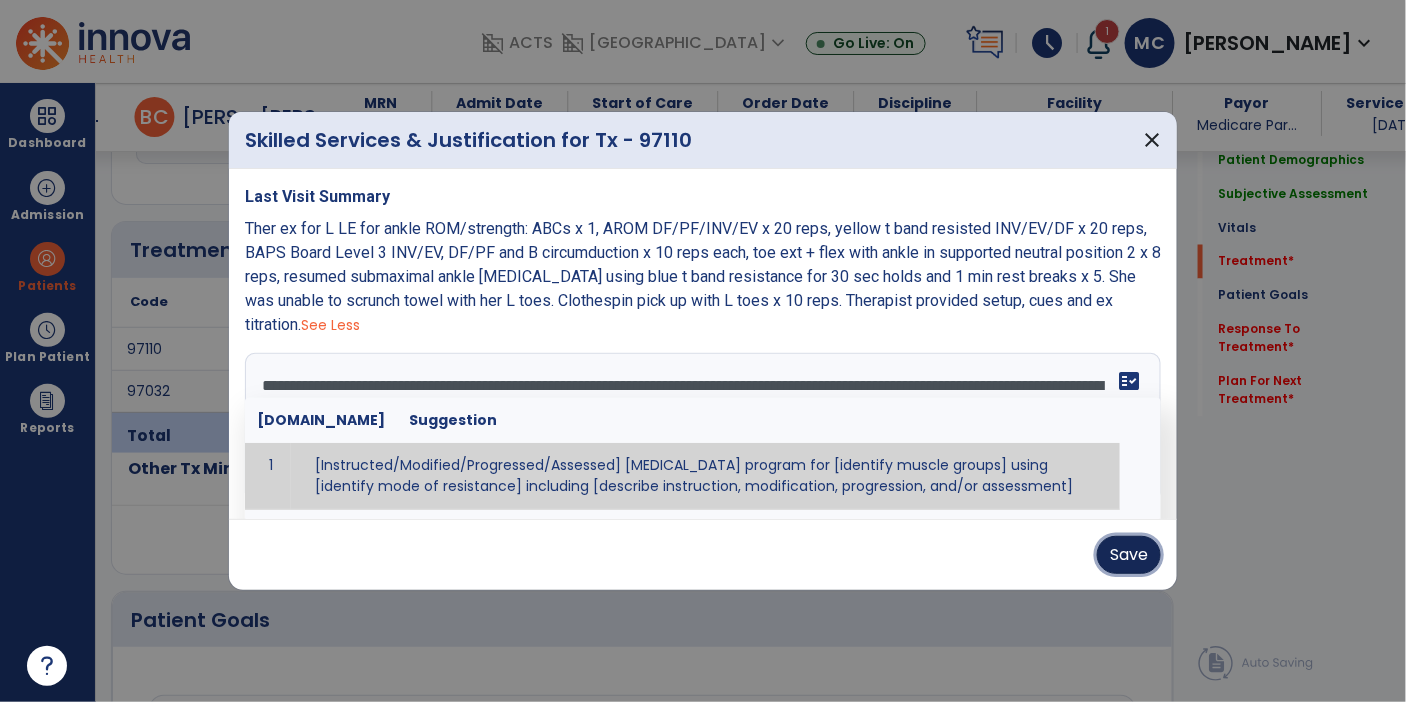 click on "Save" at bounding box center [1129, 555] 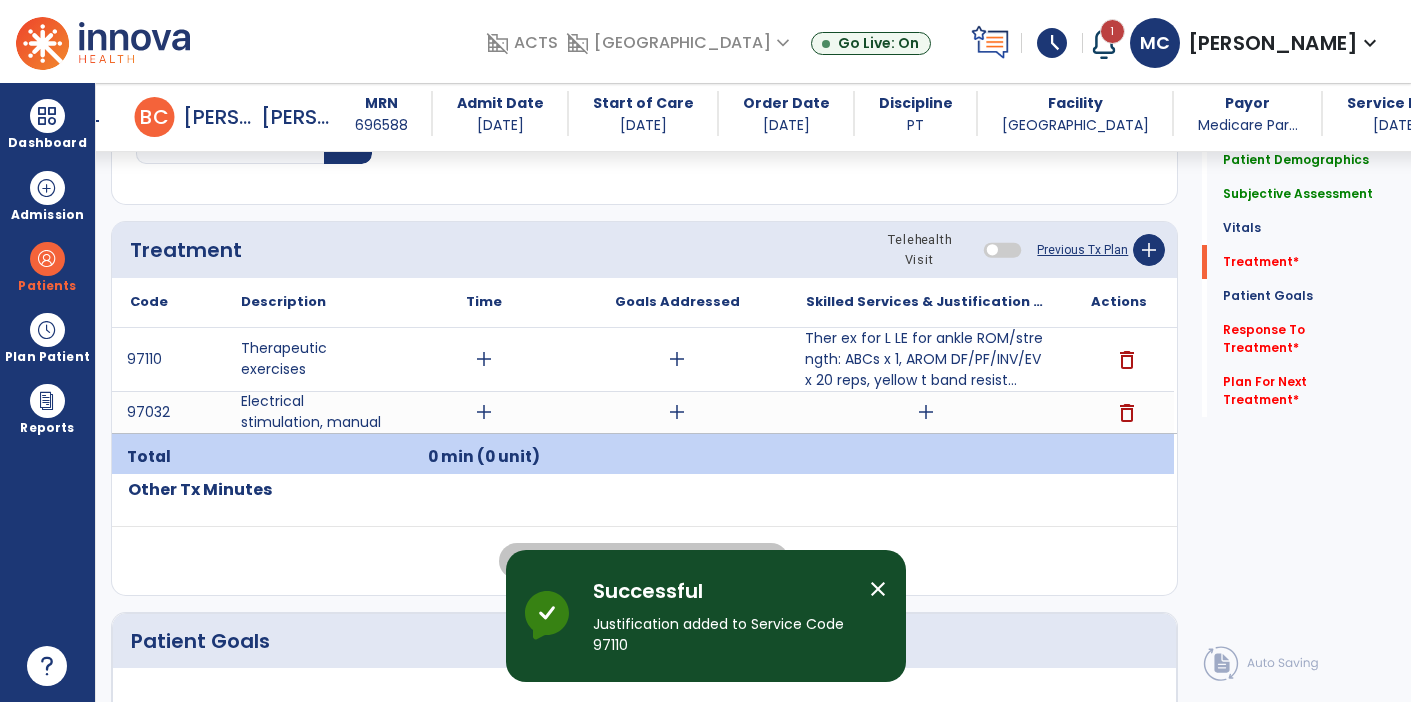 click on "Ther ex for L LE for ankle ROM/strength: ABCs x 1, AROM DF/PF/INV/EV x 20 reps, yellow t band resist..." at bounding box center (926, 359) 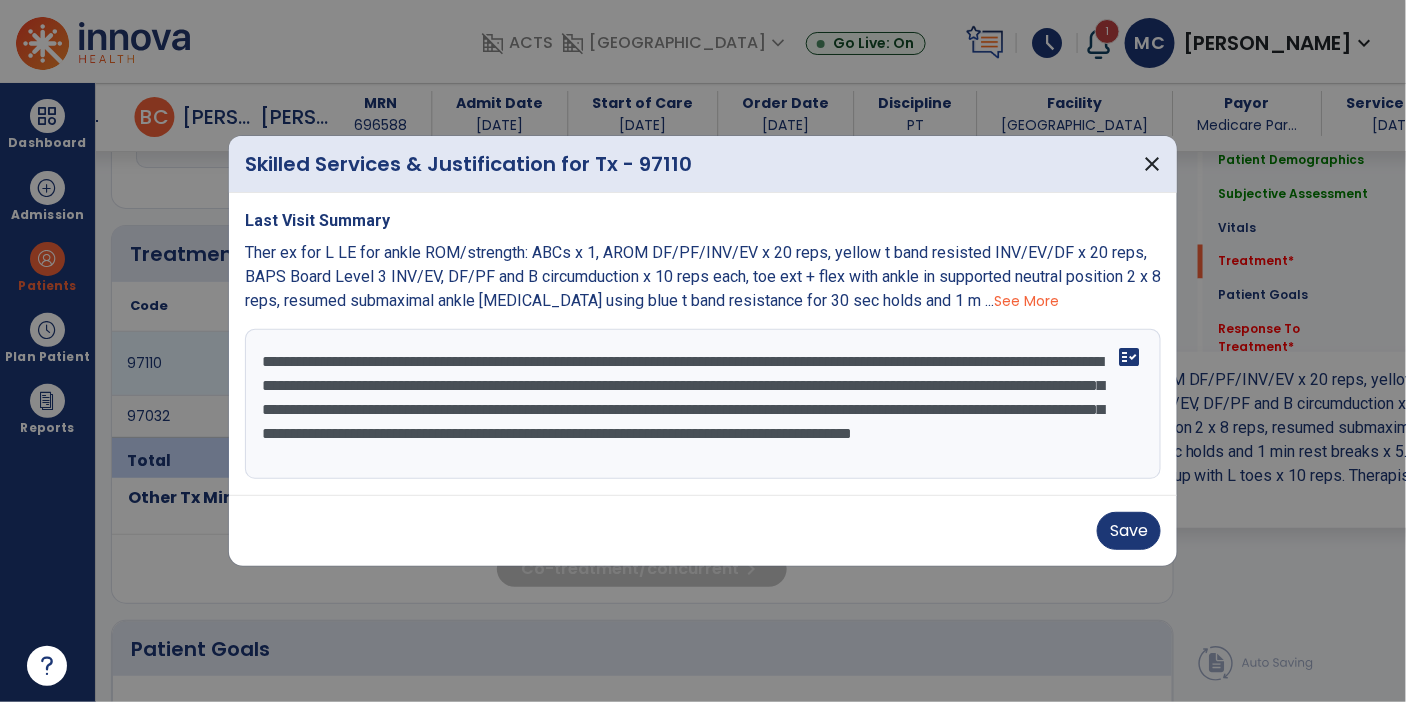 scroll, scrollTop: 1028, scrollLeft: 0, axis: vertical 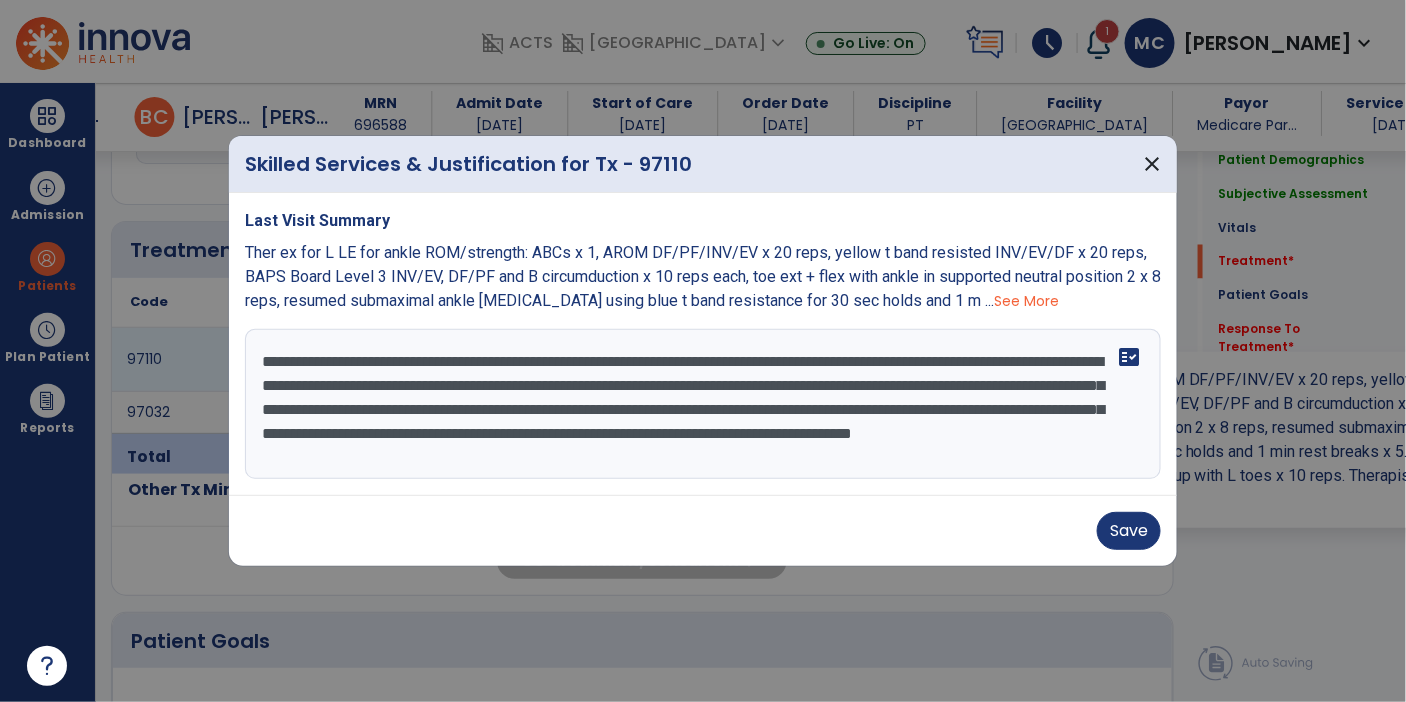 click on "**********" at bounding box center (703, 404) 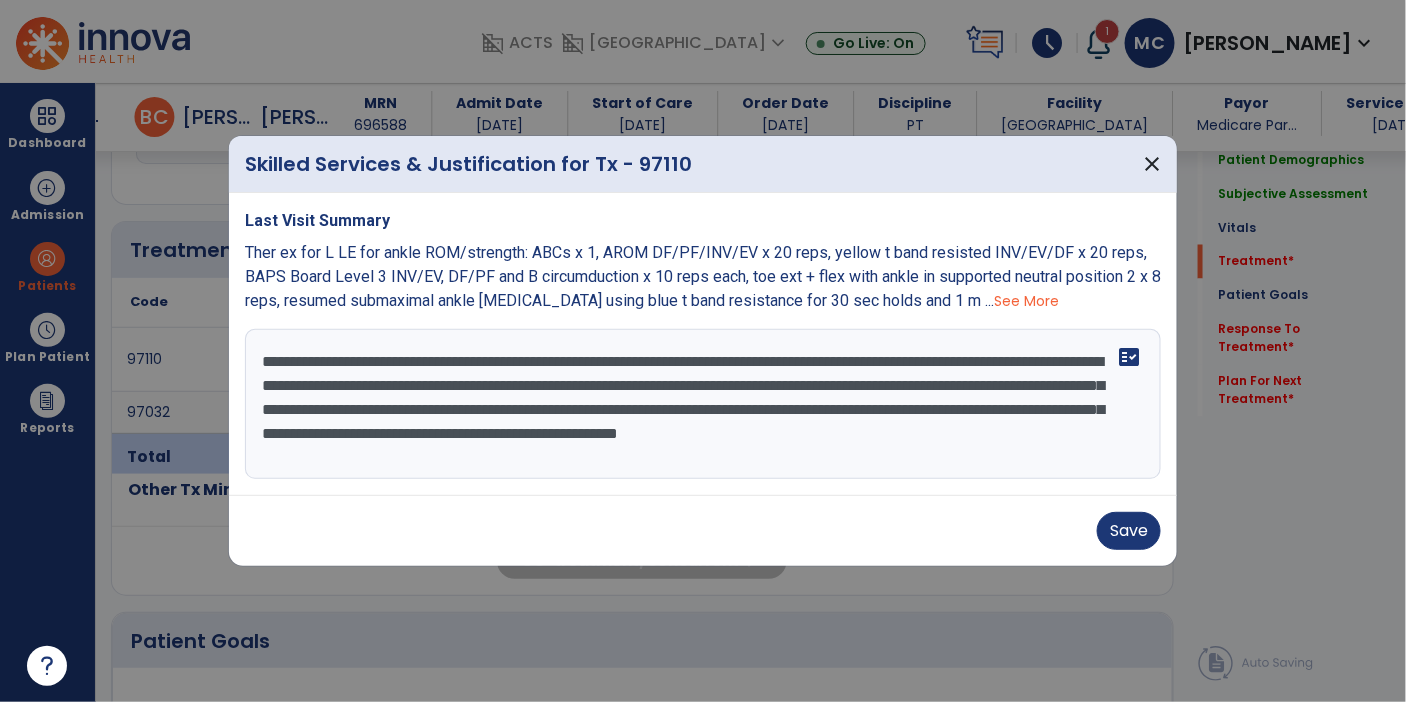 click on "**********" at bounding box center [703, 404] 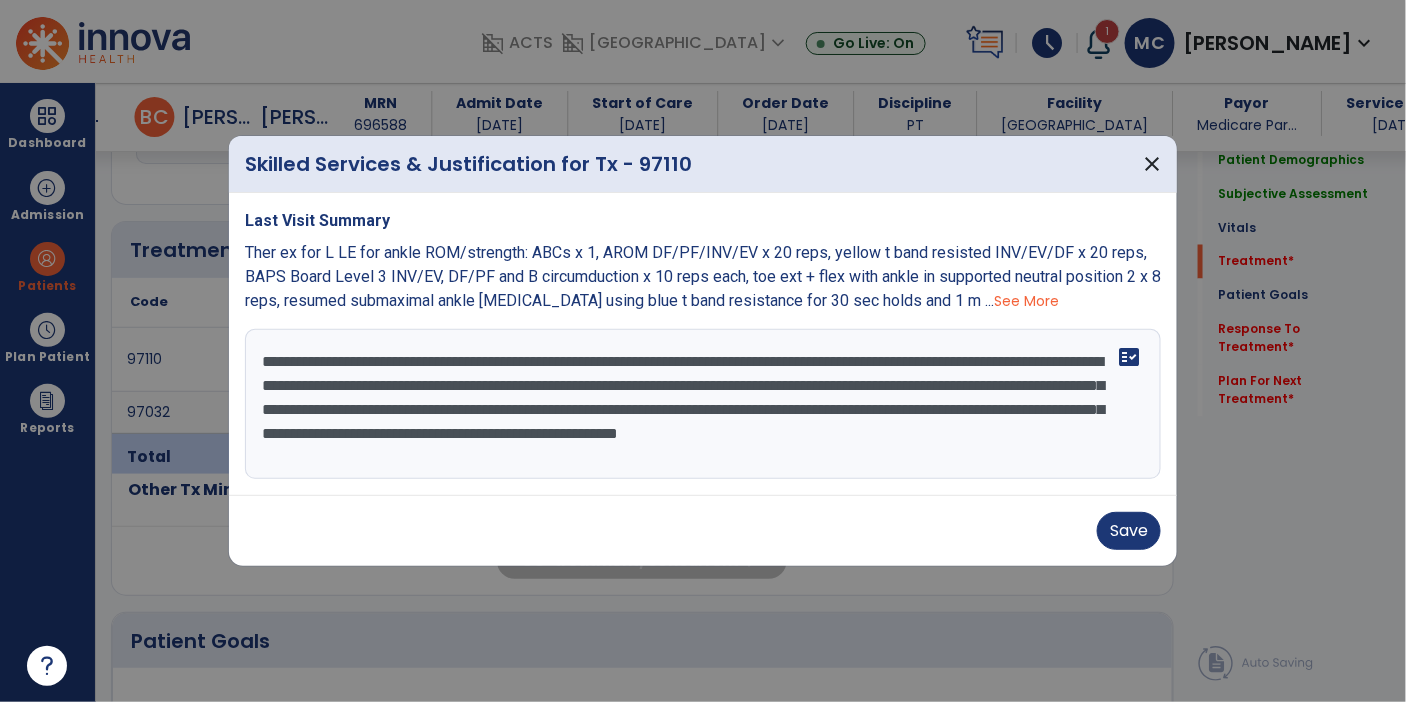 type on "**********" 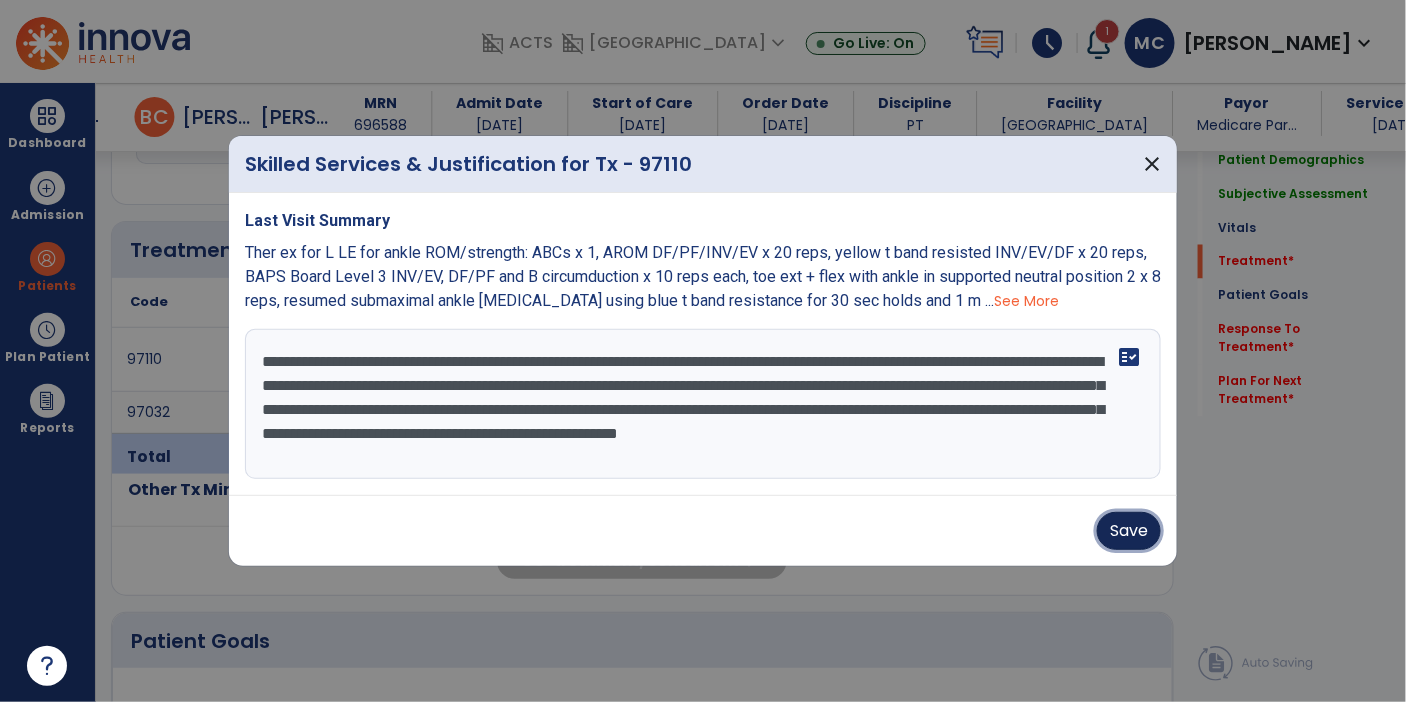 click on "Save" at bounding box center (1129, 531) 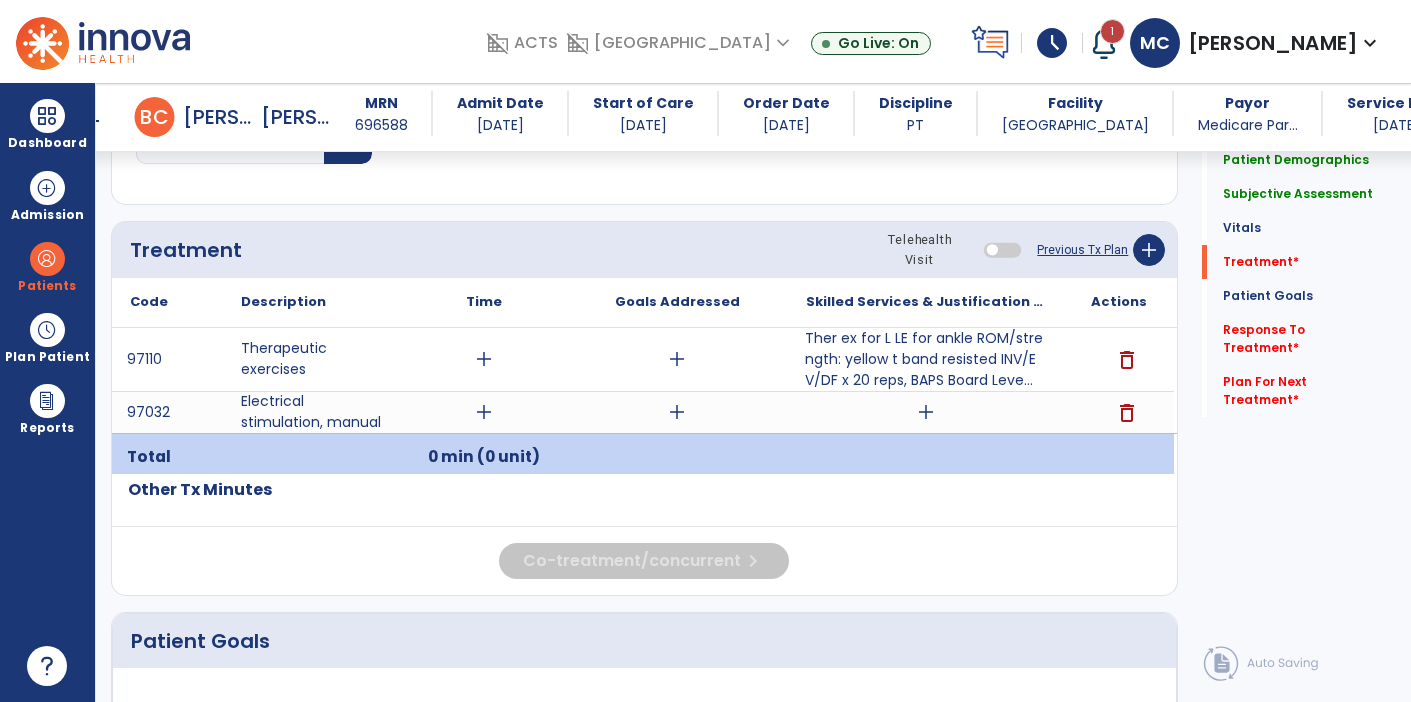 click on "Ther ex for L LE for ankle ROM/strength: yellow t band resisted INV/EV/DF x 20 reps, BAPS Board Leve..." at bounding box center (926, 359) 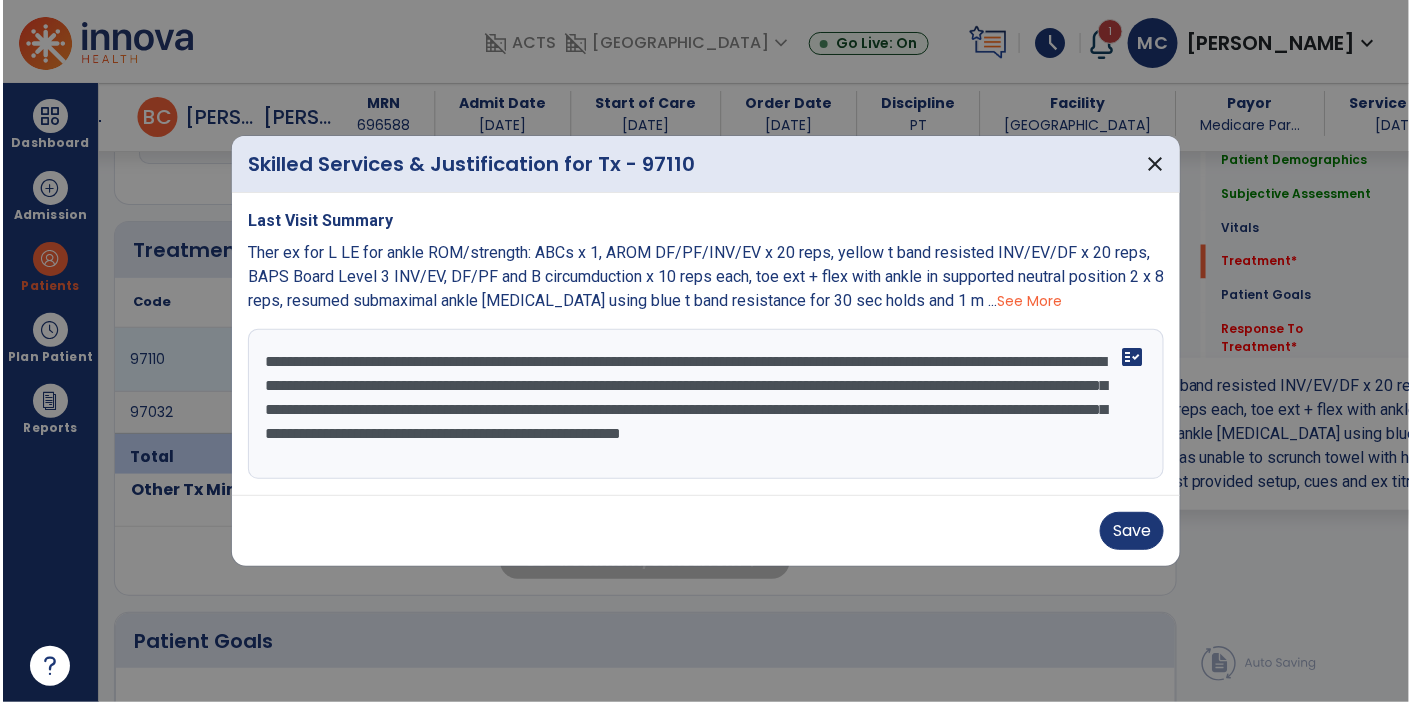 scroll, scrollTop: 1028, scrollLeft: 0, axis: vertical 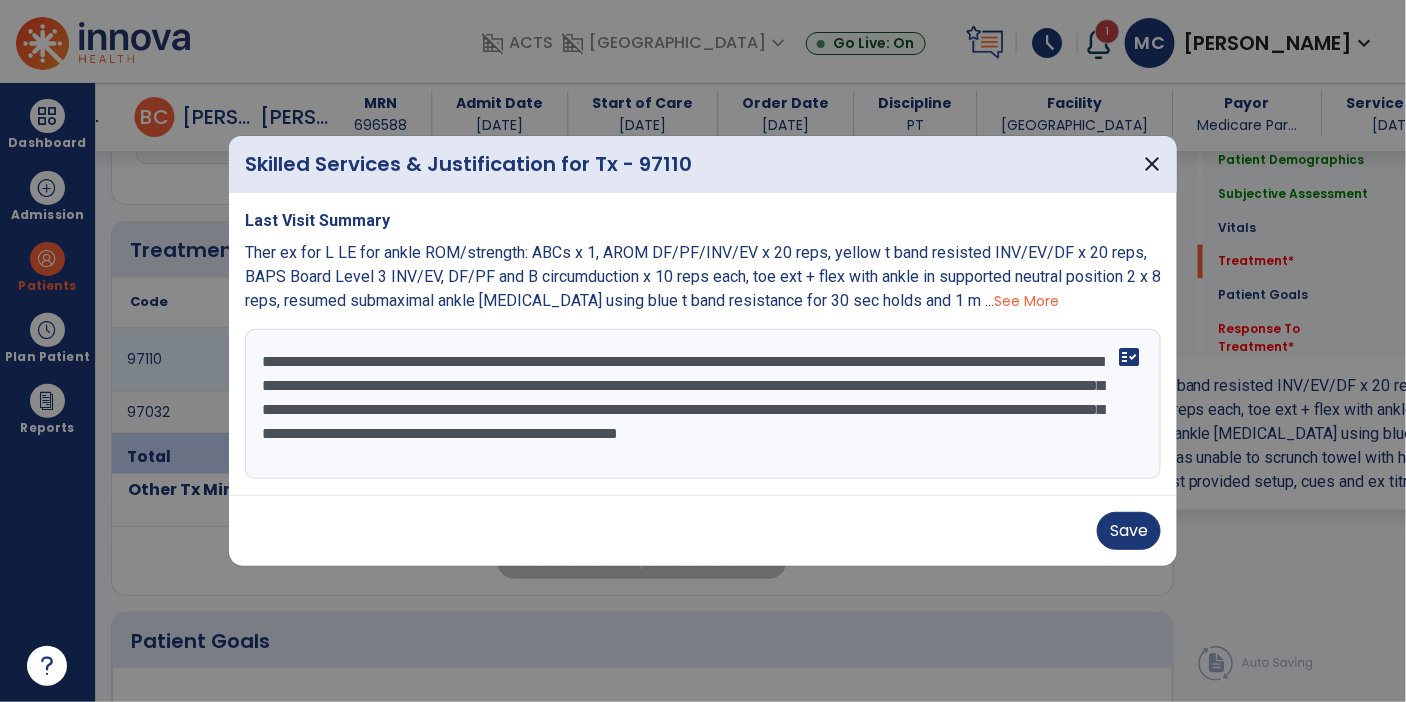 click on "**********" at bounding box center (703, 404) 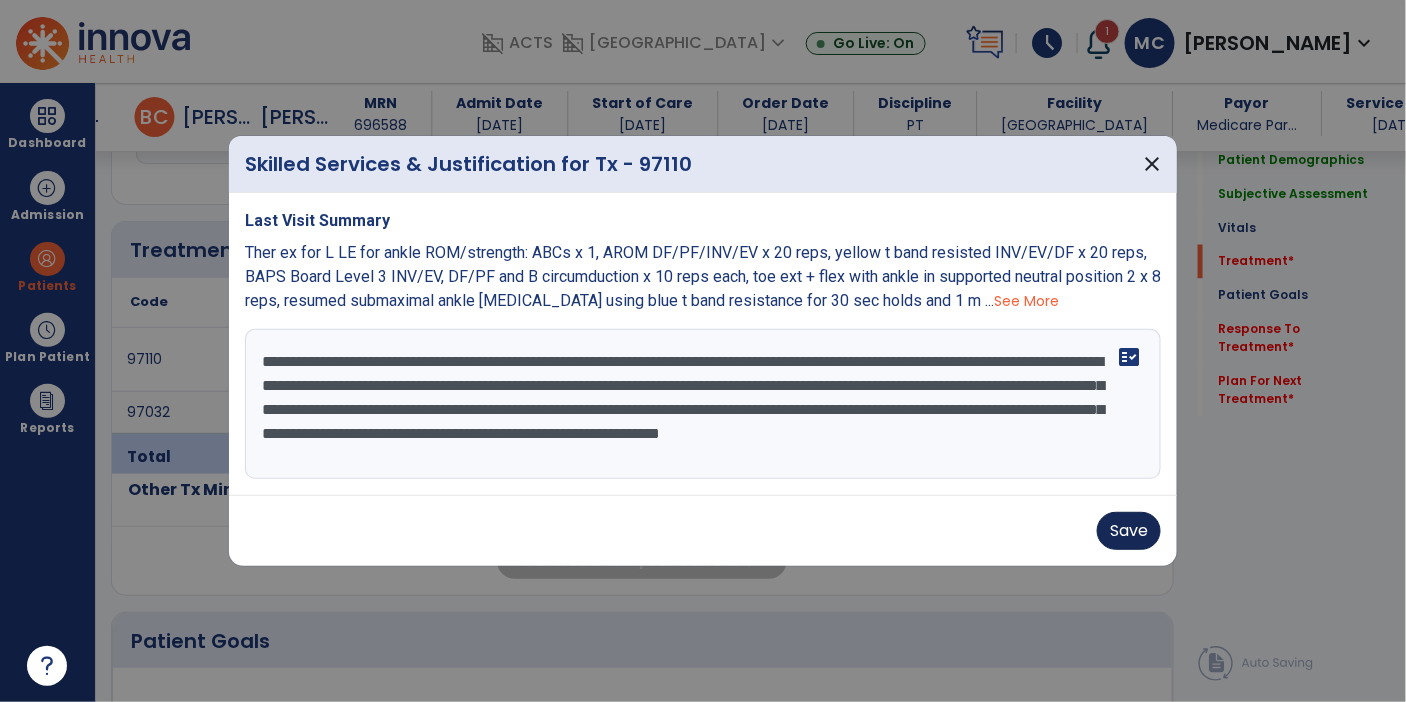 type on "**********" 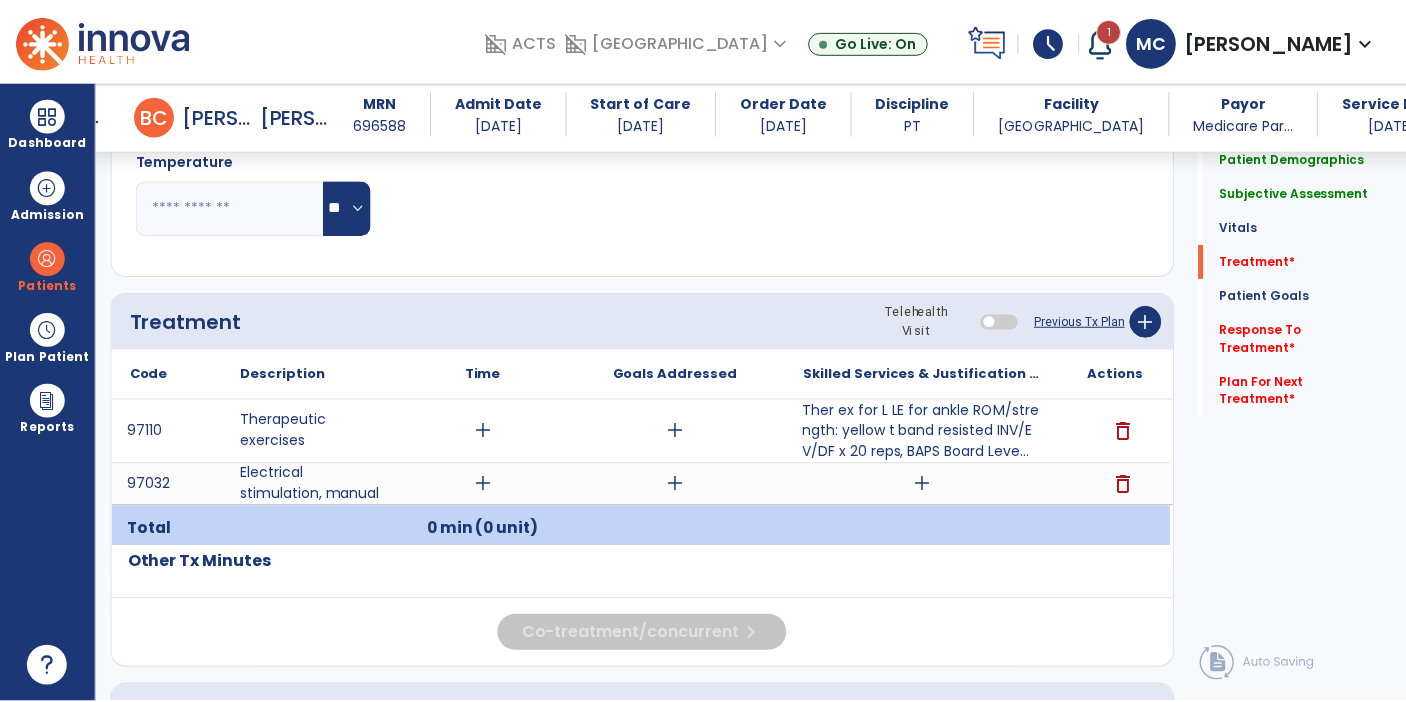 scroll, scrollTop: 961, scrollLeft: 0, axis: vertical 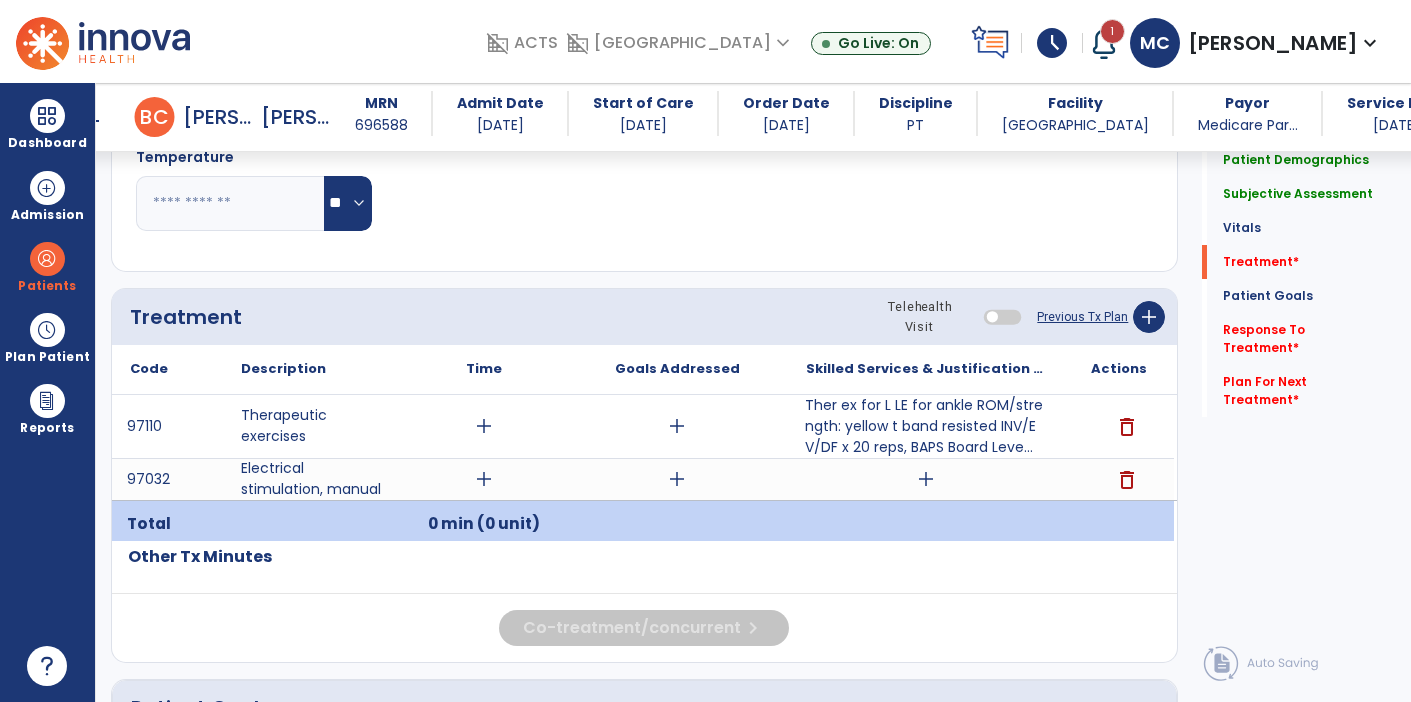 click on "Ther ex for L LE for ankle ROM/strength: yellow t band resisted INV/EV/DF x 20 reps, BAPS Board Leve..." at bounding box center (926, 426) 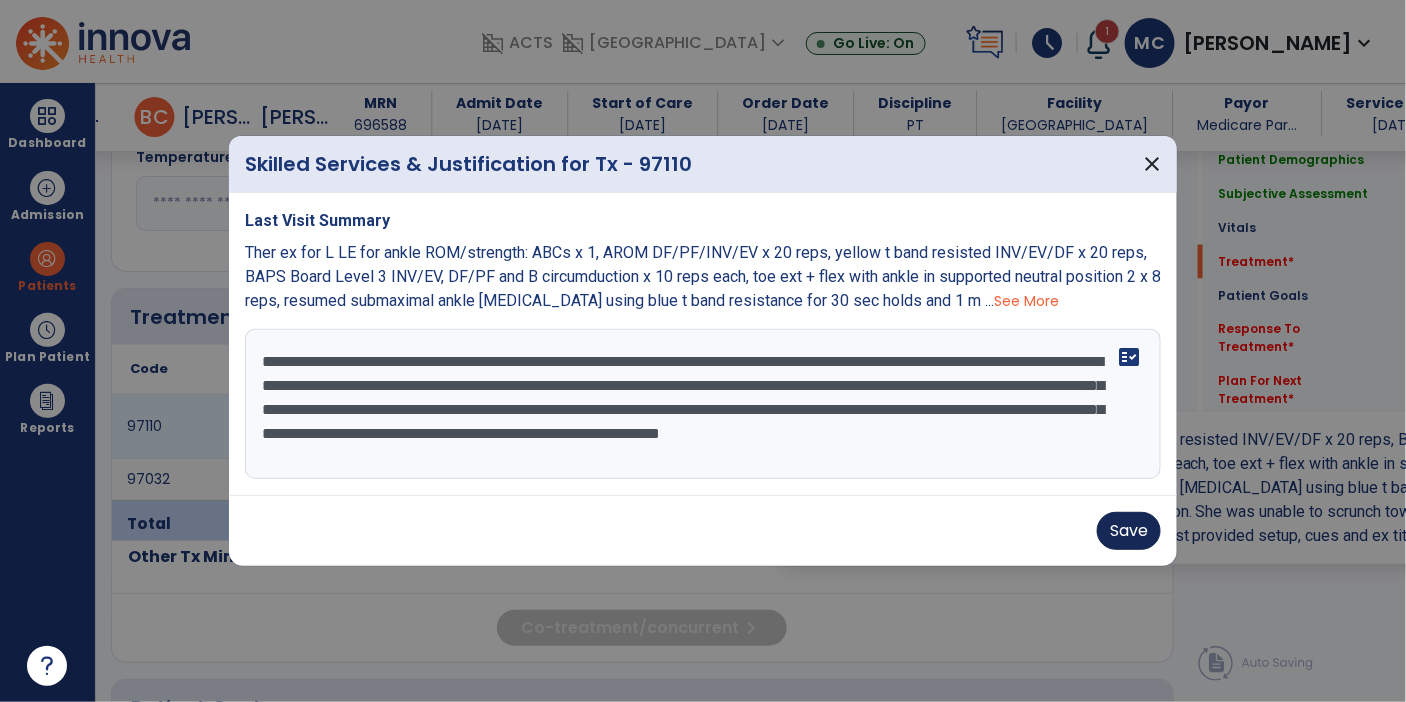 click on "Save" at bounding box center (1129, 531) 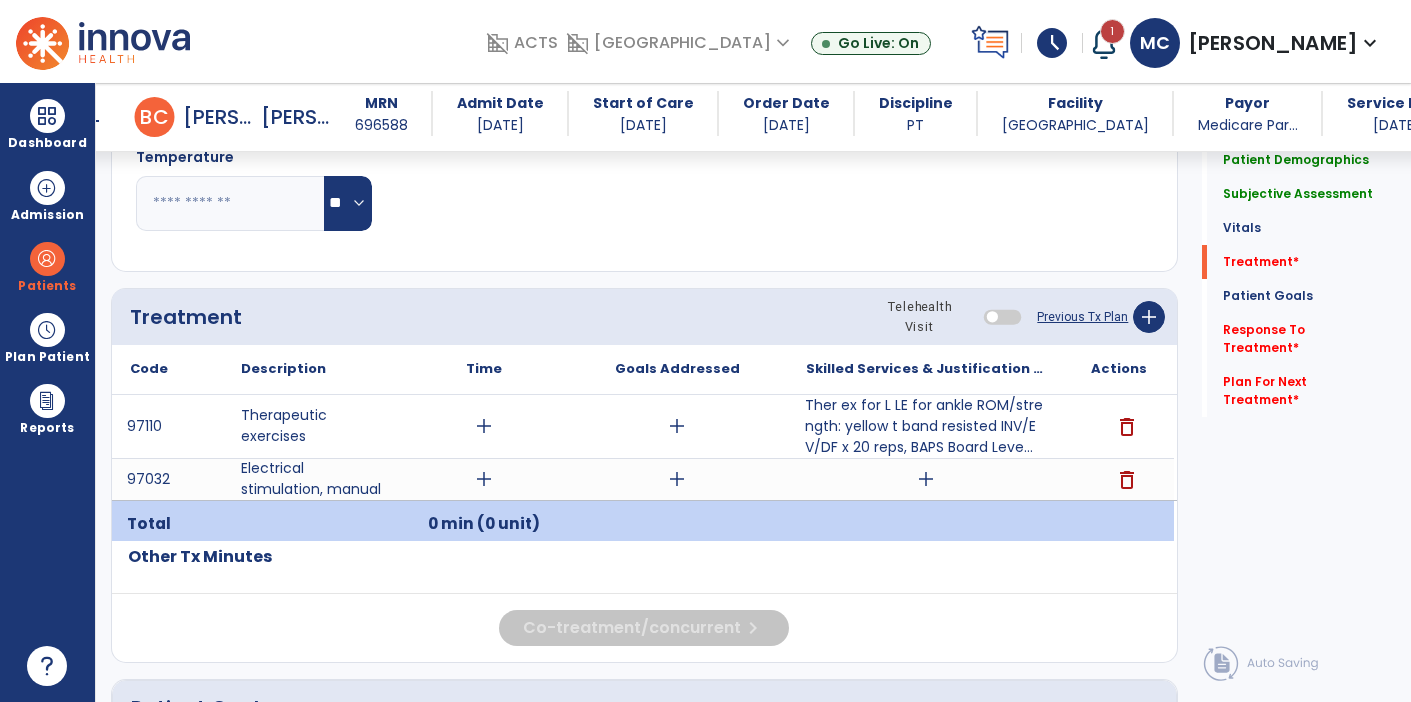 click on "[PERSON_NAME]   expand_more" at bounding box center [1256, 43] 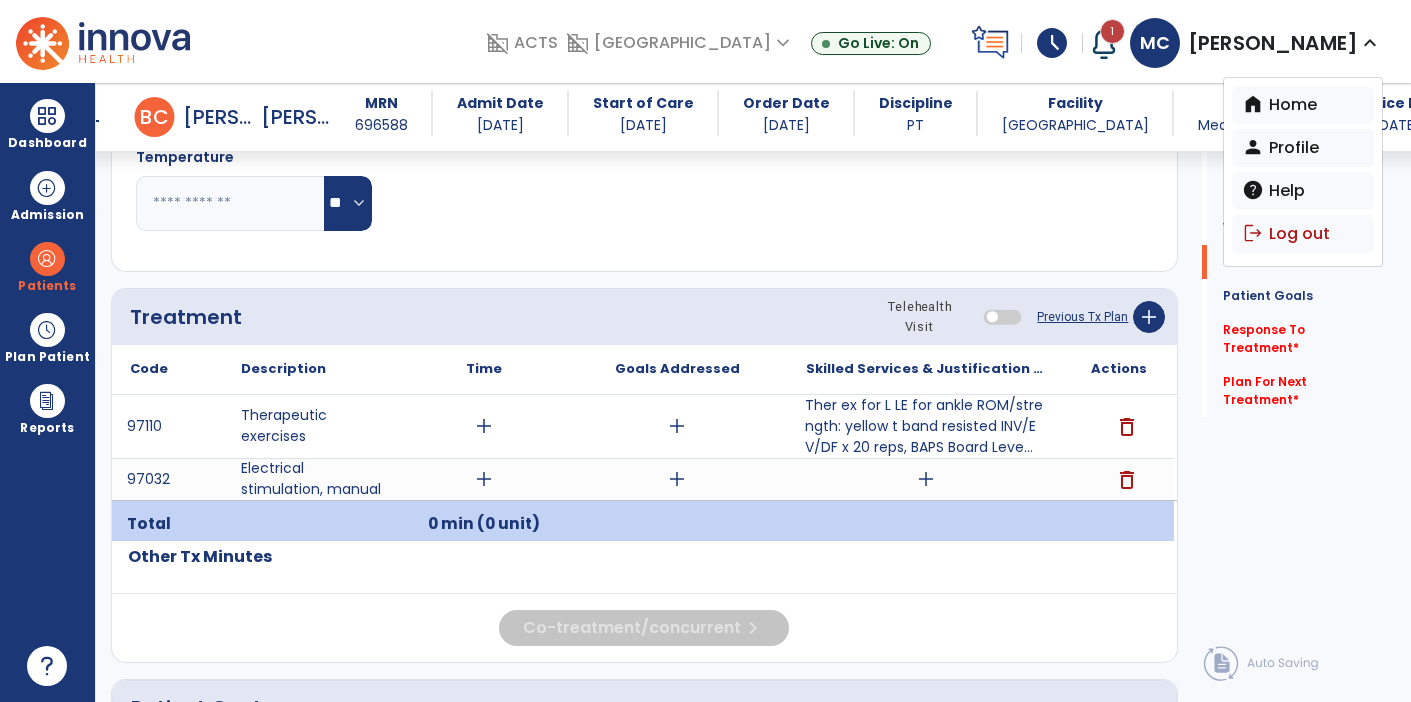 click on "Quick Links  Patient Demographics   Patient Demographics   Subjective Assessment   Subjective Assessment   Vitals   Vitals   Treatment   *  Treatment   *  Patient Goals   Patient Goals   Response To Treatment   *  Response To Treatment   *  Plan For Next Treatment   *  Plan For Next Treatment   *" 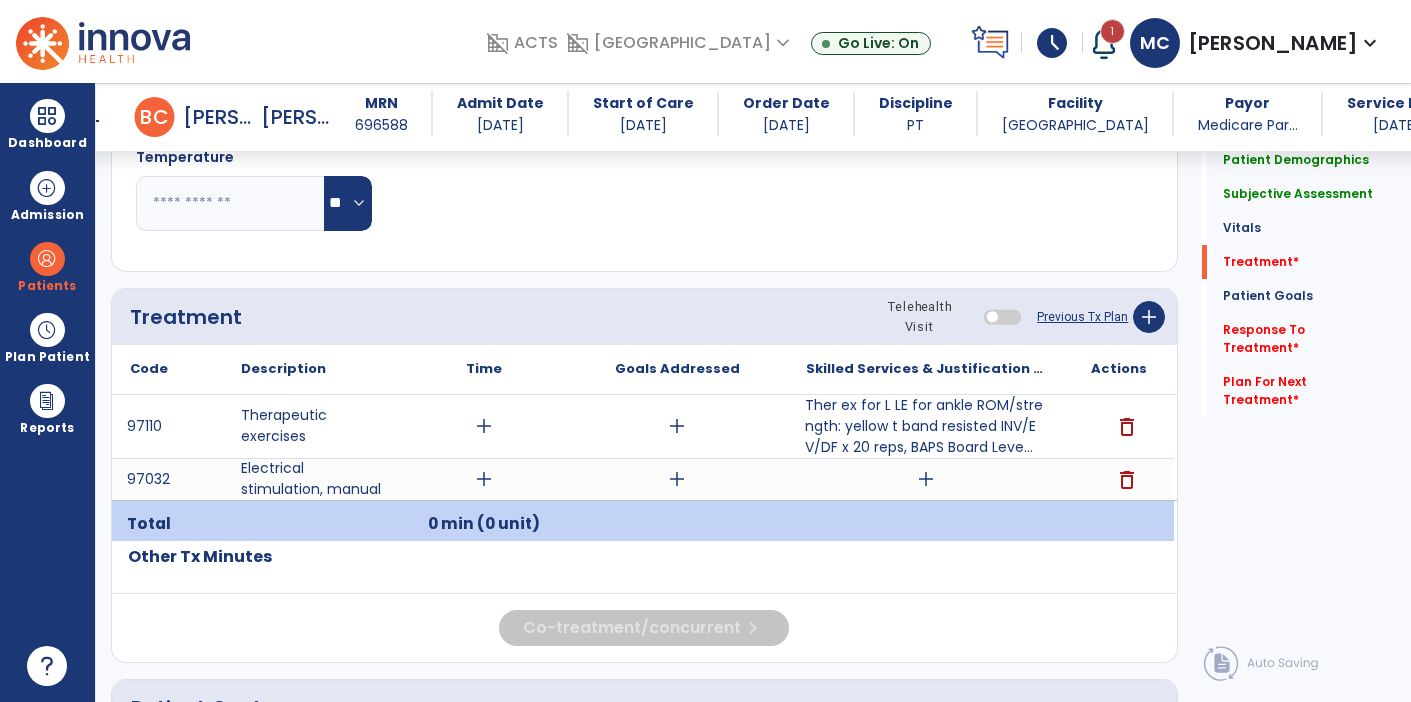 click on "Ther ex for L LE for ankle ROM/strength: yellow t band resisted INV/EV/DF x 20 reps, BAPS Board Leve..." at bounding box center (926, 426) 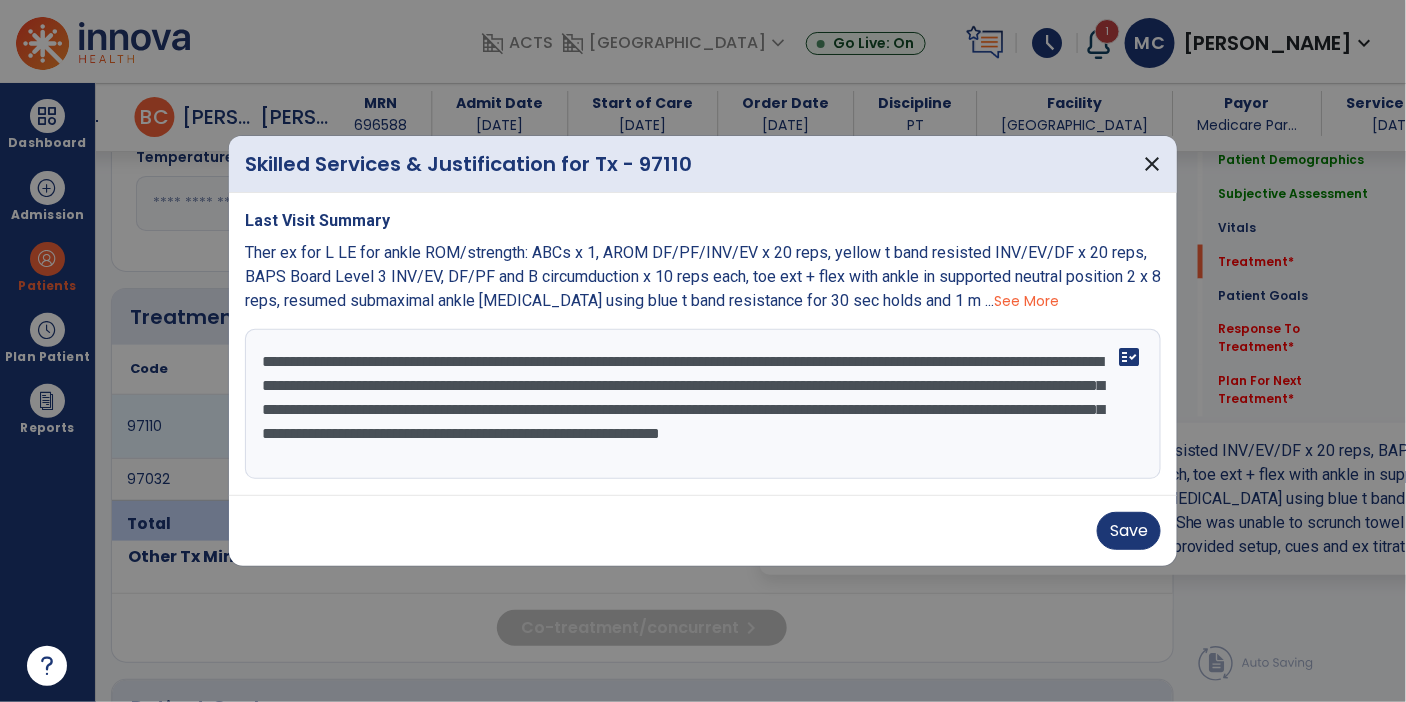 scroll, scrollTop: 961, scrollLeft: 0, axis: vertical 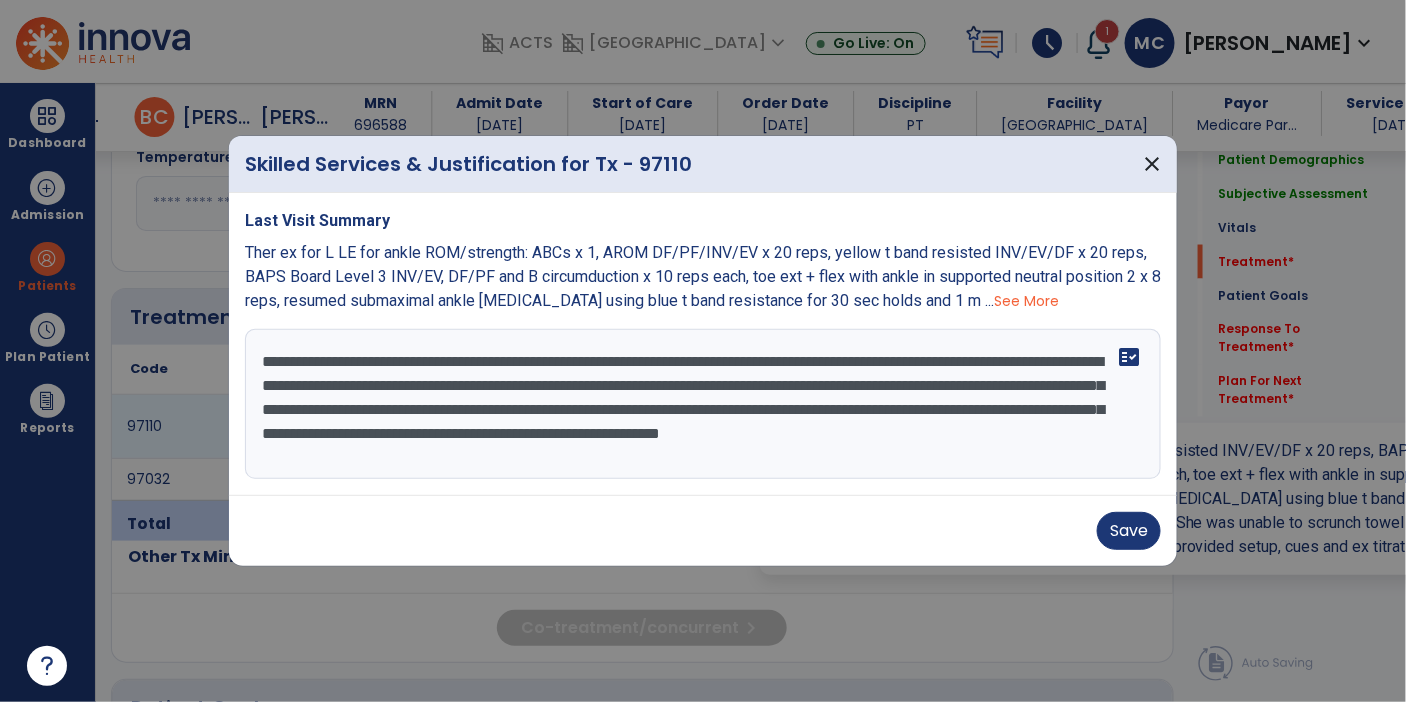 click on "**********" at bounding box center [703, 404] 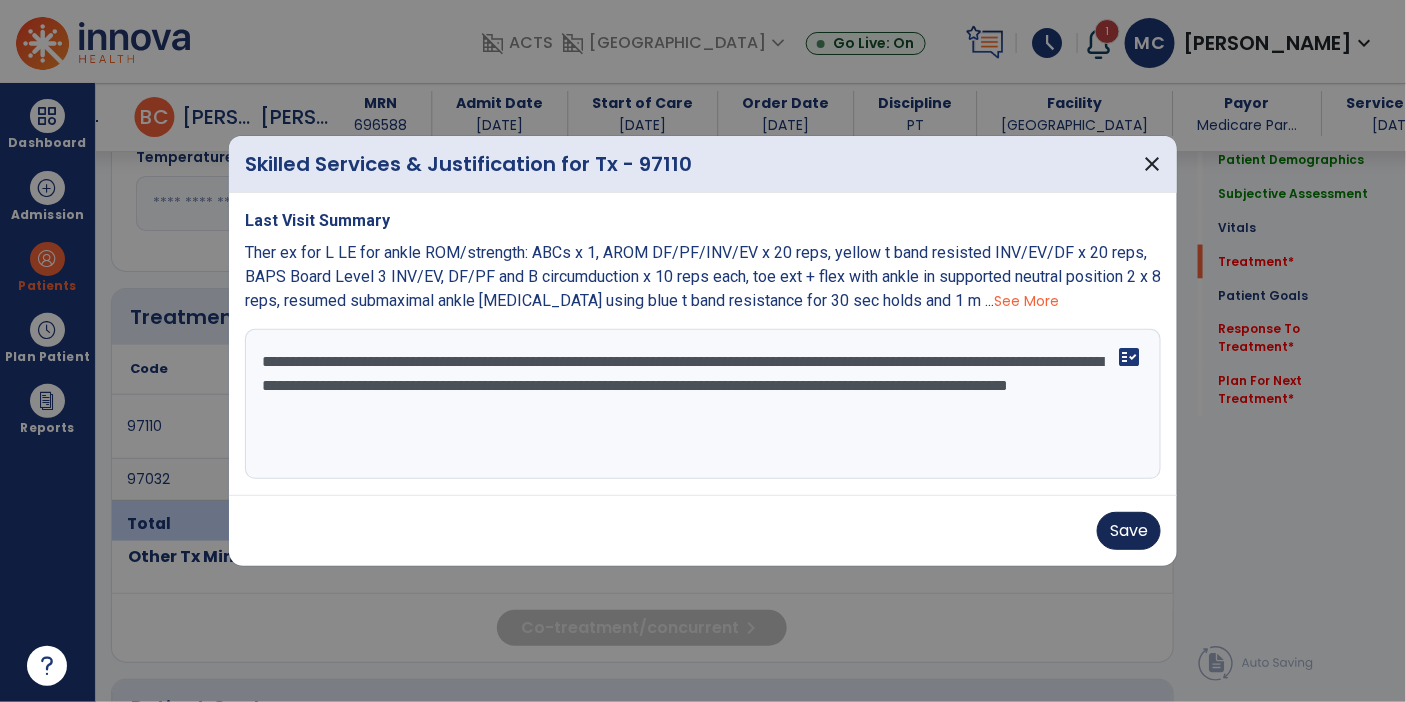 type on "**********" 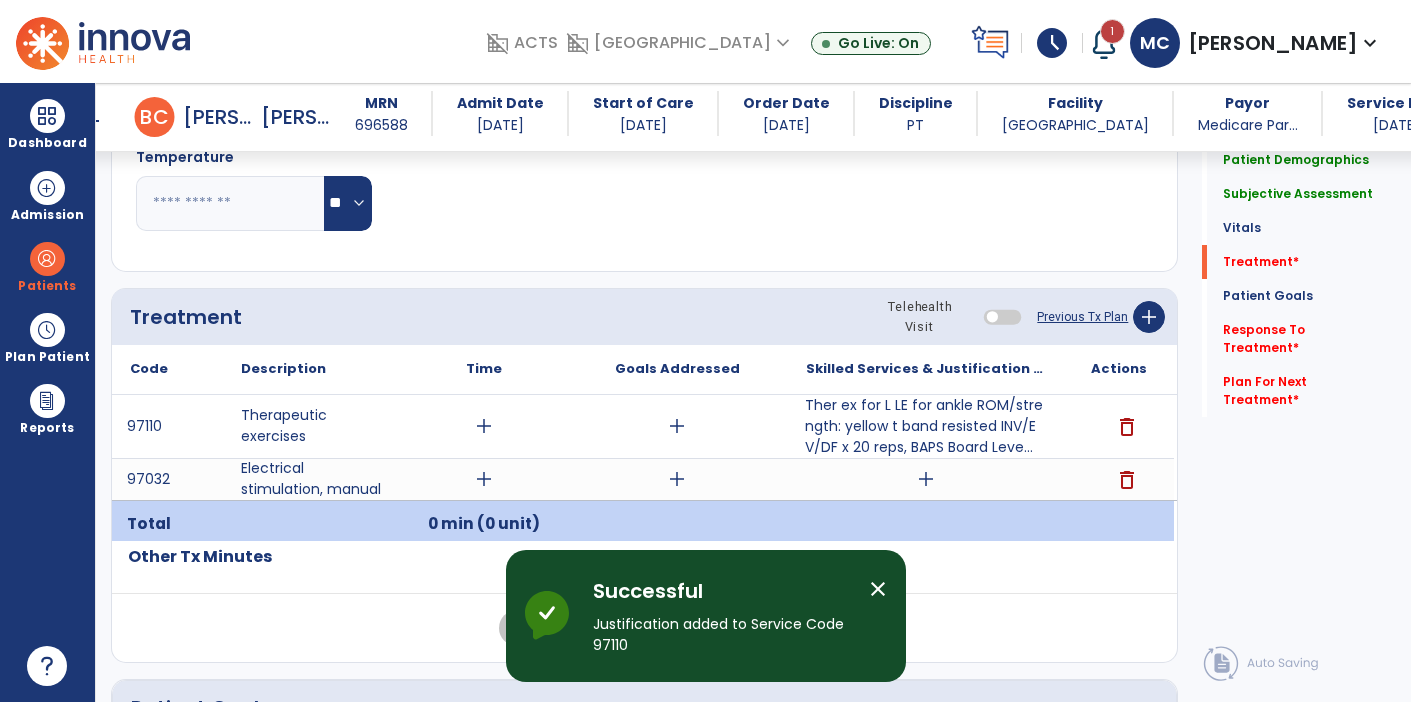 click on "add" at bounding box center (926, 479) 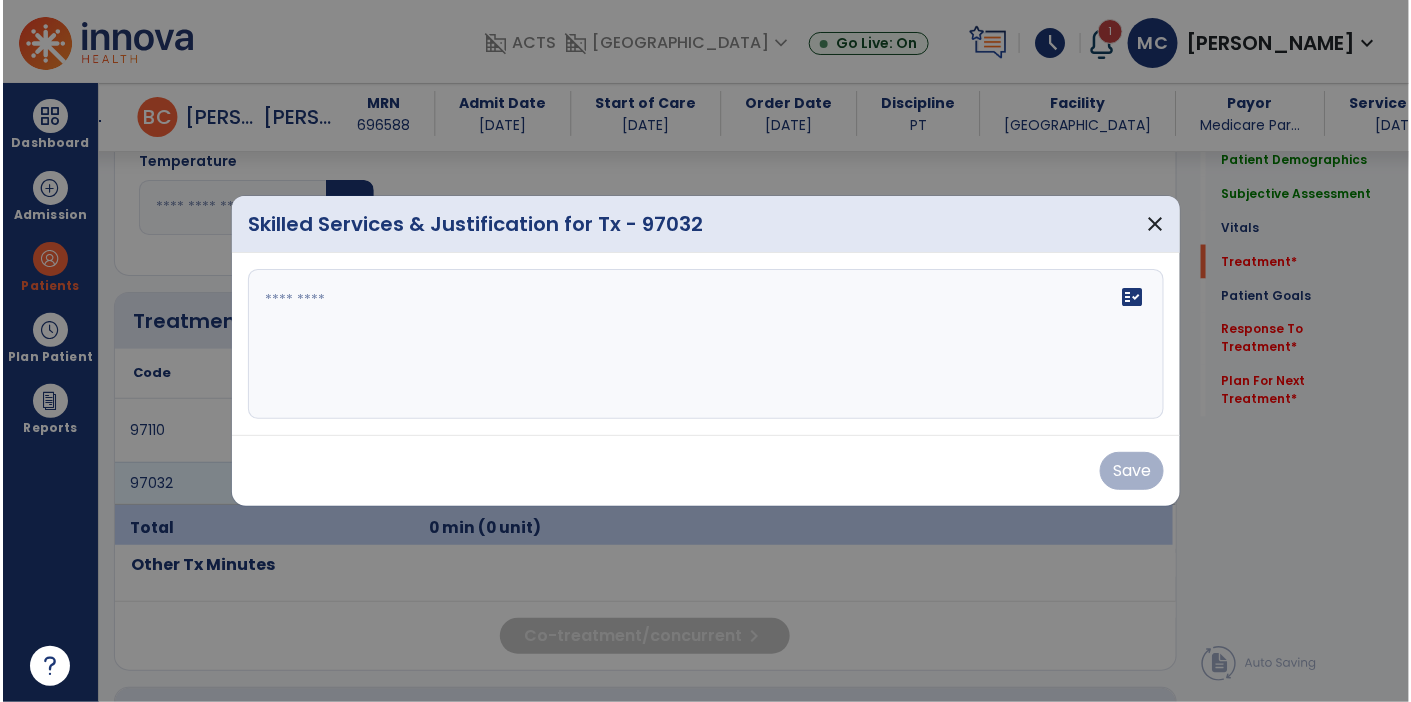 scroll, scrollTop: 961, scrollLeft: 0, axis: vertical 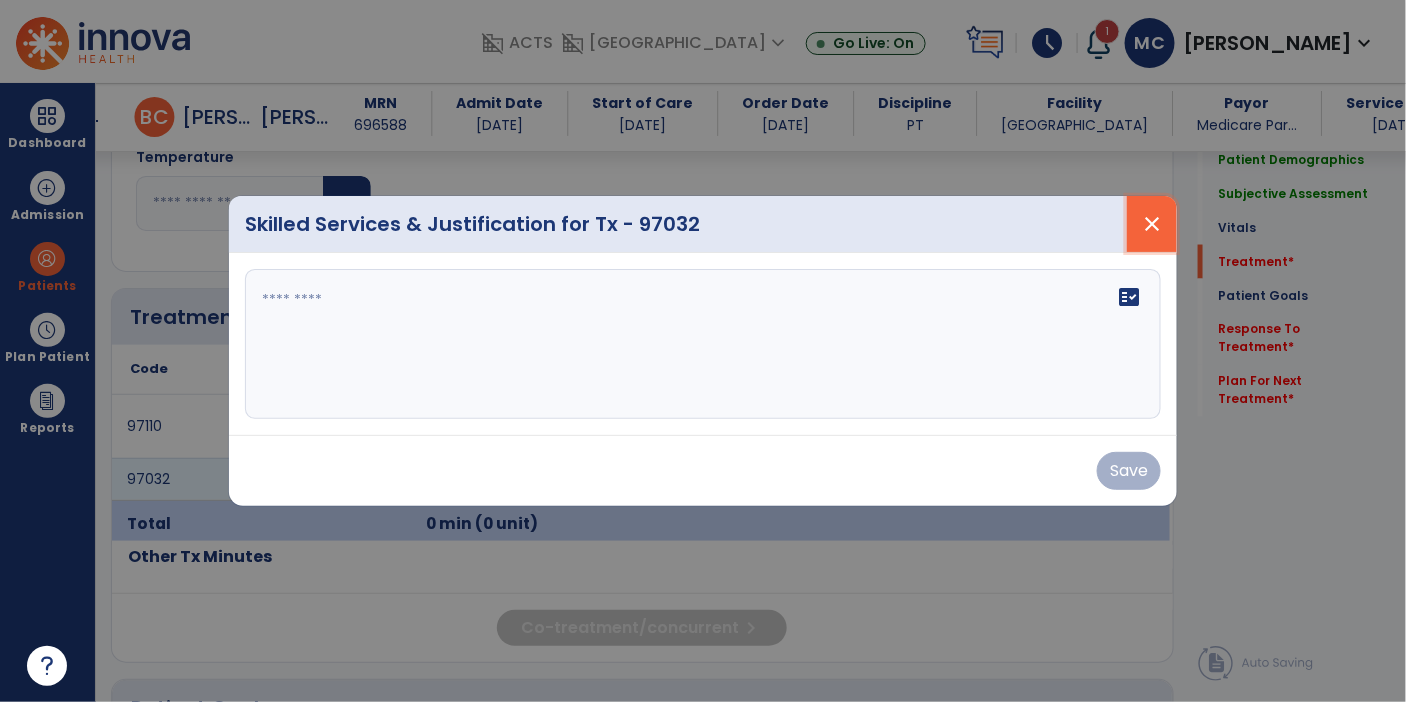 click on "close" at bounding box center [1152, 224] 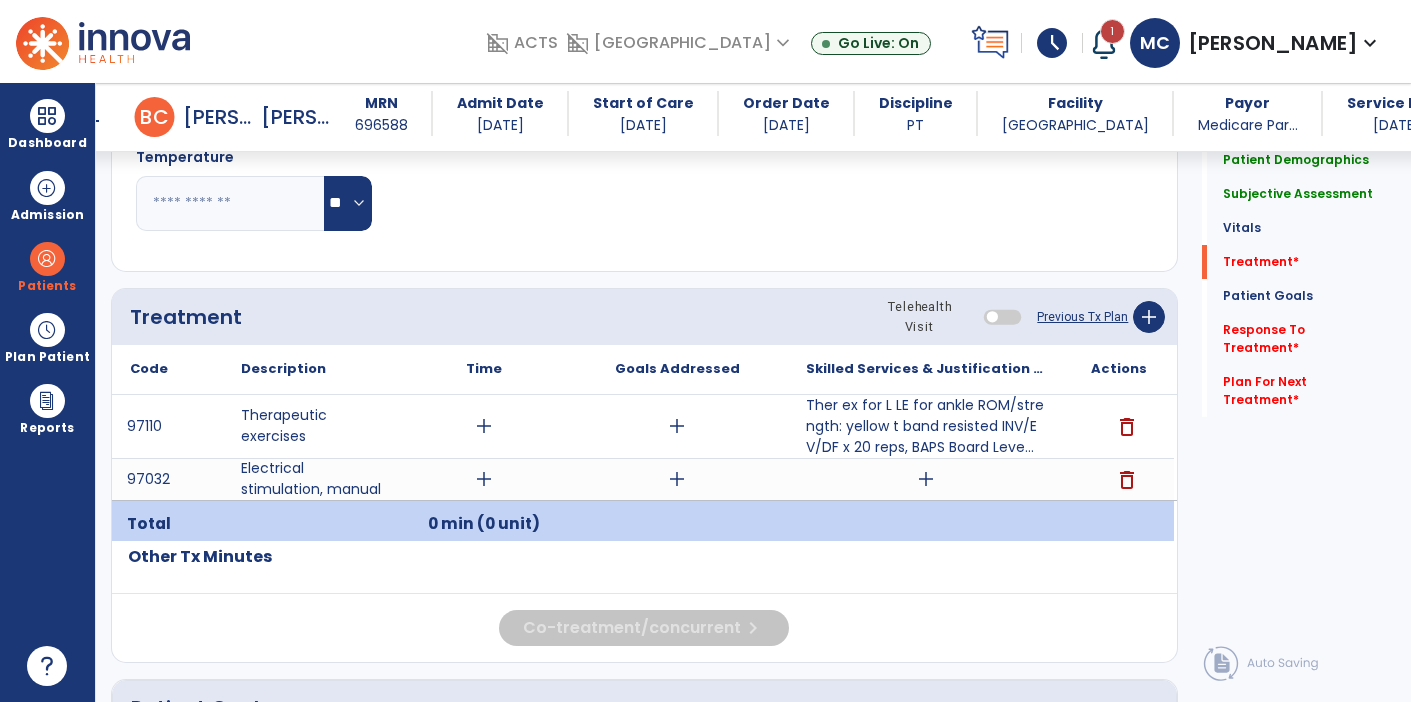click at bounding box center [47, 666] 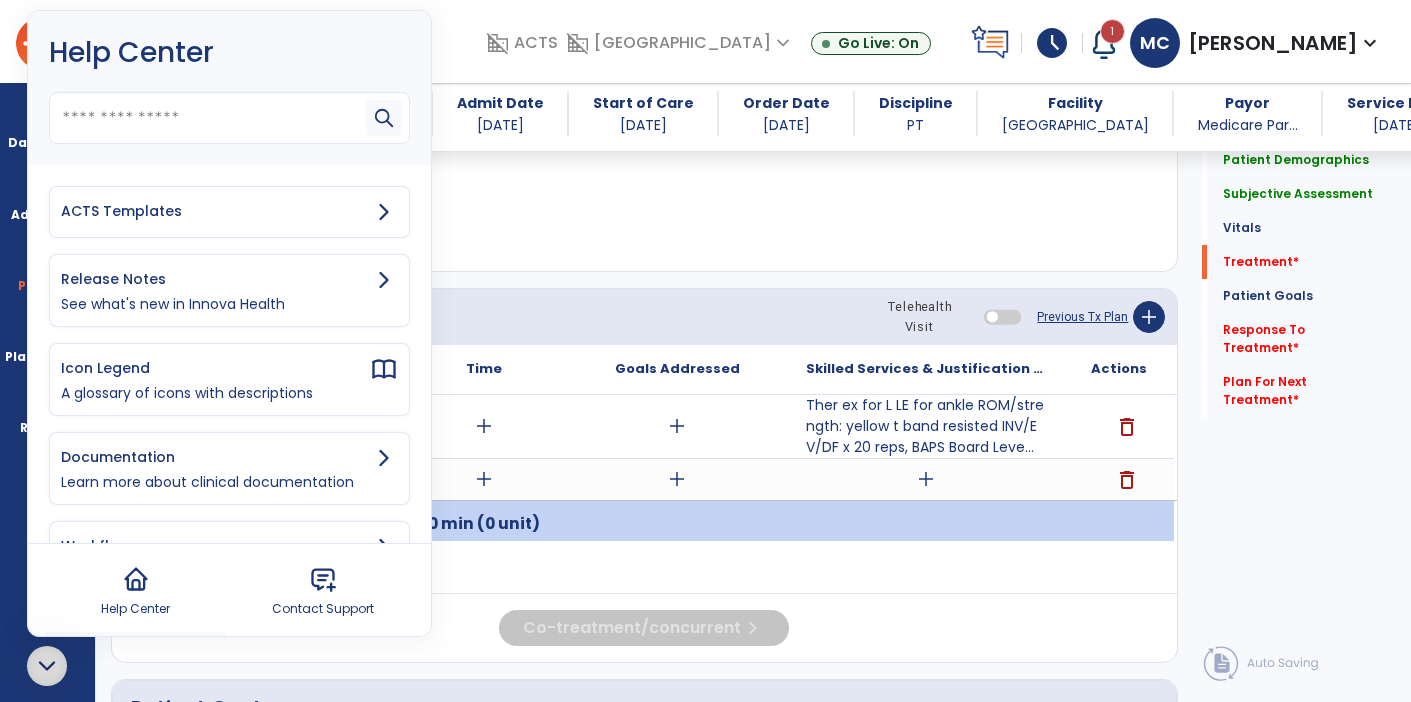 click 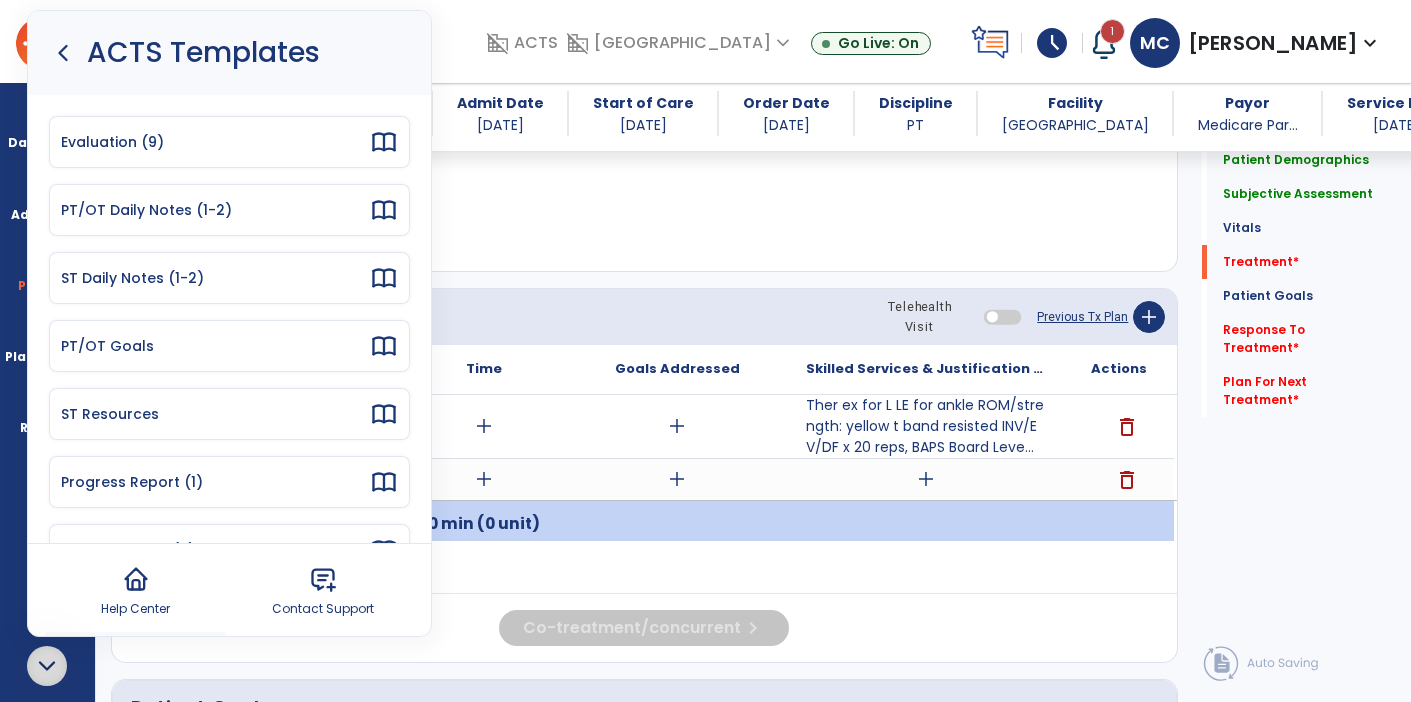 click 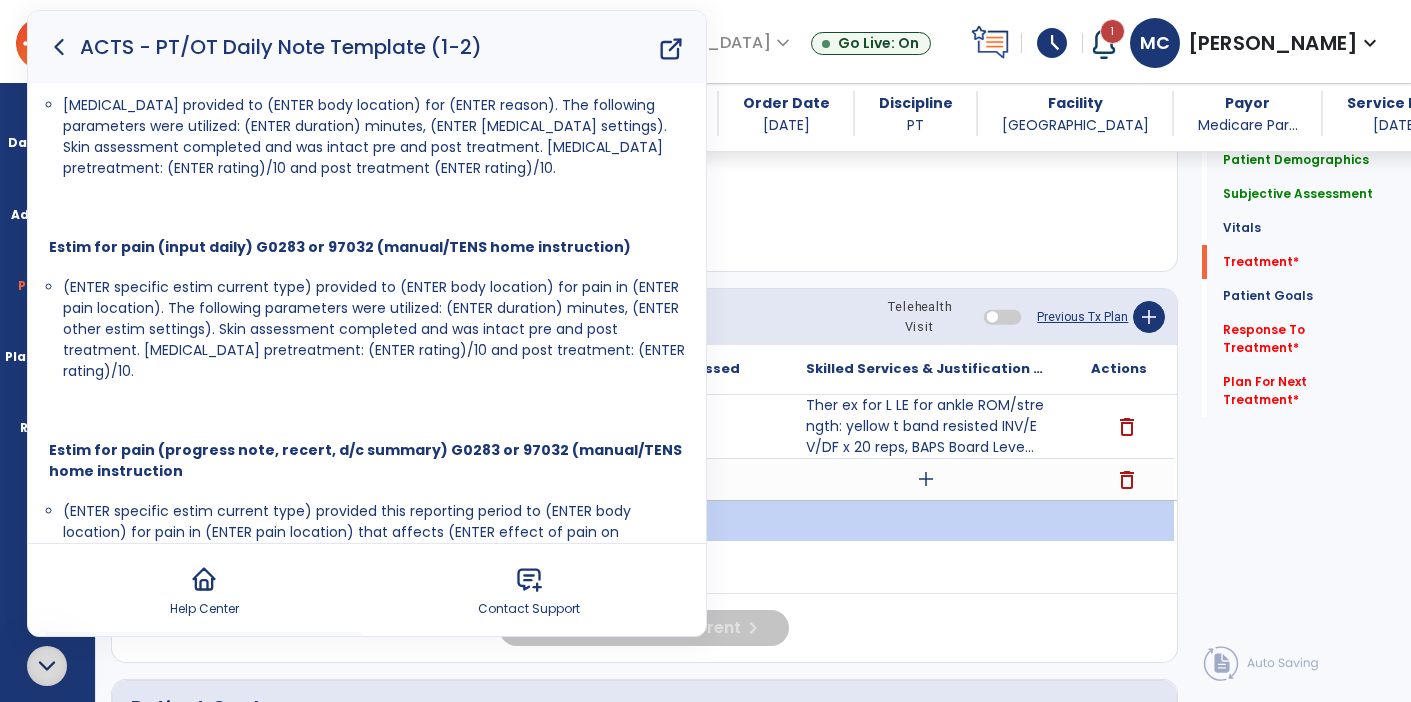 scroll, scrollTop: 1904, scrollLeft: 0, axis: vertical 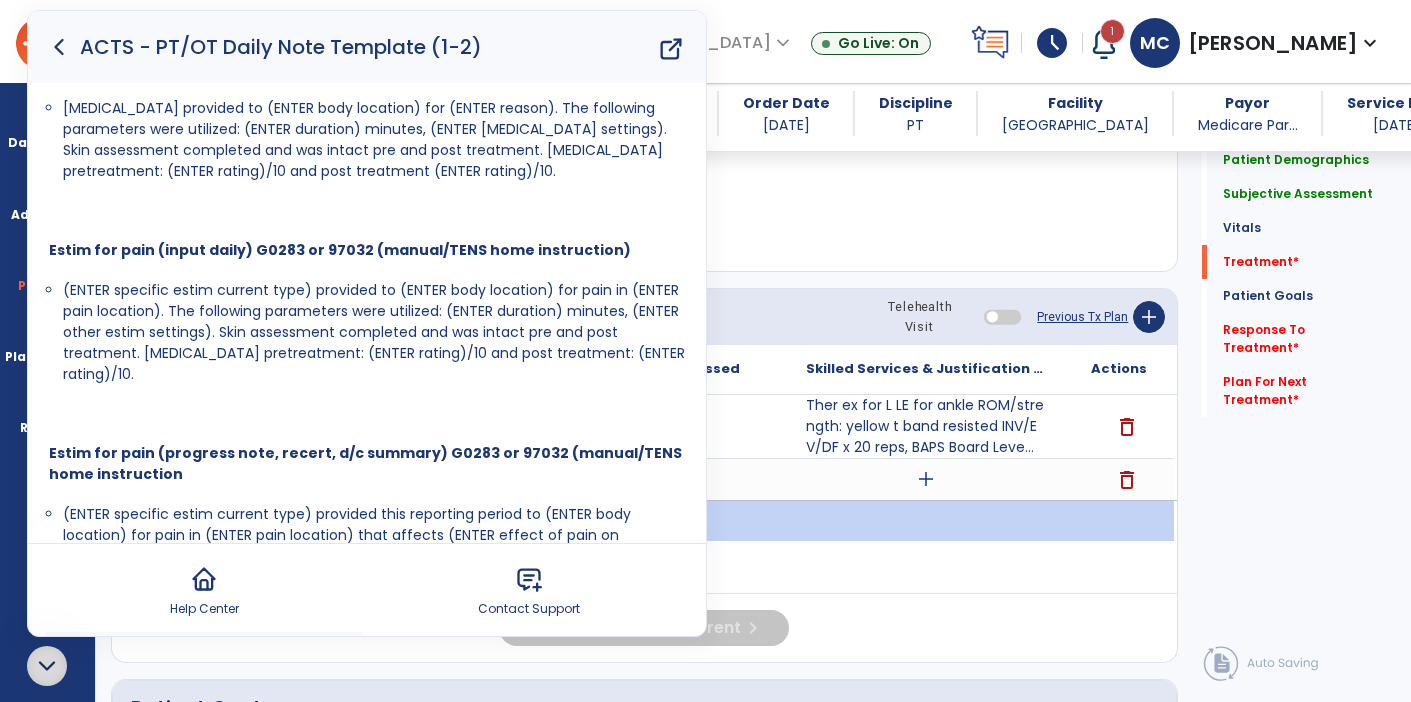 click on "Evaluation N1 Eval code complexity templates .  See E8 in the article "ACTS - Evaluation Template". Treatment N2 CPT Code Note Templates   Therapeutic Exercise 97110 Instructed Rt in Therex for (ENTER exercise type i.e., cardiopulmonary performance, stretching, AROM, progressive [MEDICAL_DATA]) to improve (ENTER underlying impairment) consisting of (ENTER mode i.e., NuStep, weights, TheraBand). Therapist provided (ENTER therapist skill provided i.e., calculation of 1 rep max and target % for dx, cues for correct breathing, prevention of substitution, speed of motion, intensity adjustments).    NMRE  97112 NMRE to improve (ENTER focus: improve balance, coordination, motor control, tone, kinesthetic sense, posture, and proprioception) consisting of (ENTER treatment description). Therapist provided (ENTER therapist skill provided i.e., progressive challenges, safety modifications, dual tasking, prevention of substitution, speed of motion, intensity adjustments).     Gait training 97116" at bounding box center (367, -234) 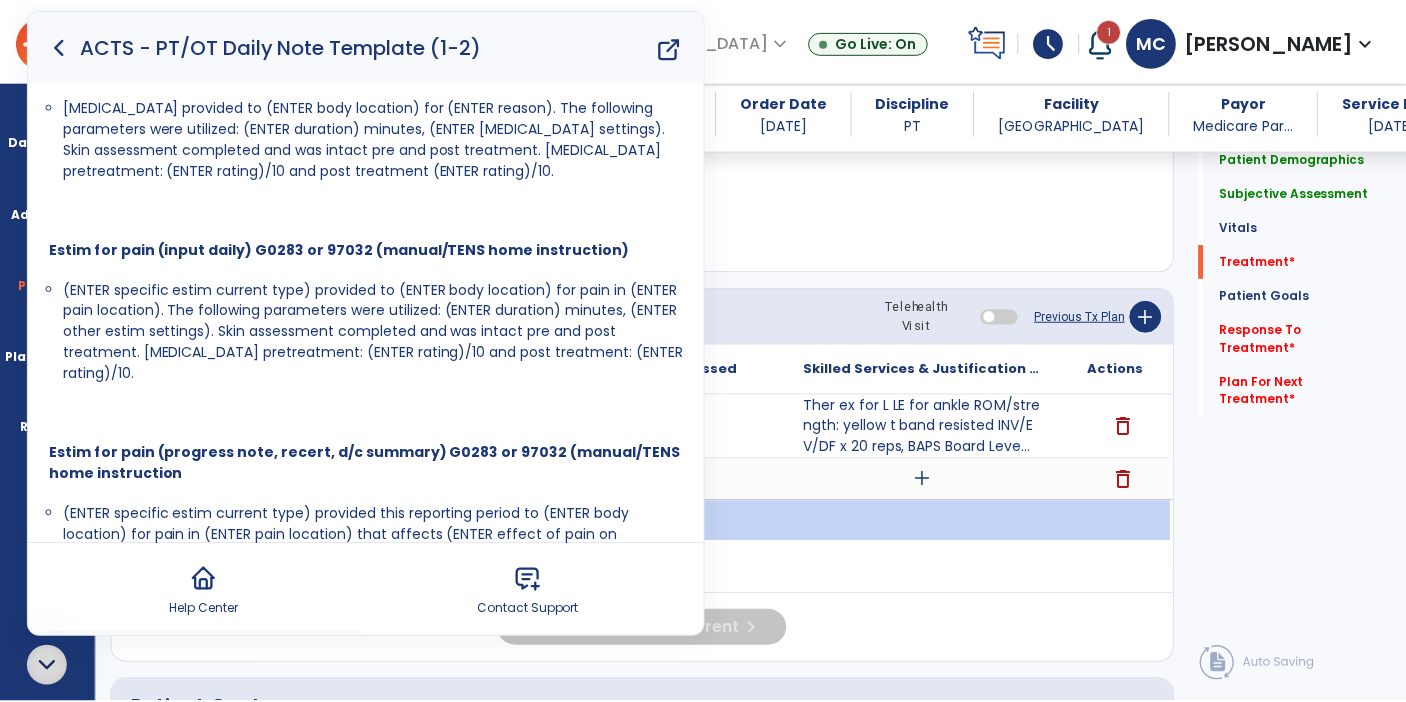 scroll, scrollTop: 0, scrollLeft: 0, axis: both 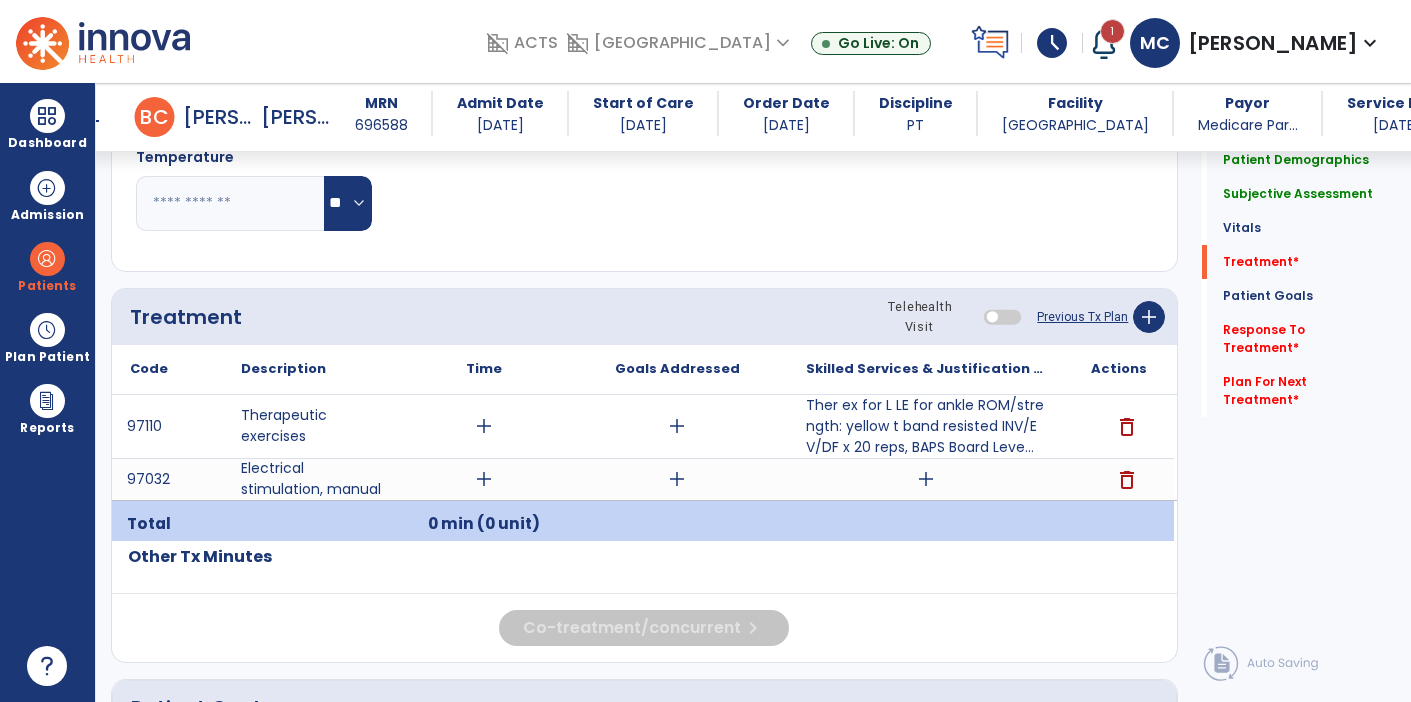 click on "add" at bounding box center [926, 479] 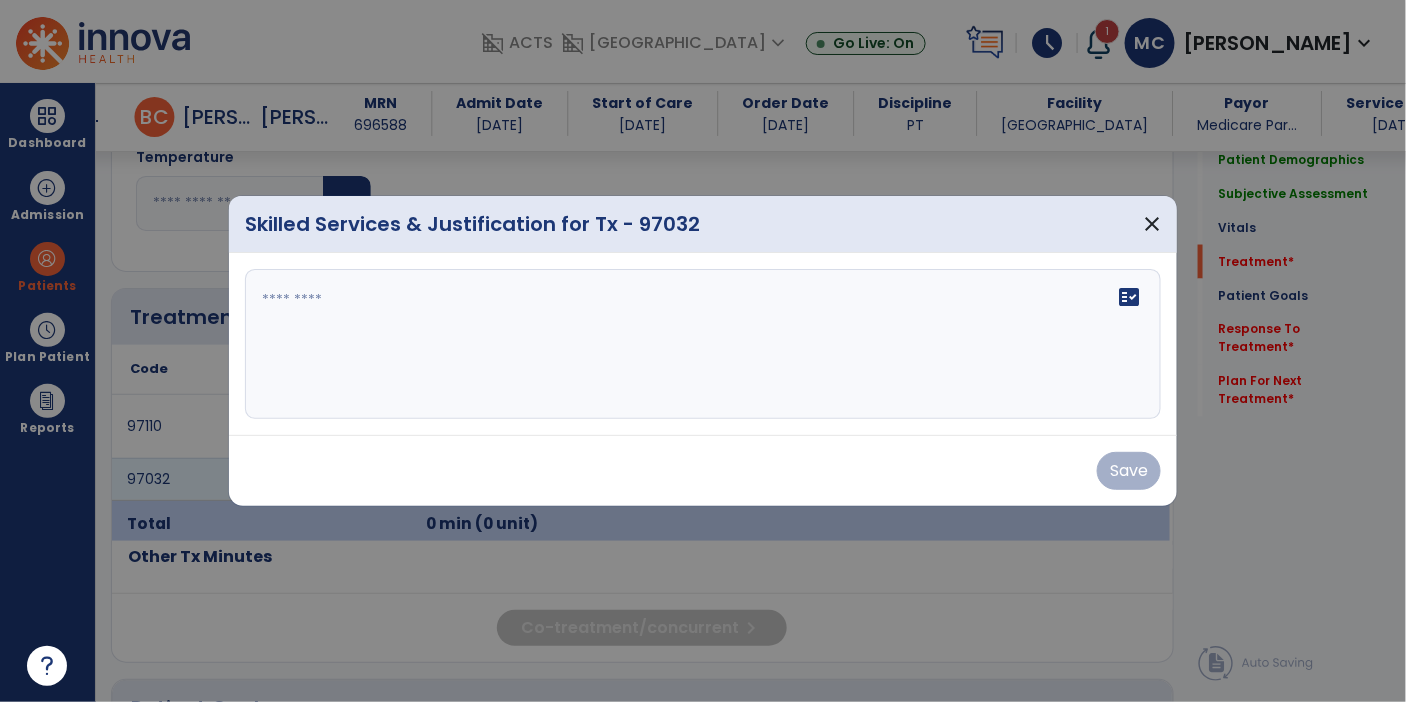 scroll, scrollTop: 961, scrollLeft: 0, axis: vertical 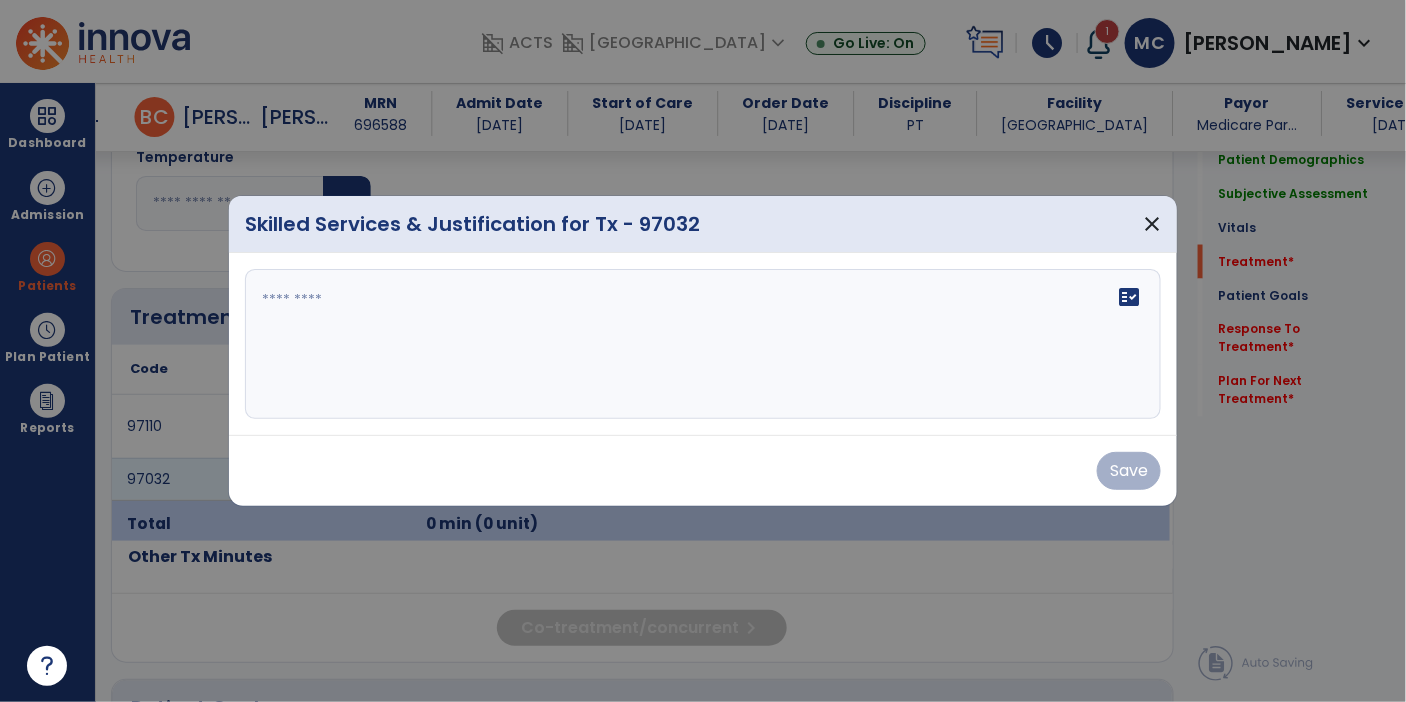 click at bounding box center [703, 344] 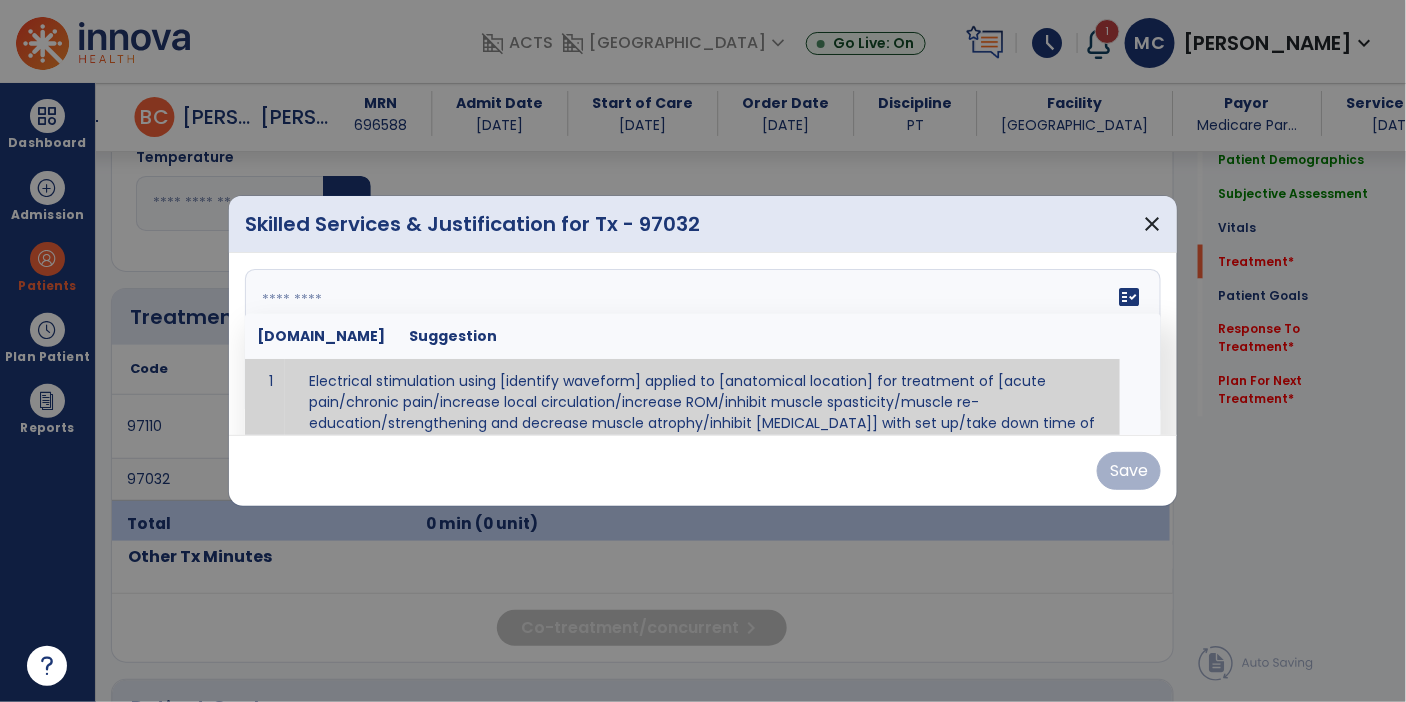 click at bounding box center [701, 344] 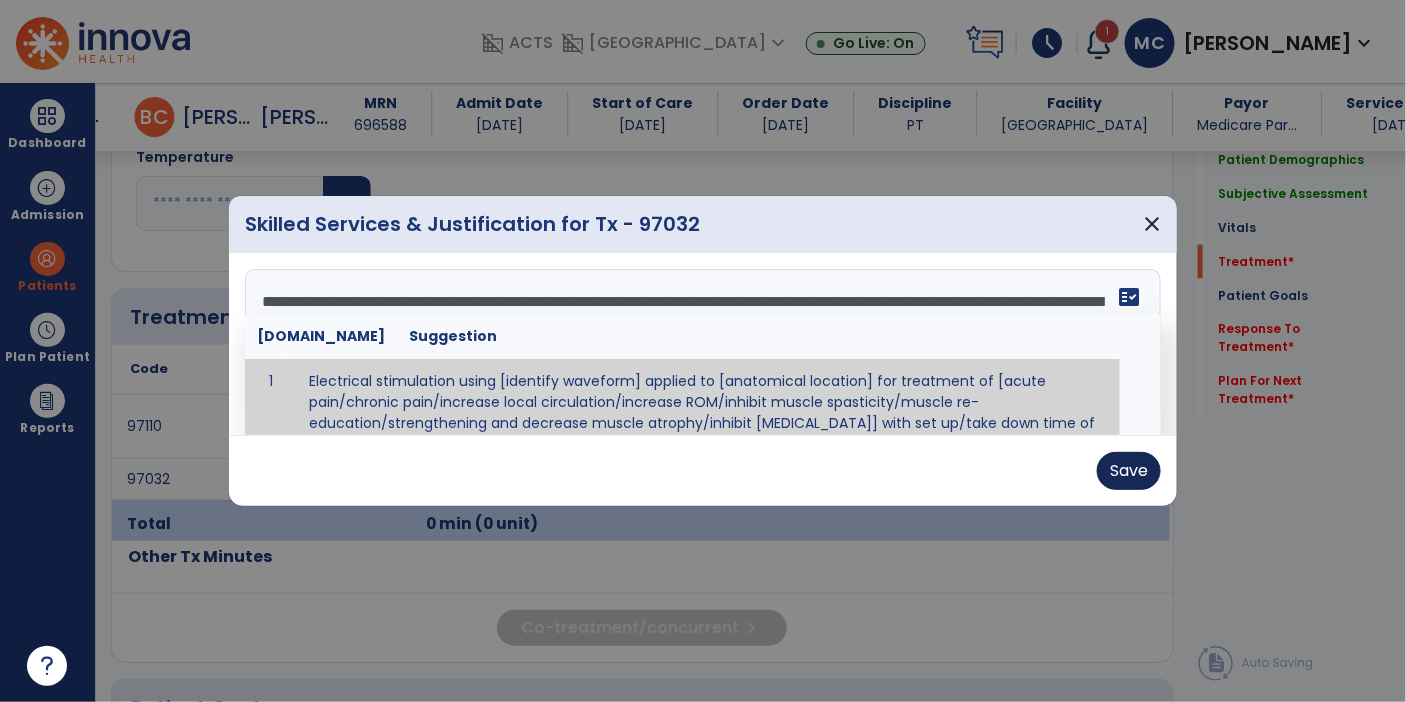 type on "**********" 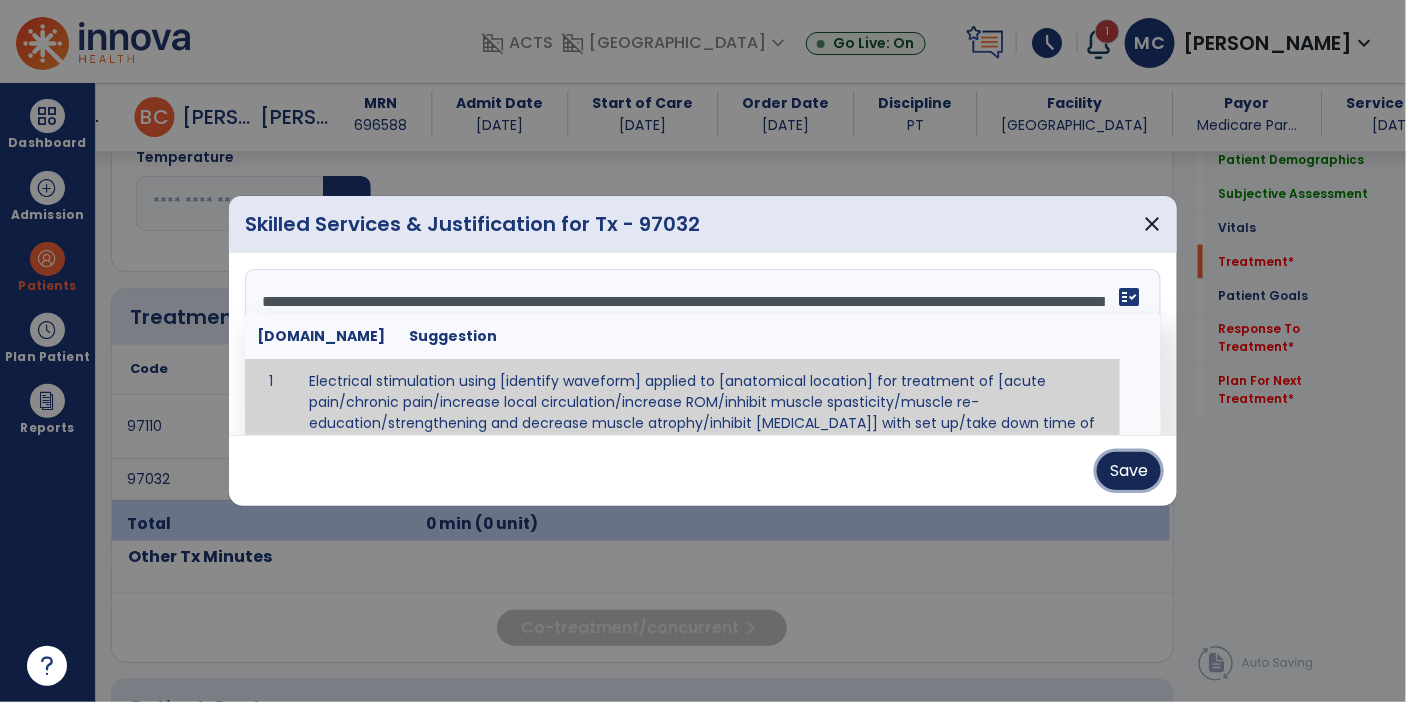 click on "Save" at bounding box center [1129, 471] 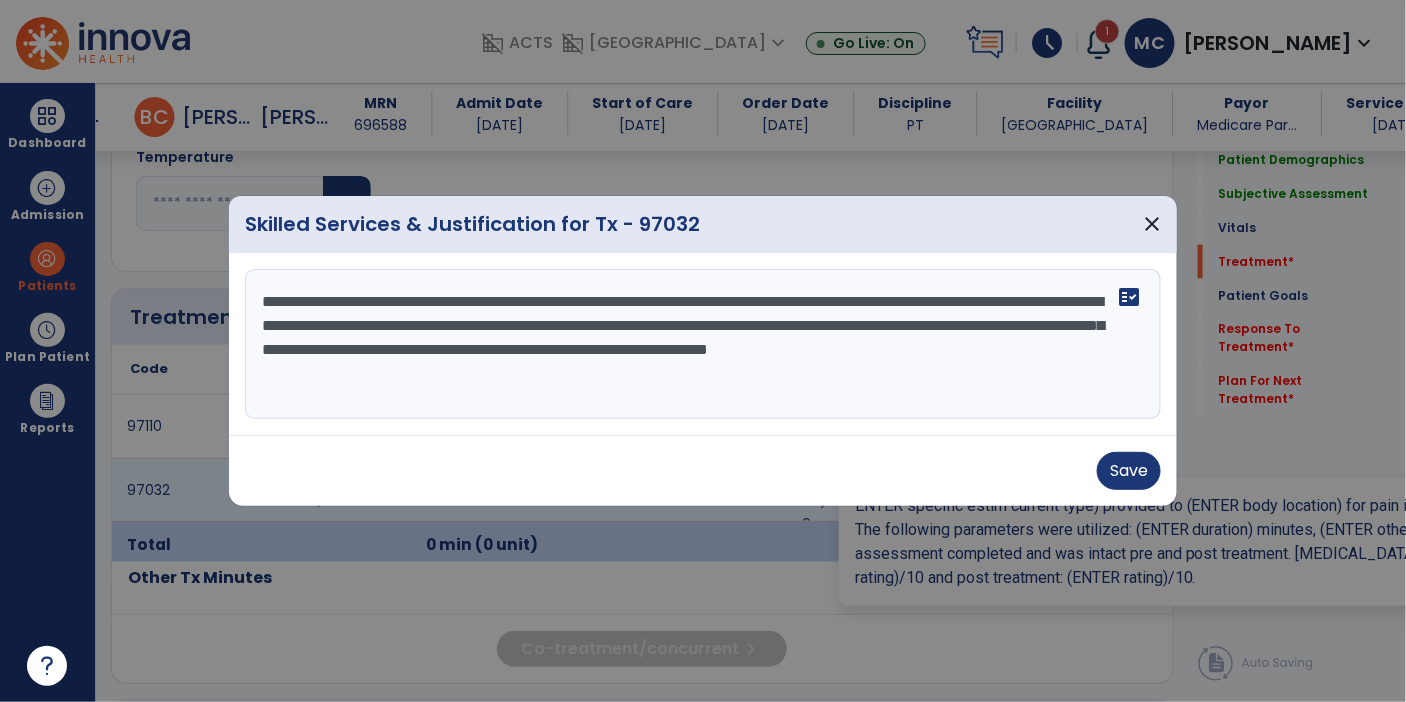 click on "**********" at bounding box center [703, 344] 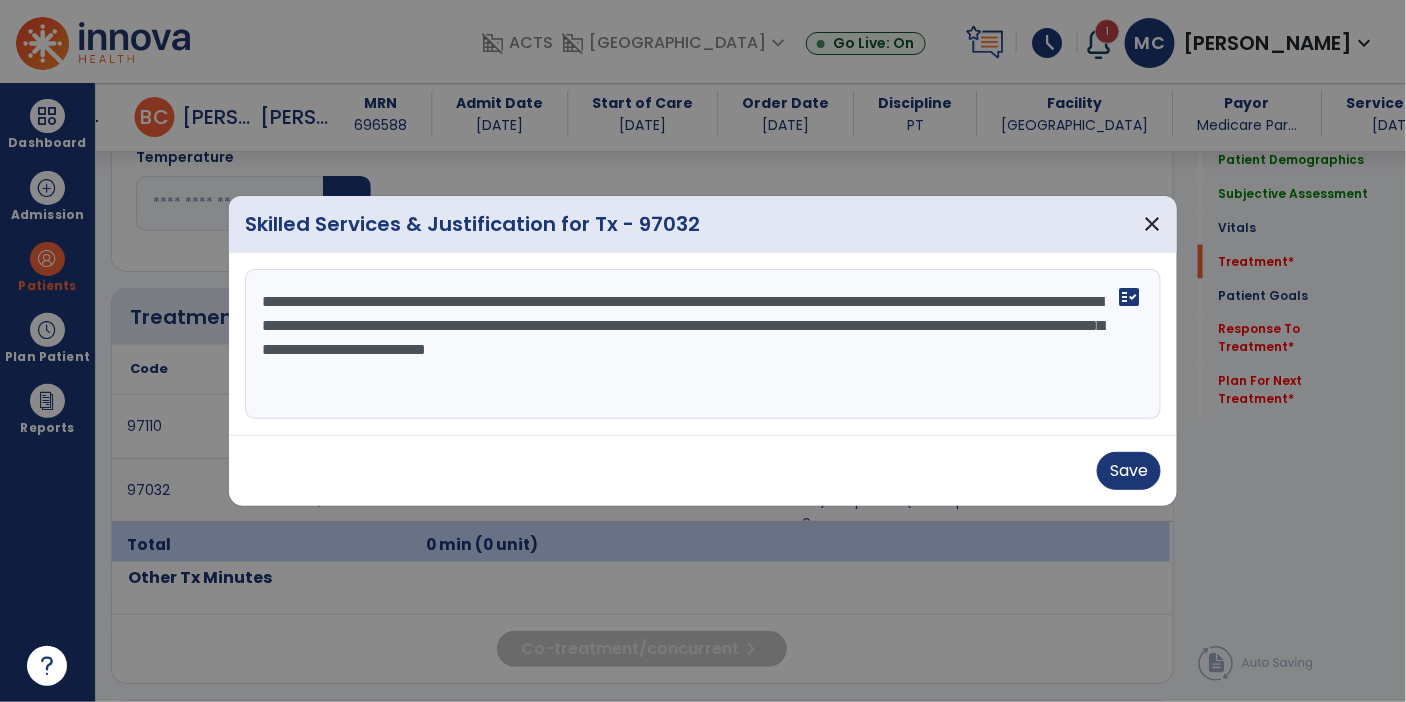 click on "**********" at bounding box center (703, 344) 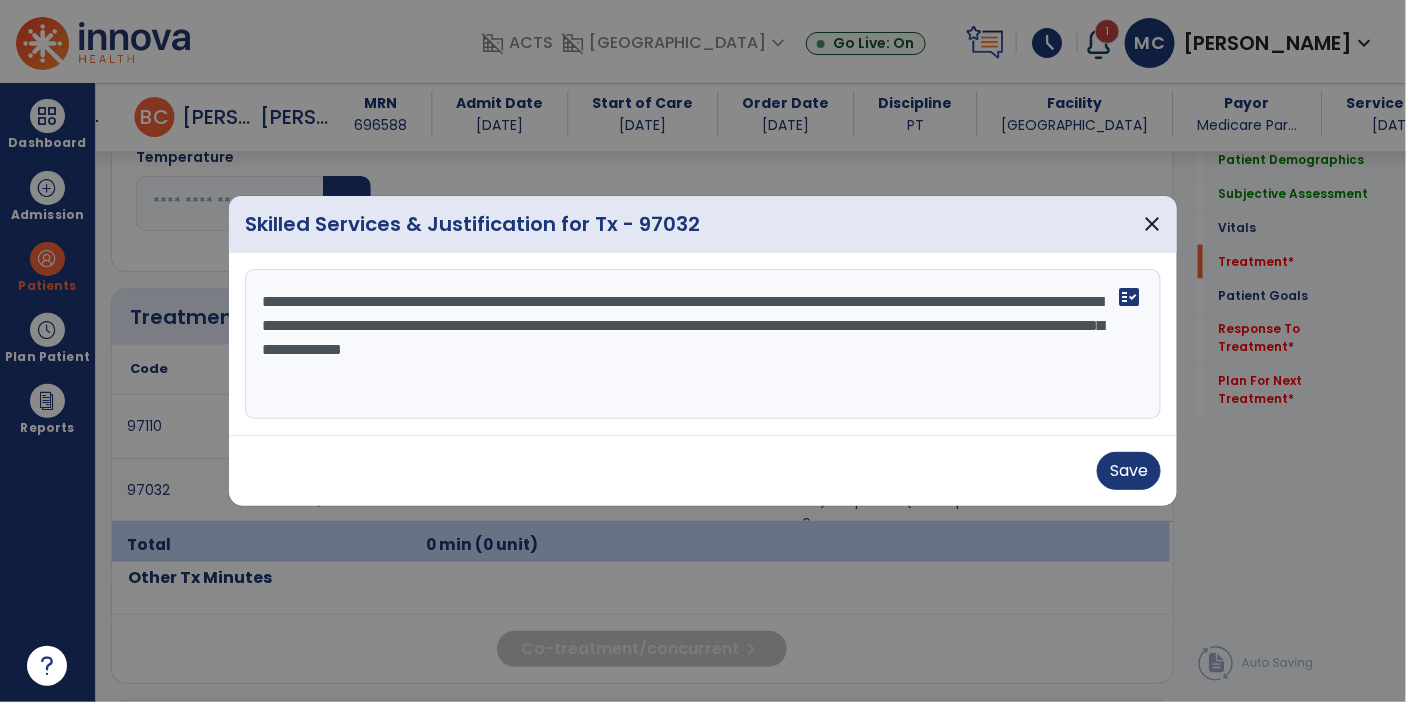click on "**********" at bounding box center [703, 344] 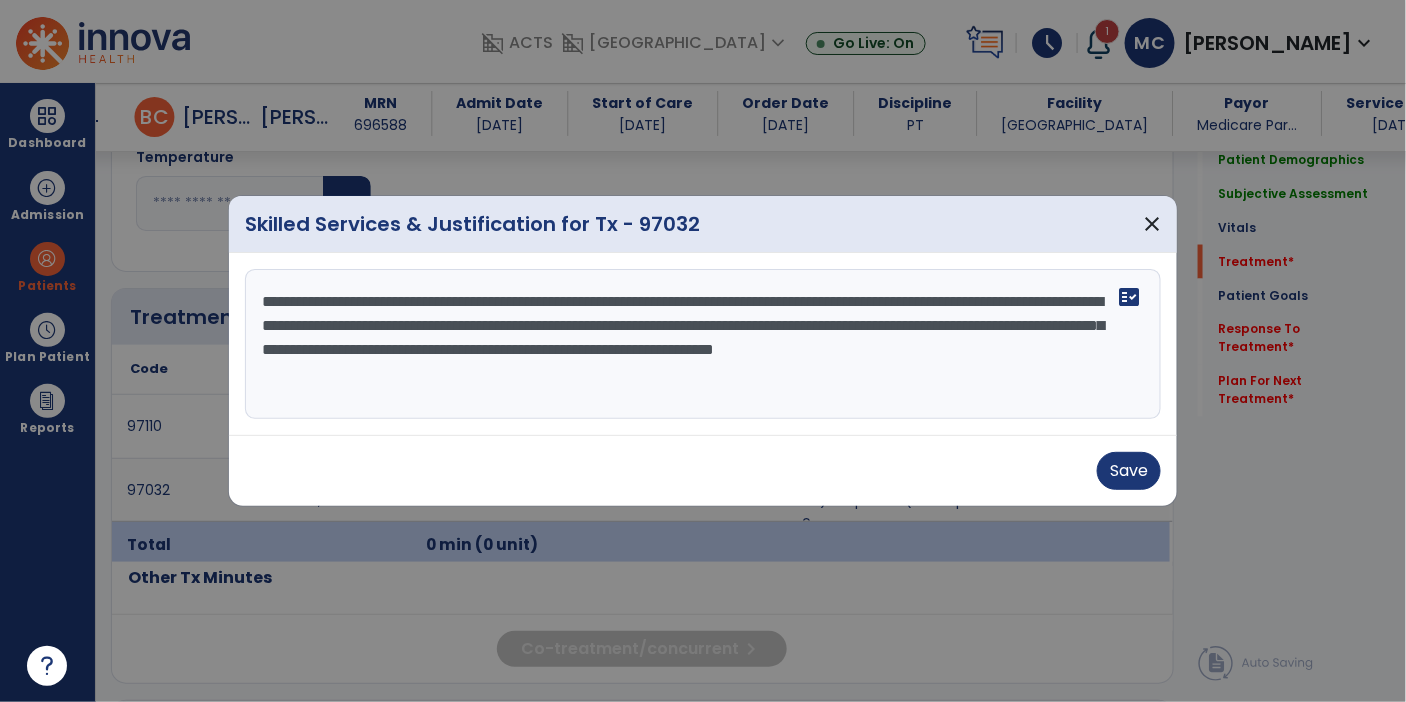 click on "**********" at bounding box center (703, 344) 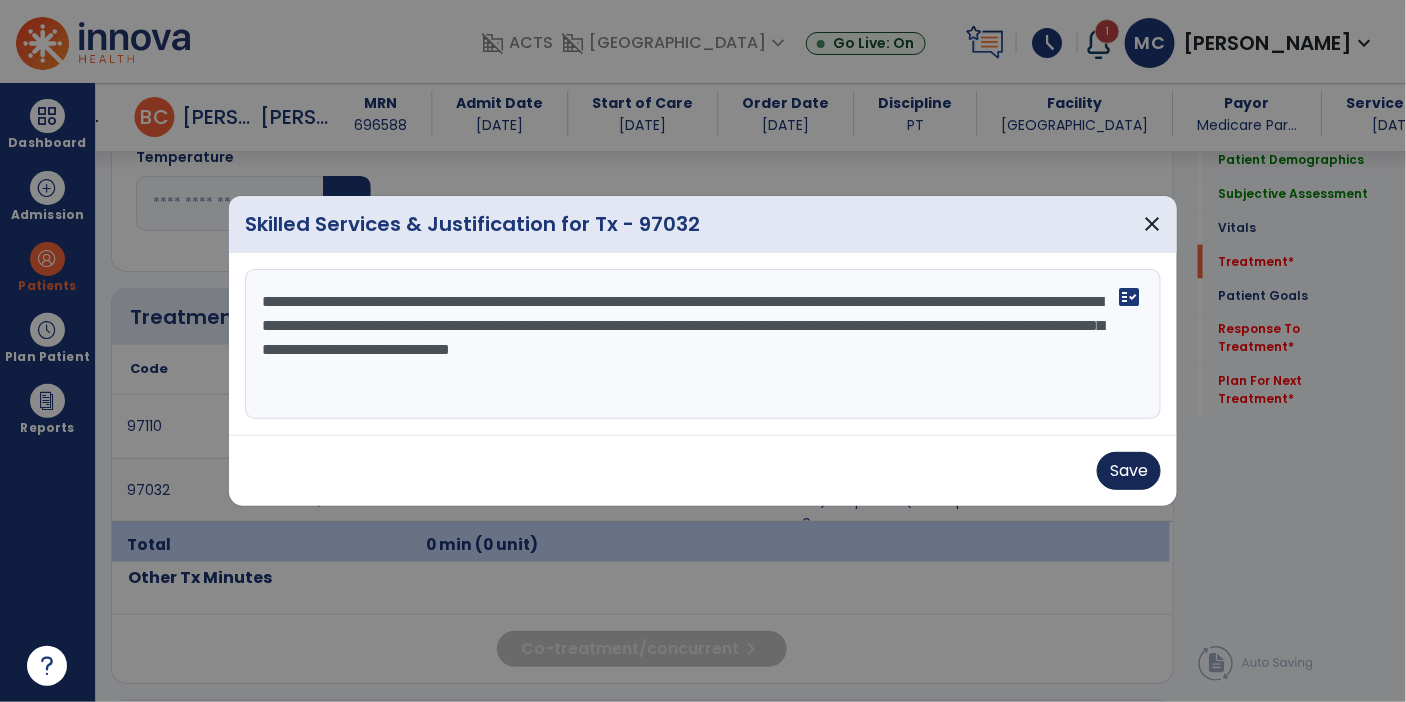 type on "**********" 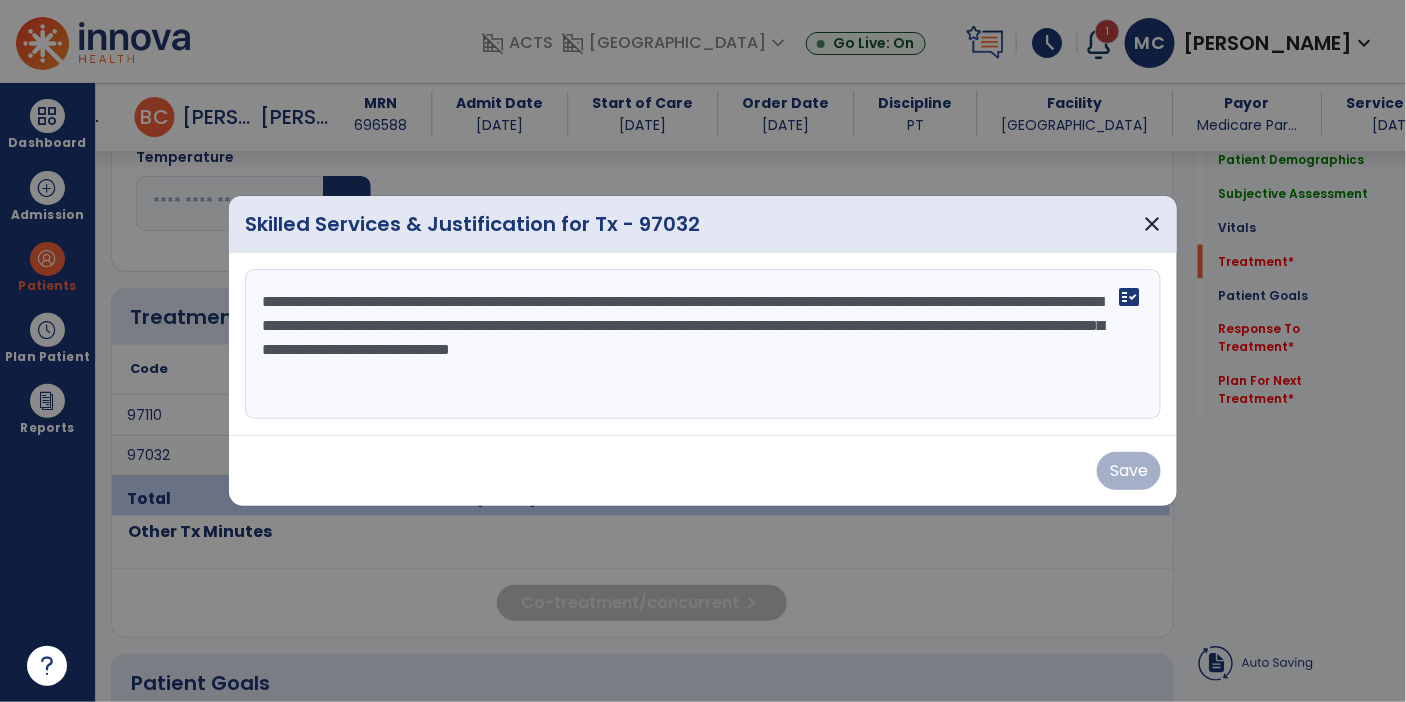 click on "Save" at bounding box center [703, 471] 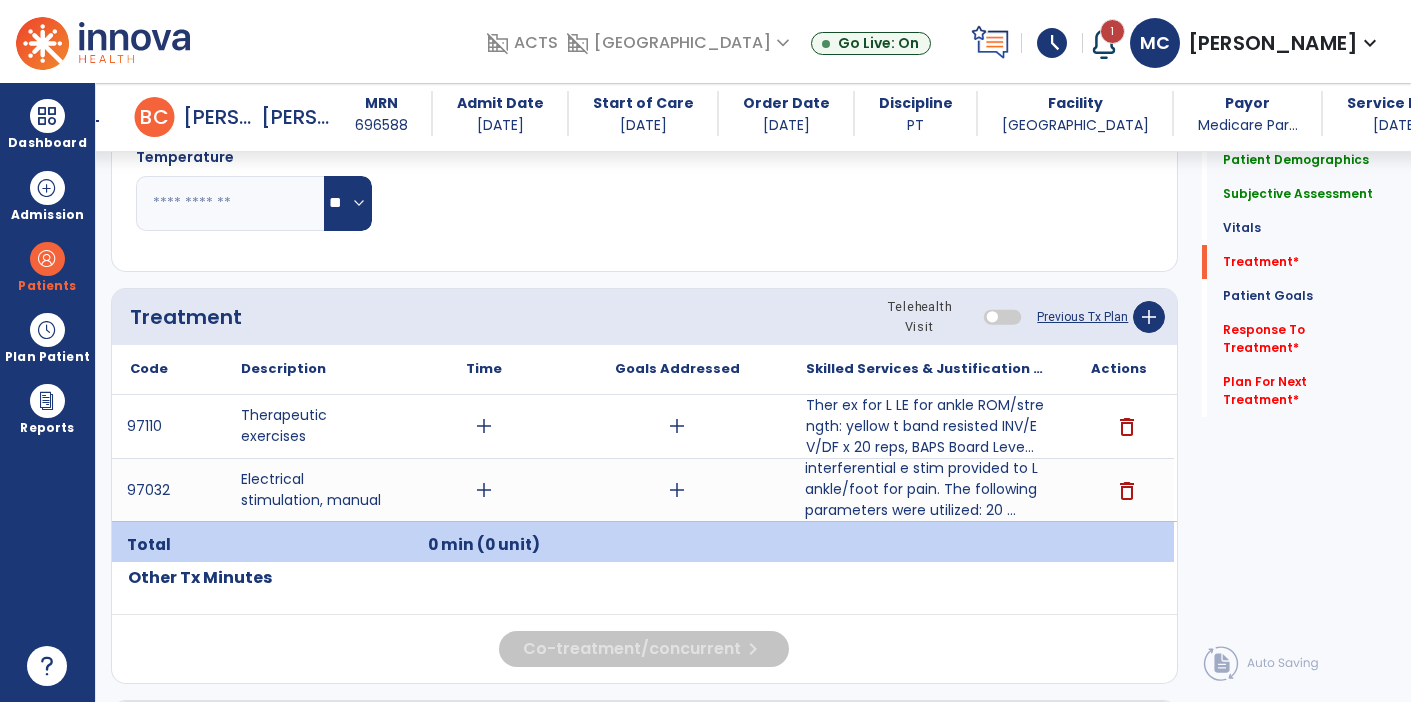 click on "interferential e stim provided to L ankle/foot for pain. The following parameters were utilized: 20 ..." at bounding box center (926, 489) 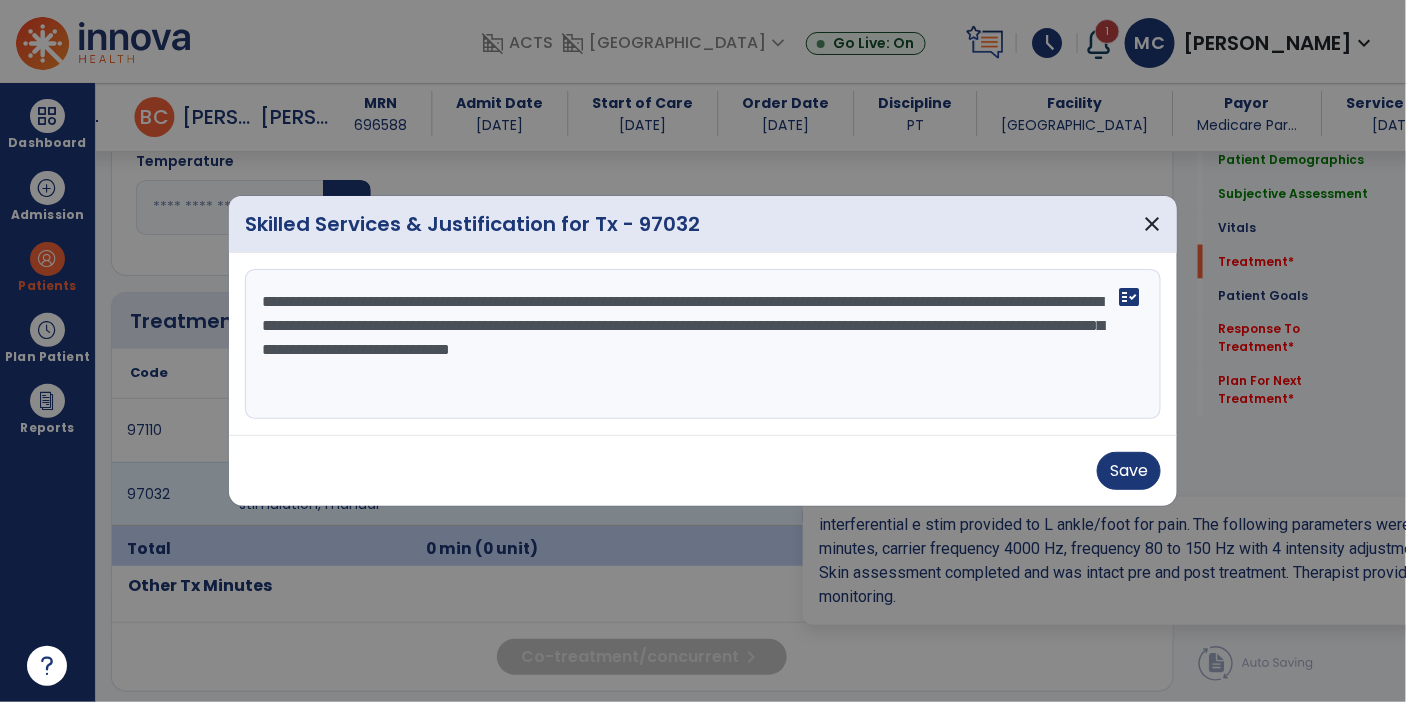 scroll, scrollTop: 961, scrollLeft: 0, axis: vertical 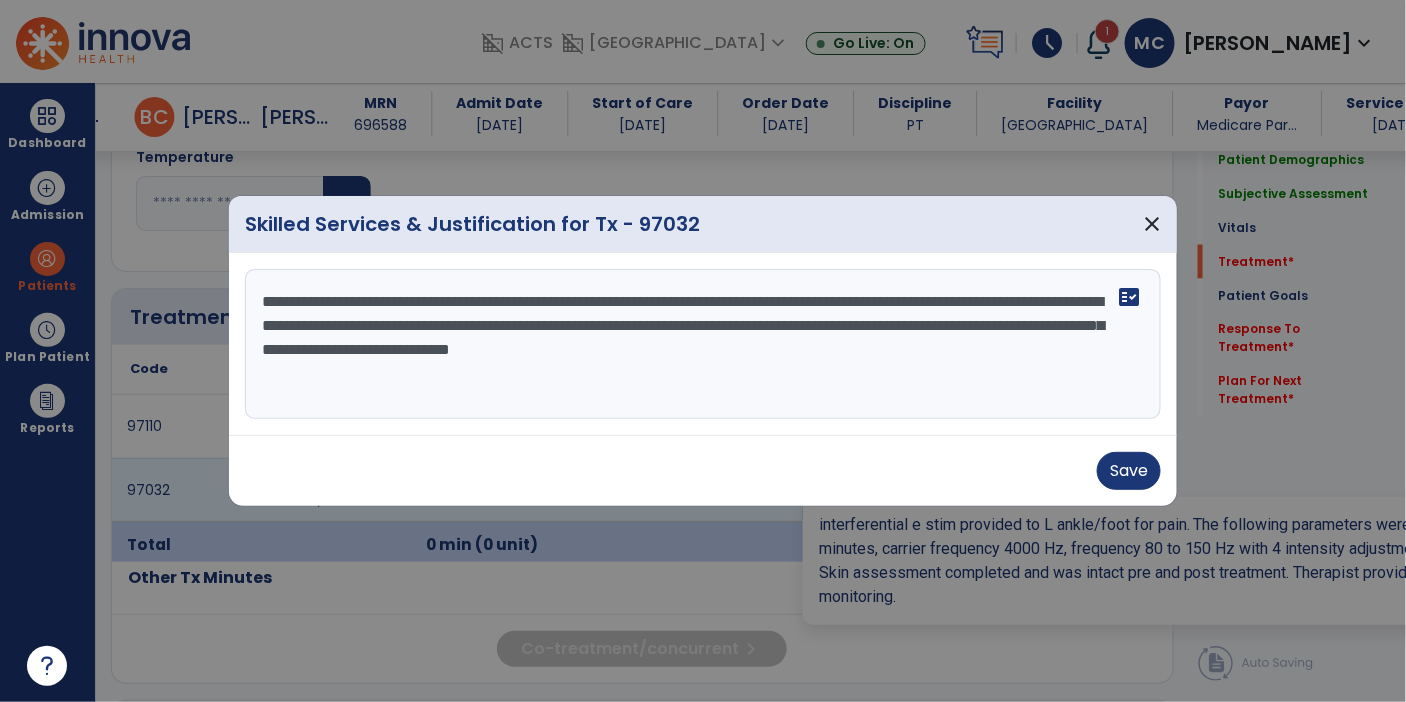 click on "**********" at bounding box center (703, 344) 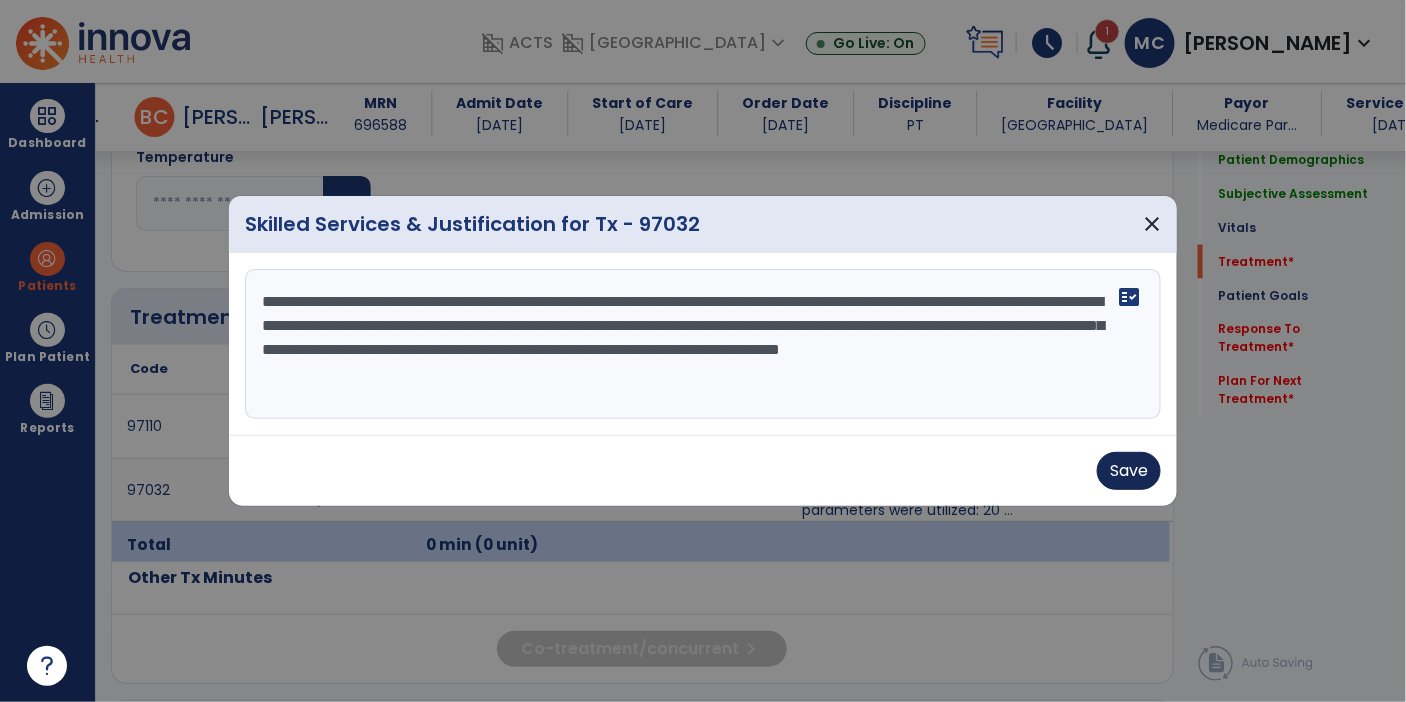 type on "**********" 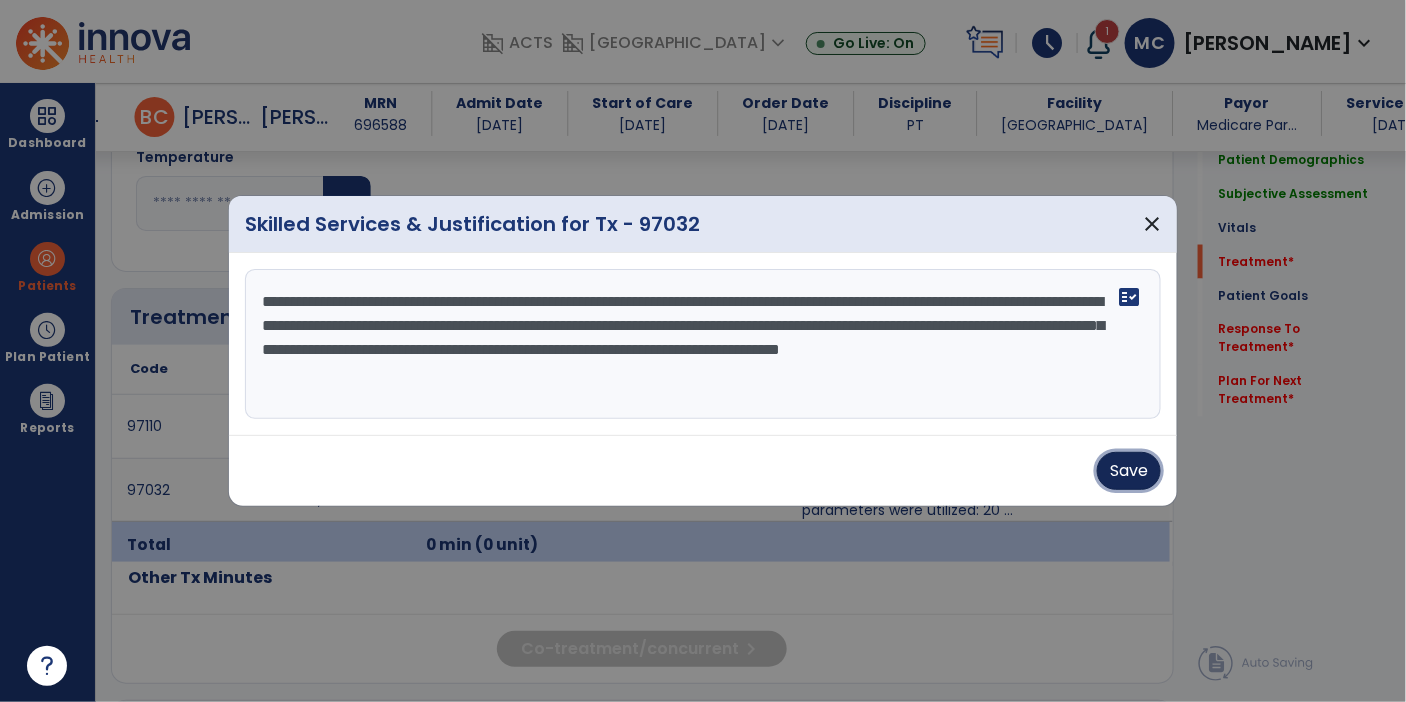 click on "Save" at bounding box center (1129, 471) 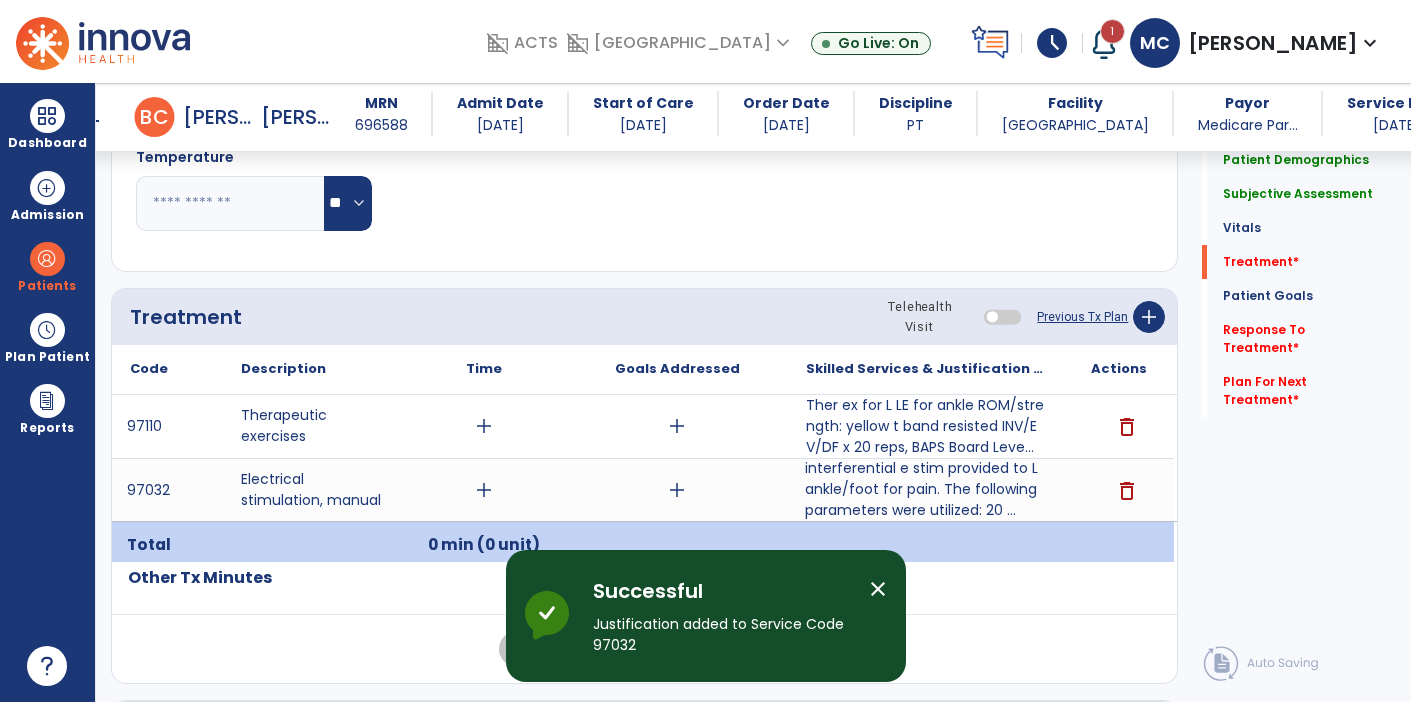 click on "add" at bounding box center (484, 490) 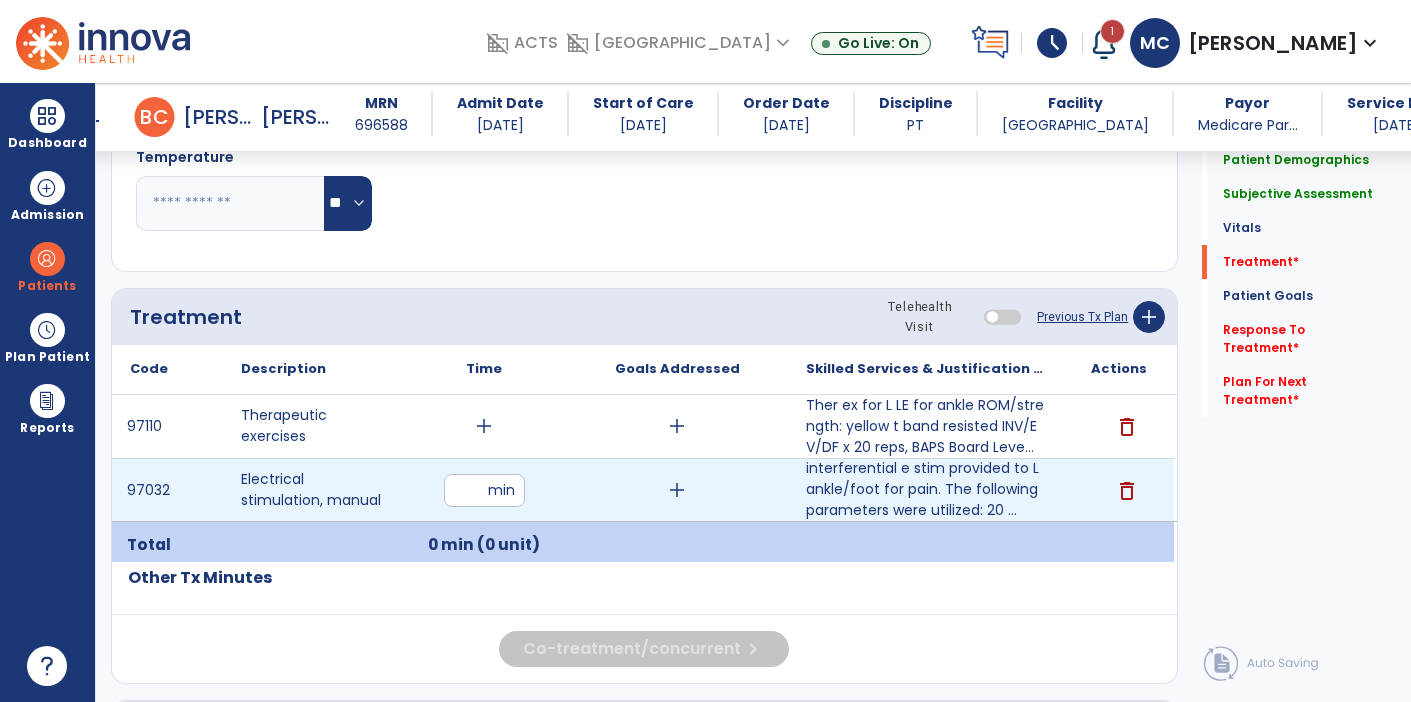 type on "**" 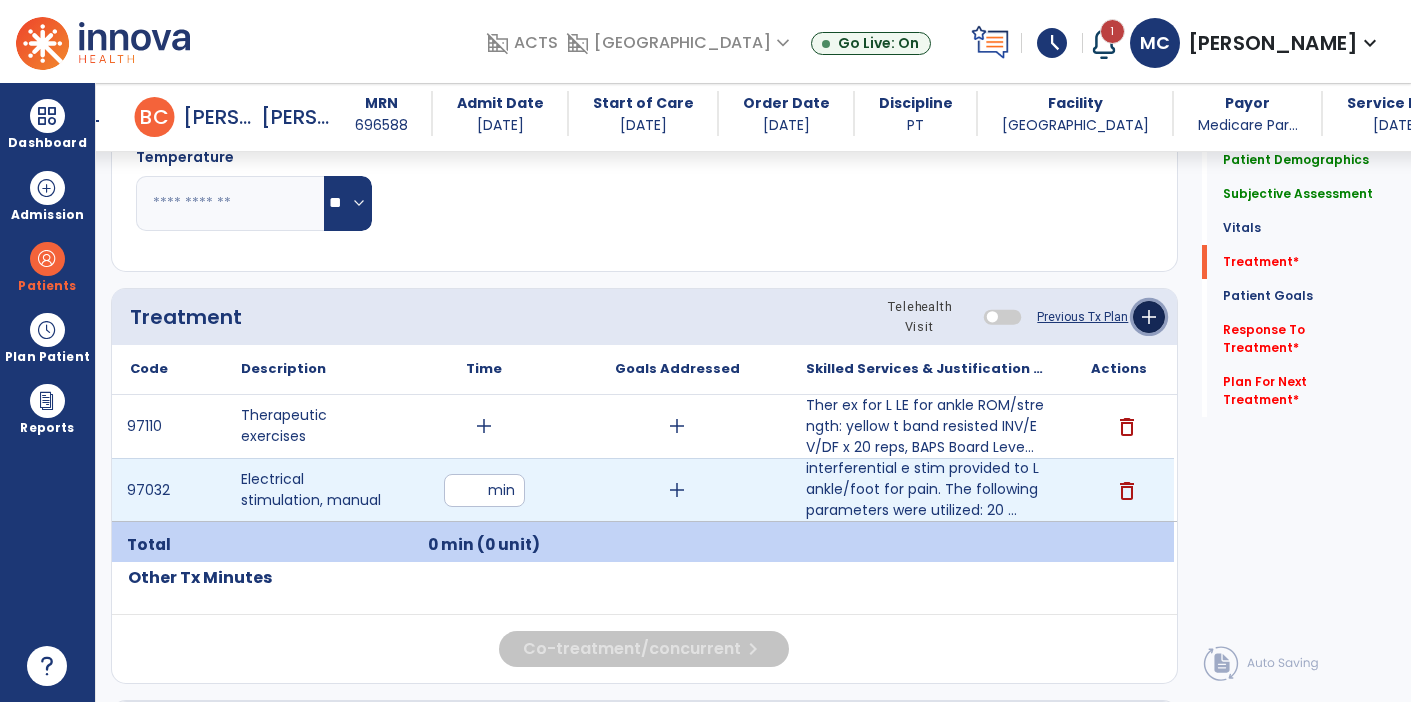 click on "add" 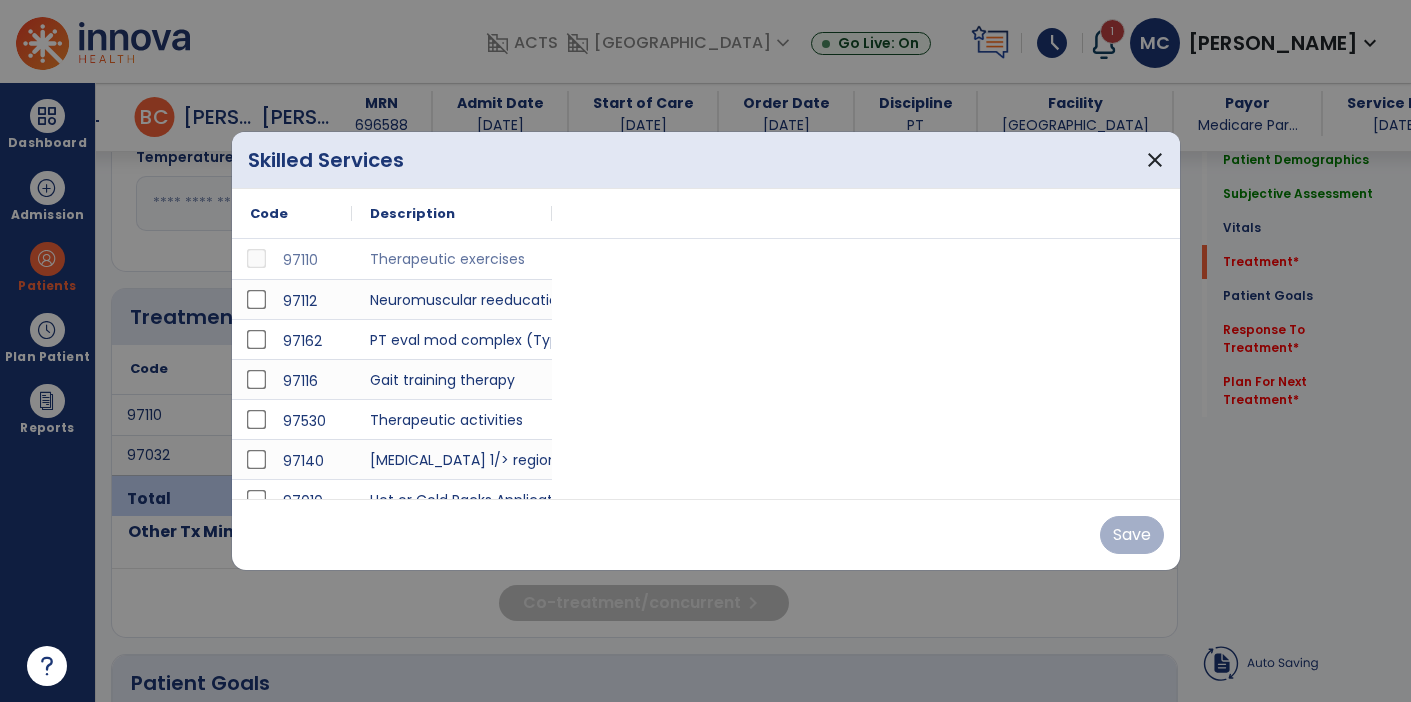 click on "97110 Therapeutic exercises   97112 Neuromuscular reeducation   97162 PT eval mod complex (Typical Face-to-Face Time 30 min)   97116 Gait training therapy   97530 Therapeutic activities   97140 [MEDICAL_DATA] 1/> regions   97010 Hot or Cold Packs Application   97032 Electrical stimulation, manual   97035 Ultrasound therapy" at bounding box center (706, 419) 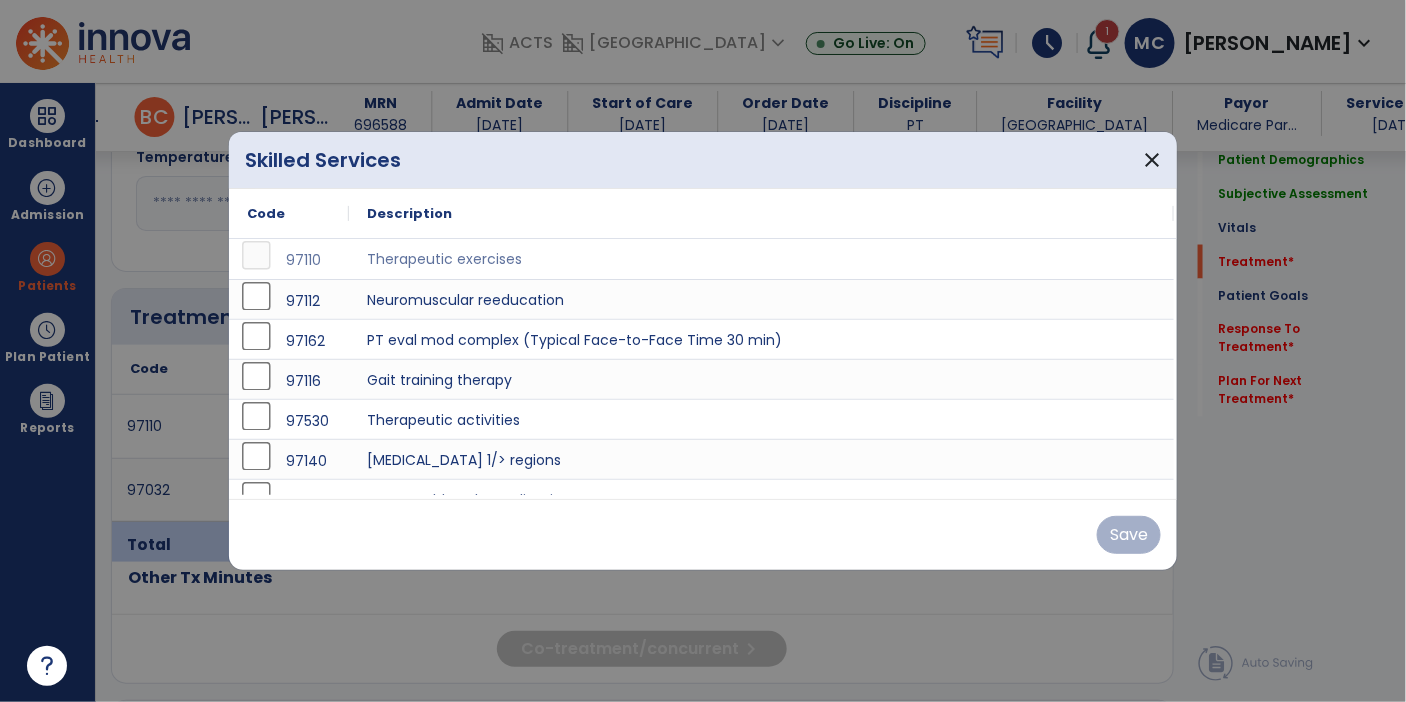 scroll, scrollTop: 961, scrollLeft: 0, axis: vertical 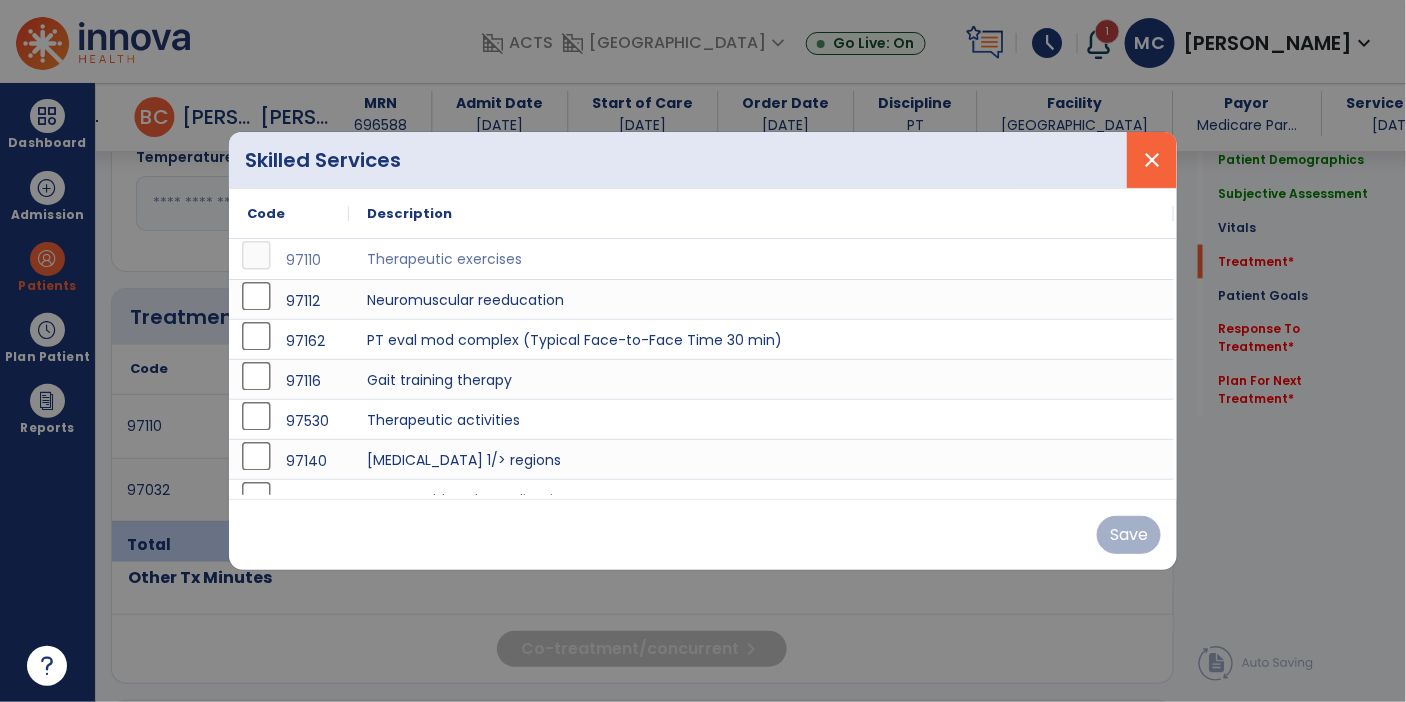 click on "close" at bounding box center (1152, 160) 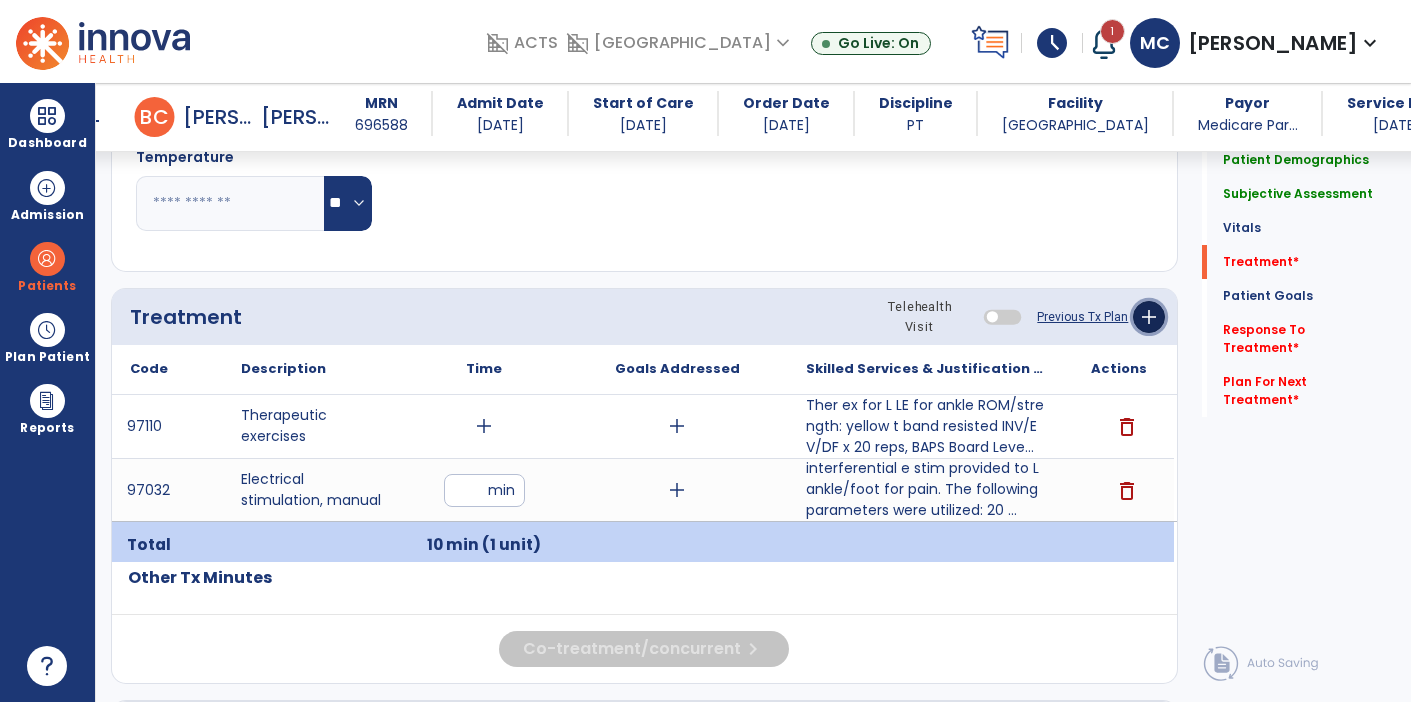 click on "add" 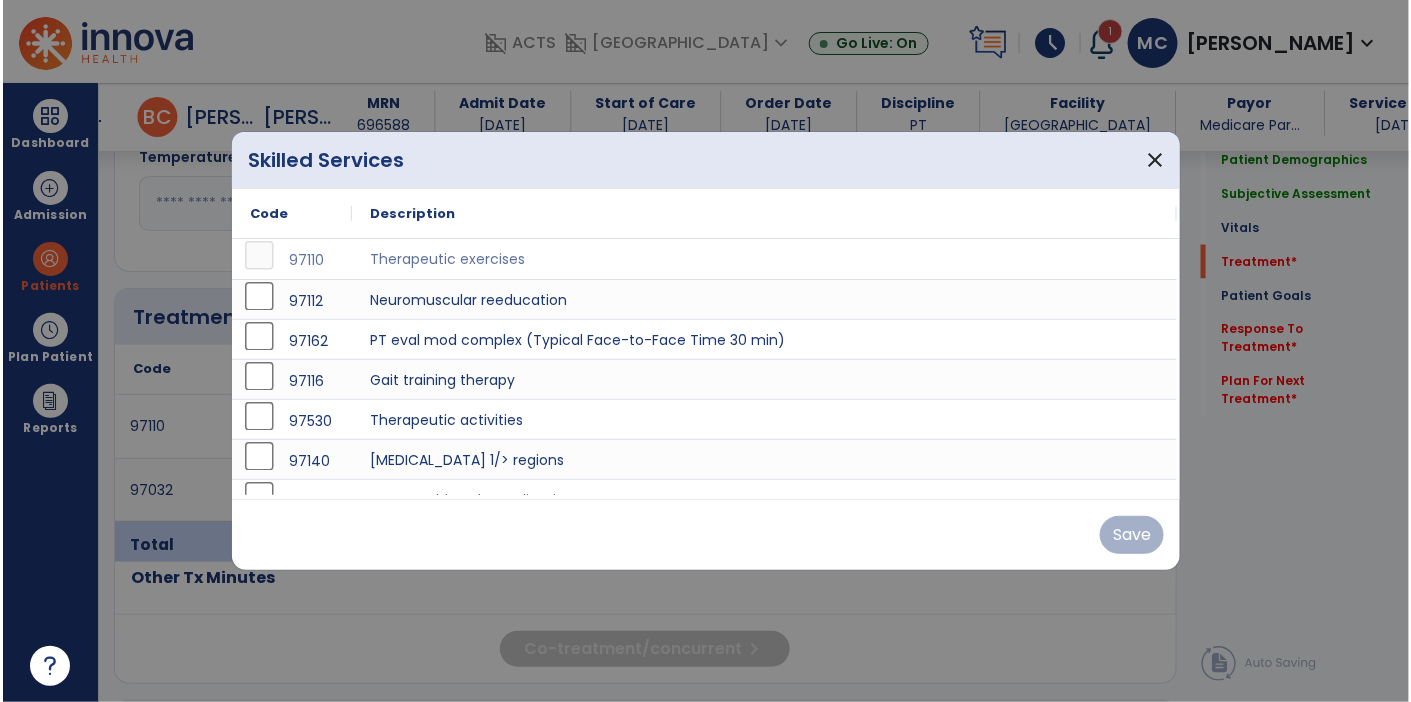 scroll, scrollTop: 961, scrollLeft: 0, axis: vertical 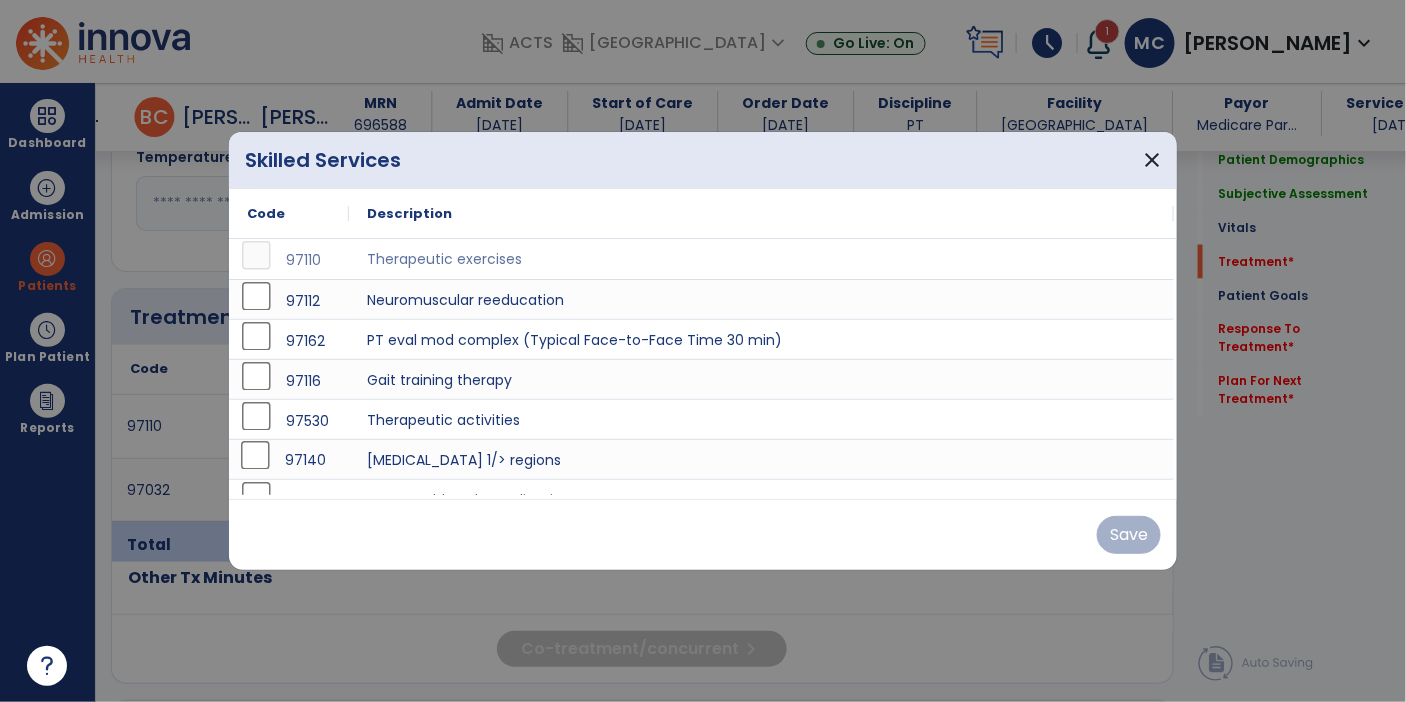 click on "97140" at bounding box center (289, 459) 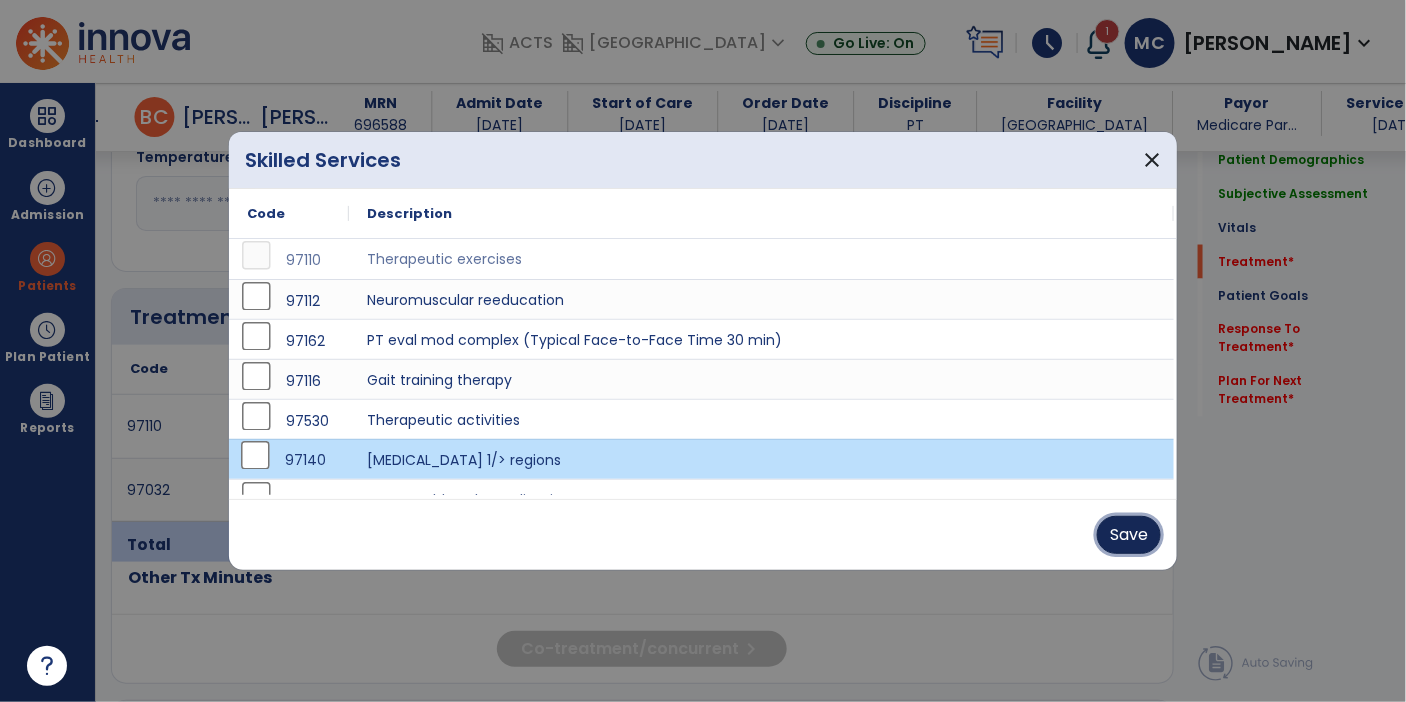 click on "Save" at bounding box center [1129, 535] 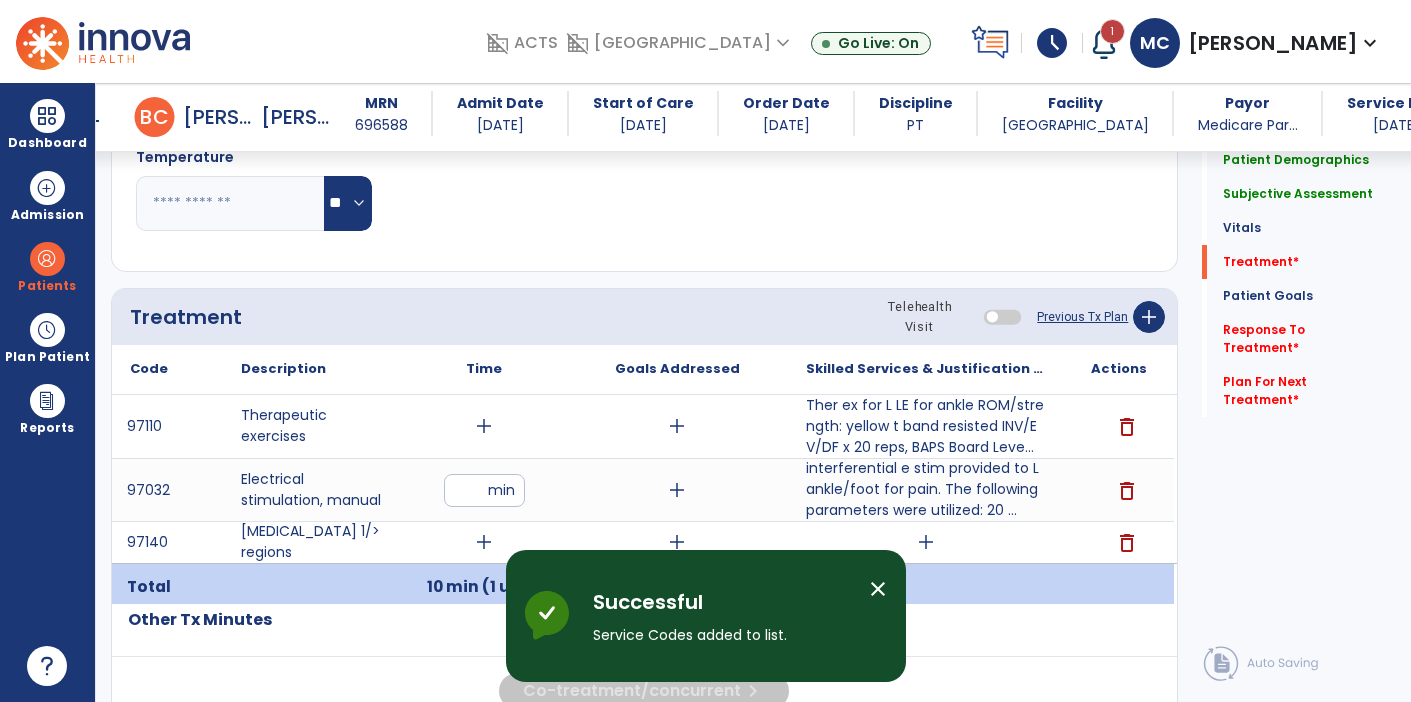 click at bounding box center (47, 666) 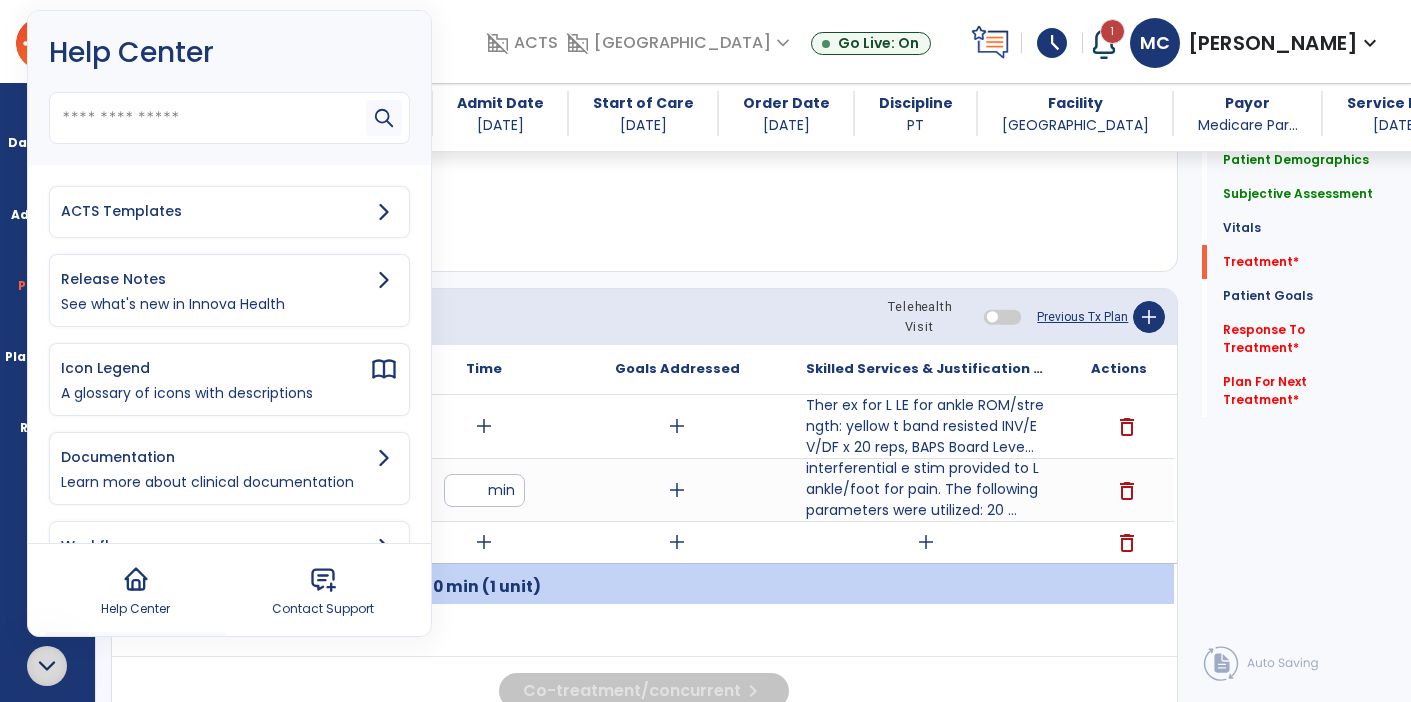 click 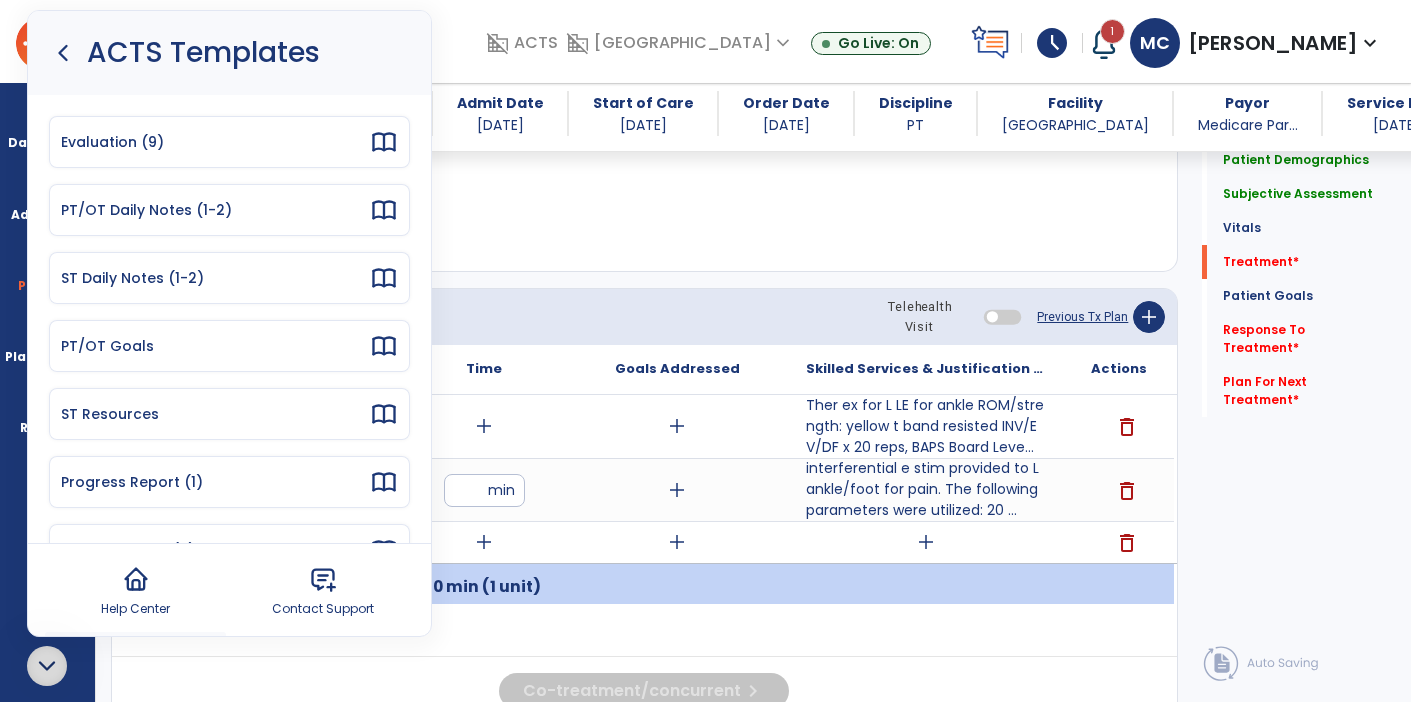 click 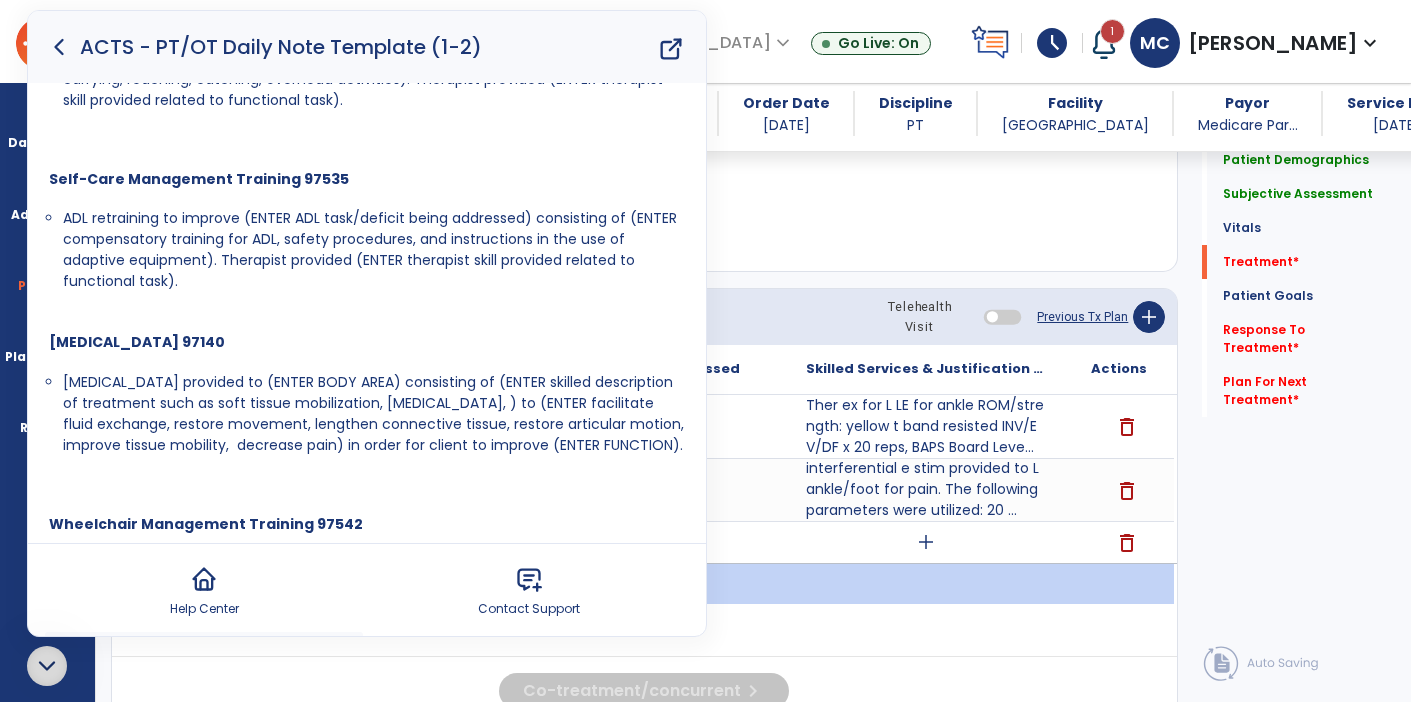 scroll, scrollTop: 878, scrollLeft: 0, axis: vertical 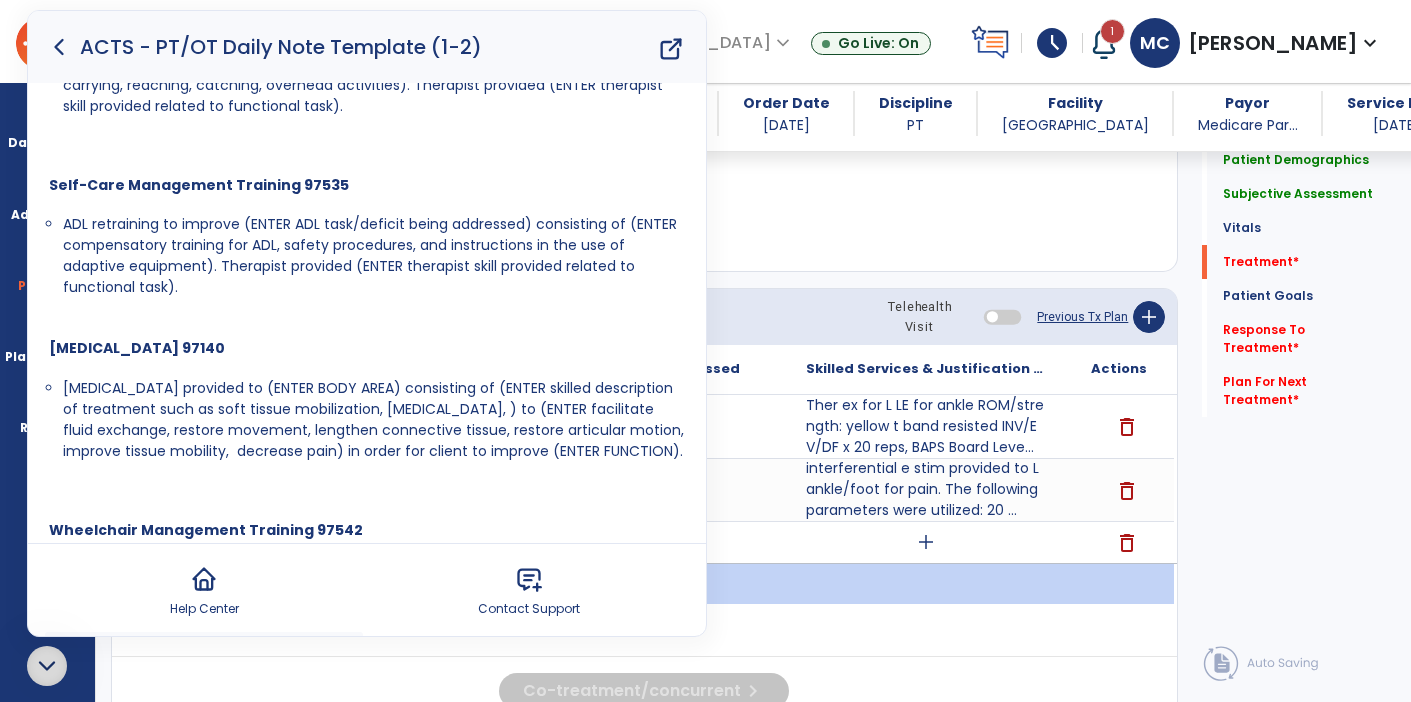 click on "[MEDICAL_DATA] provided to (ENTER BODY AREA) consisting of (ENTER skilled description of treatment such as soft tissue mobilization, [MEDICAL_DATA], ) to (ENTER facilitate fluid exchange, restore movement, lengthen connective tissue, restore articular motion, improve tissue mobility,  decrease pain) in order for client to improve (ENTER FUNCTION)." at bounding box center [373, 419] 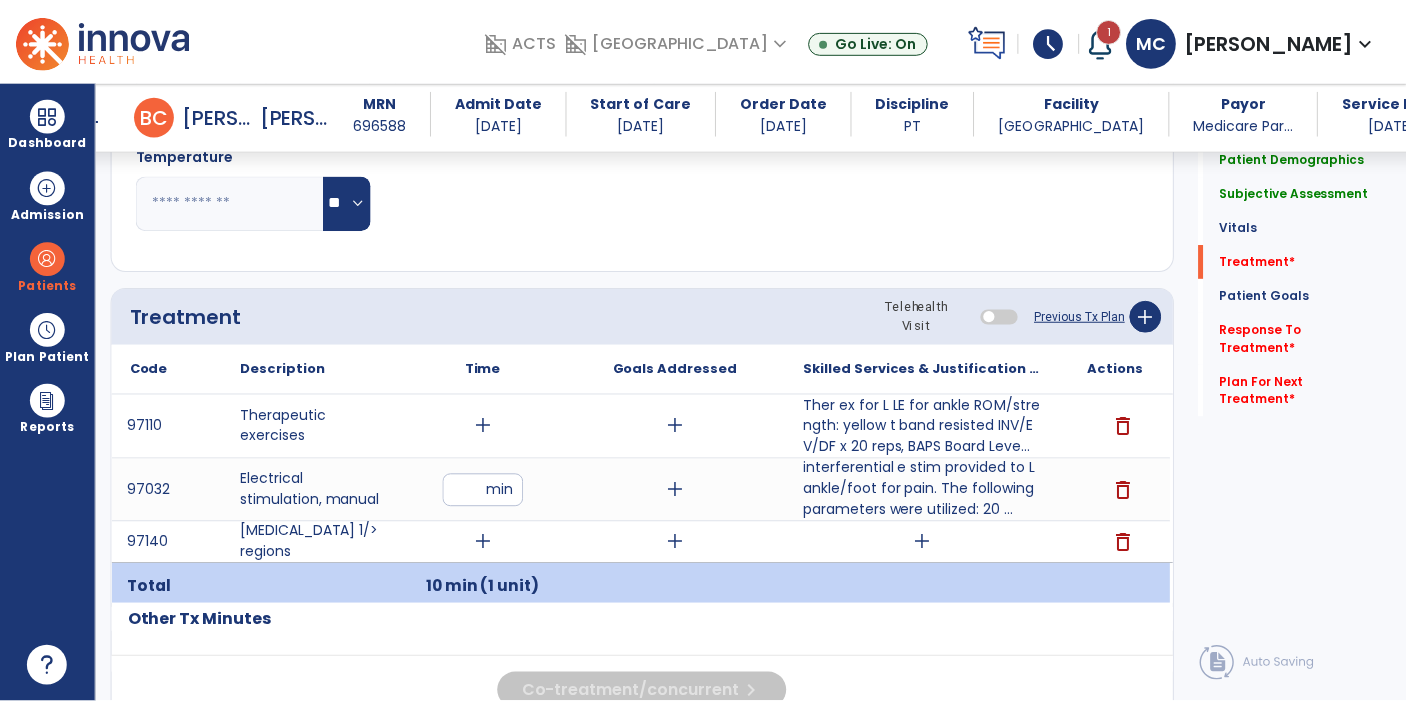 scroll, scrollTop: 0, scrollLeft: 0, axis: both 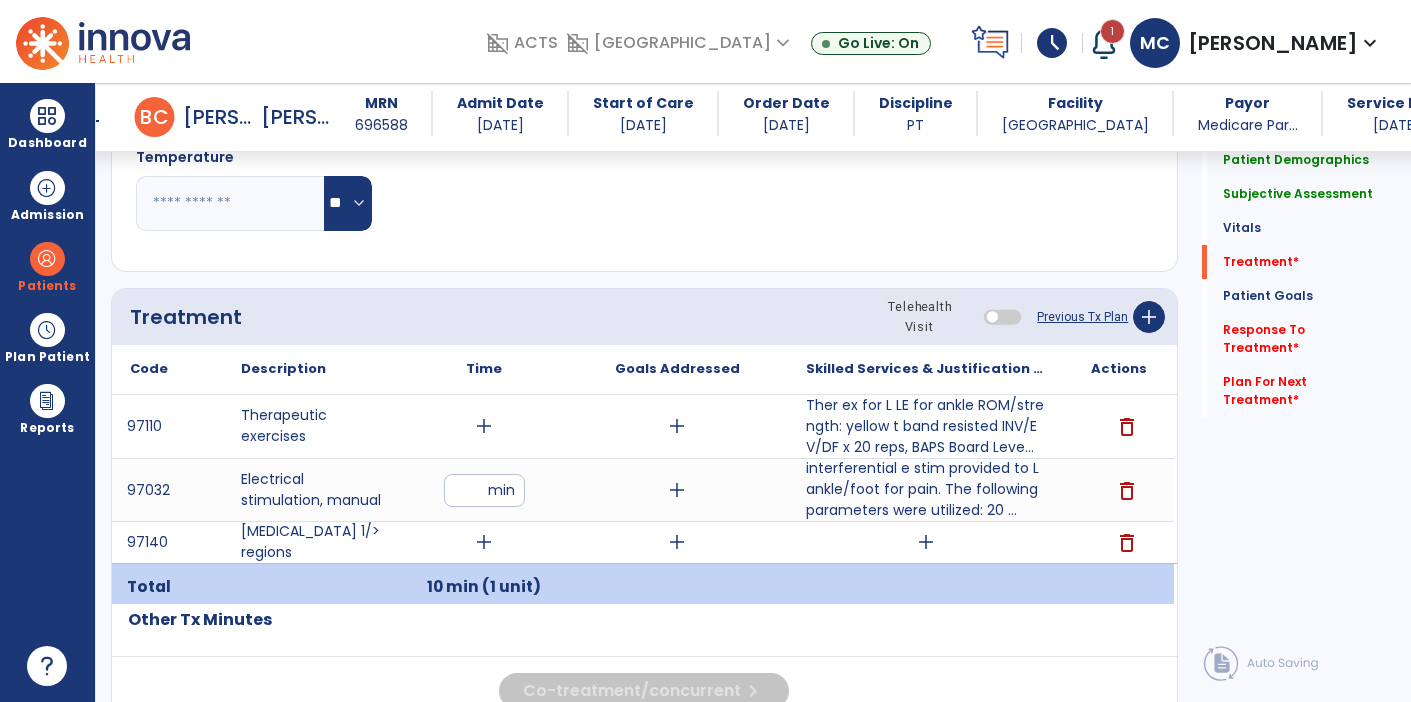 click on "add" at bounding box center [926, 542] 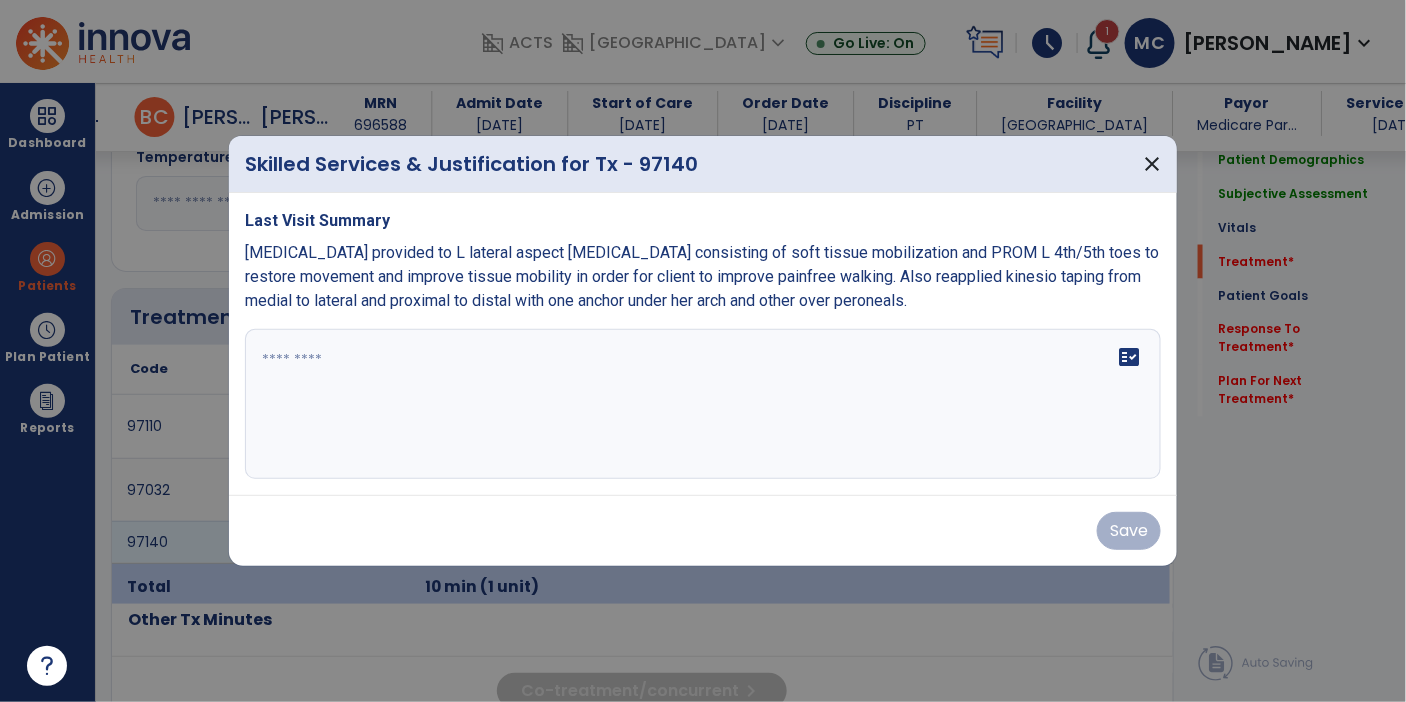 scroll, scrollTop: 961, scrollLeft: 0, axis: vertical 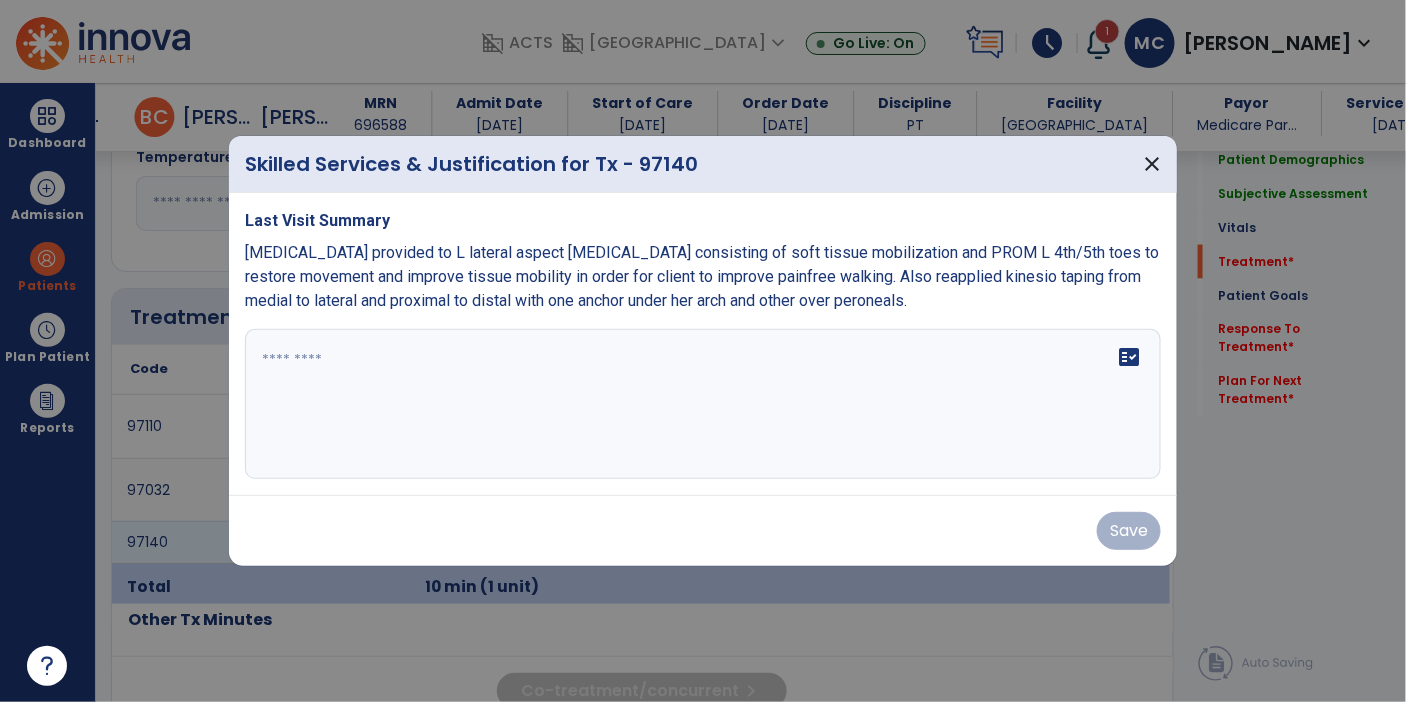 click at bounding box center (703, 404) 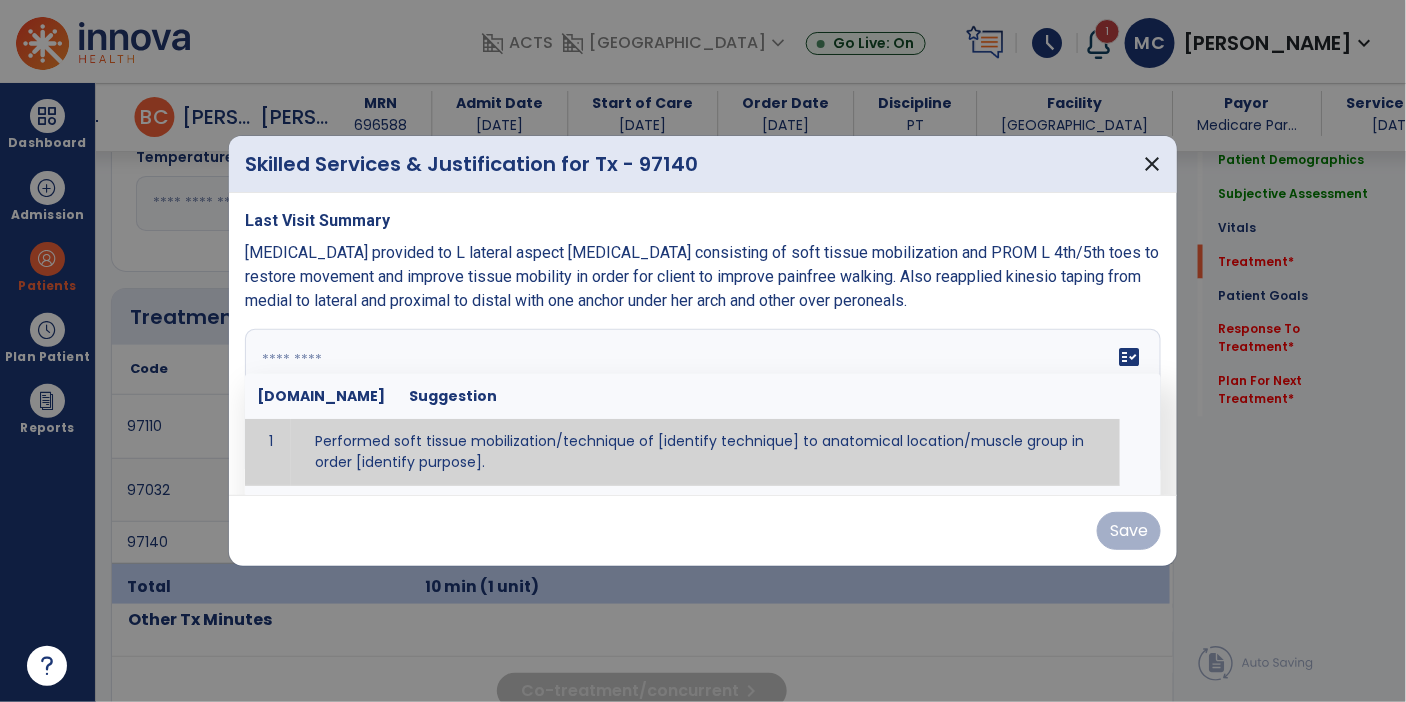 click at bounding box center [701, 404] 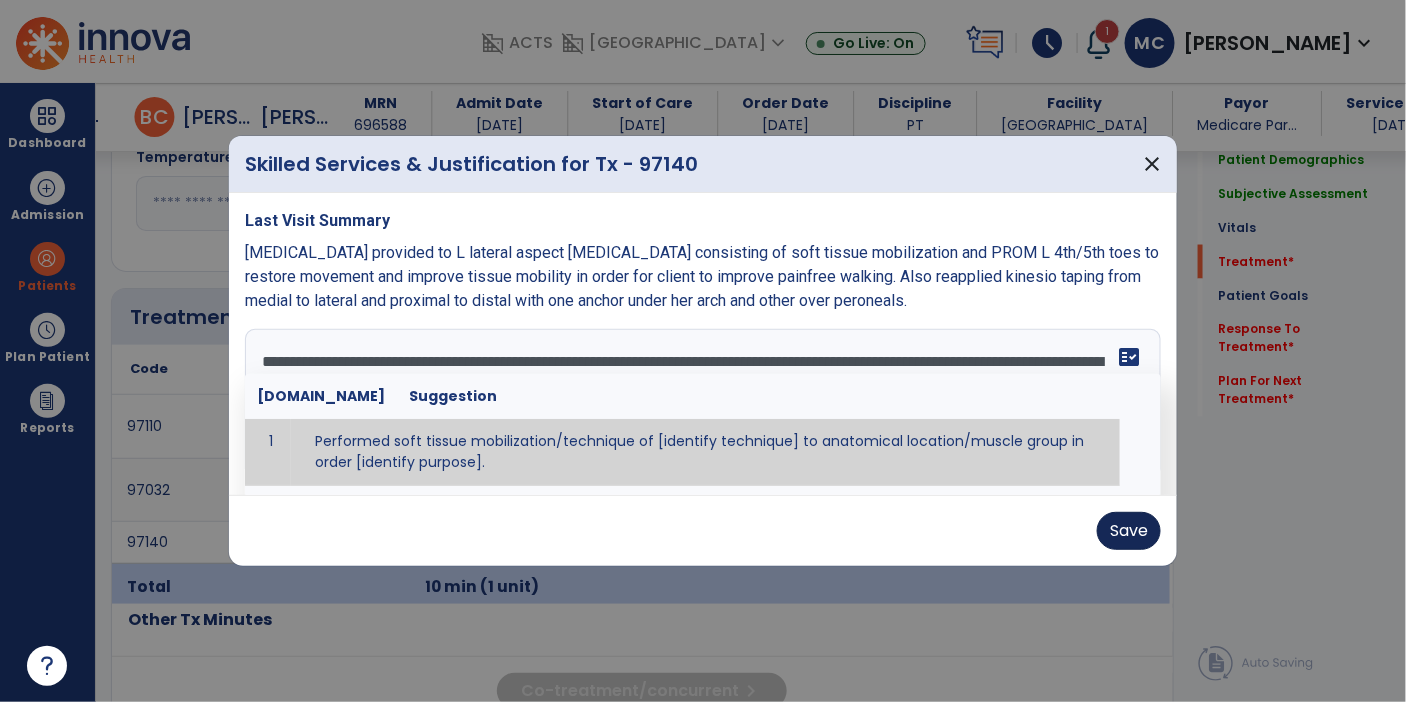 type on "**********" 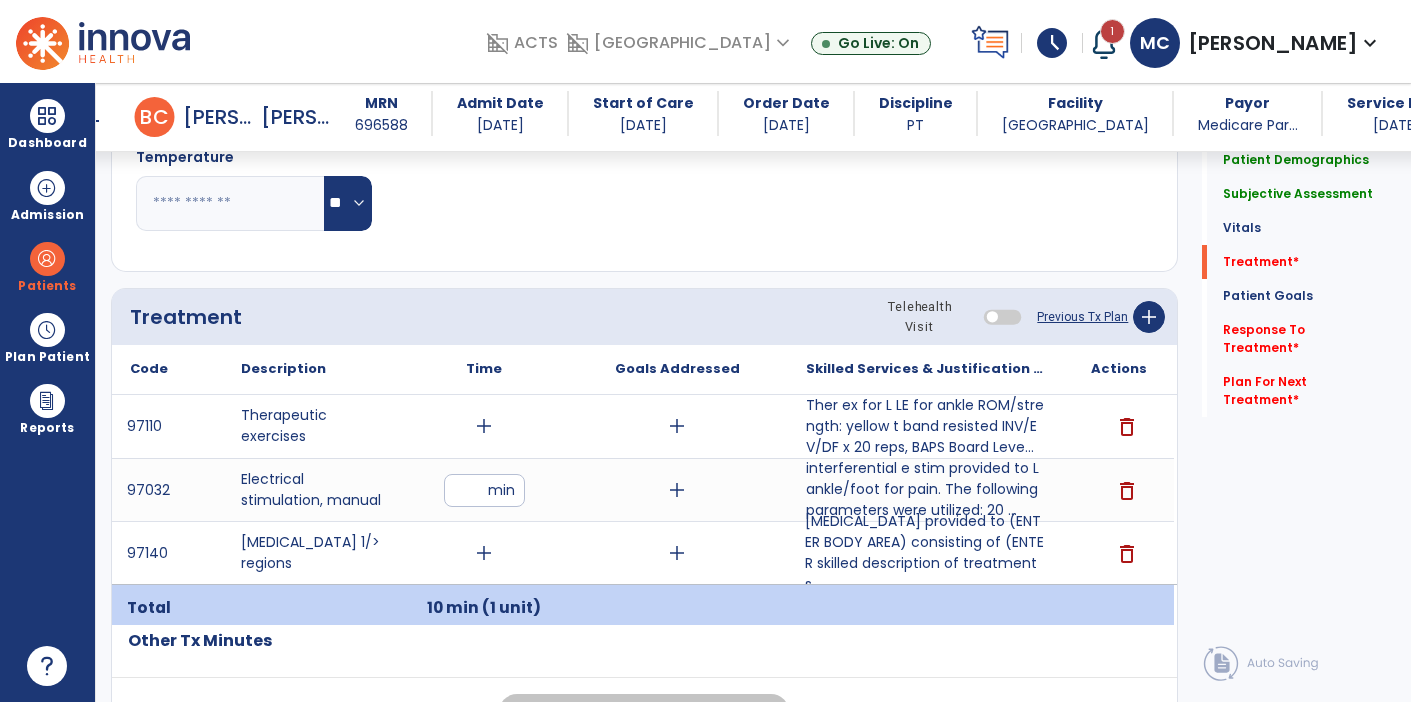 click on "[MEDICAL_DATA] provided to (ENTER BODY AREA) consisting of (ENTER skilled description of treatment s..." at bounding box center [926, 553] 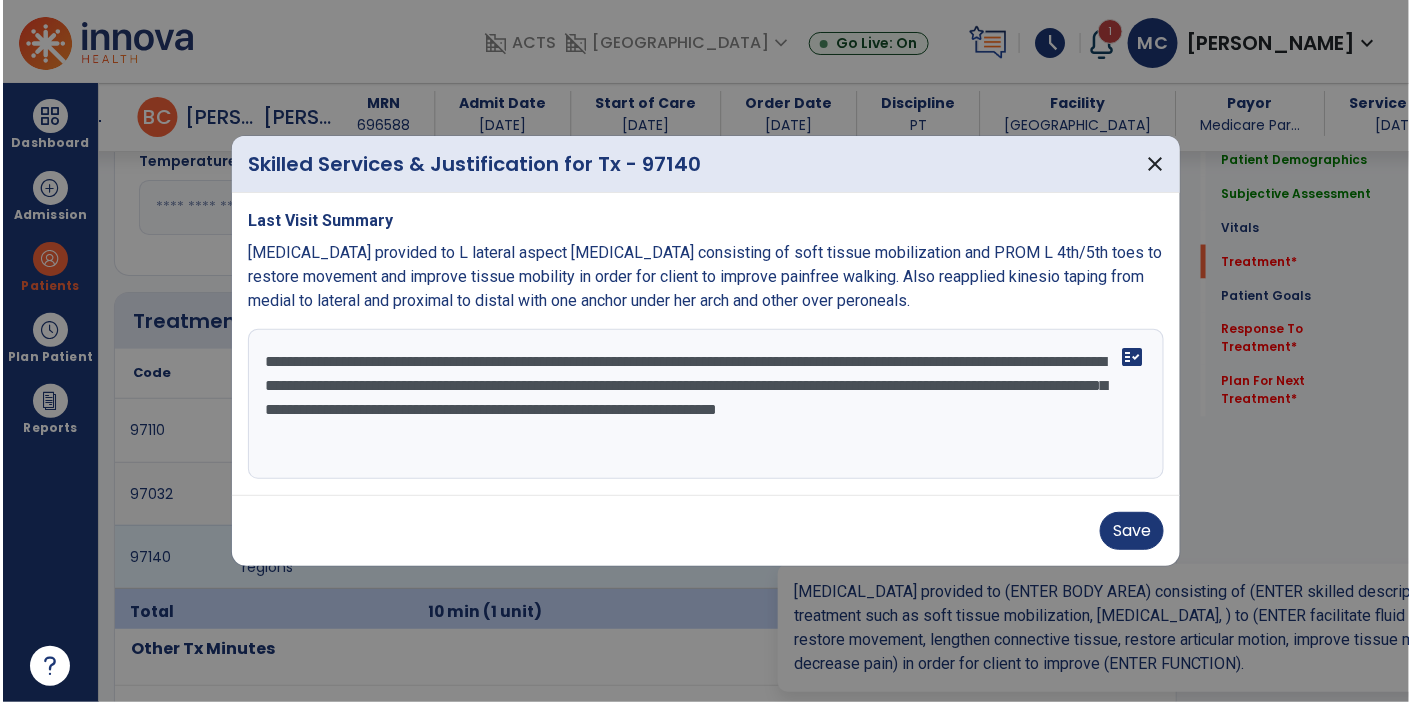 scroll, scrollTop: 961, scrollLeft: 0, axis: vertical 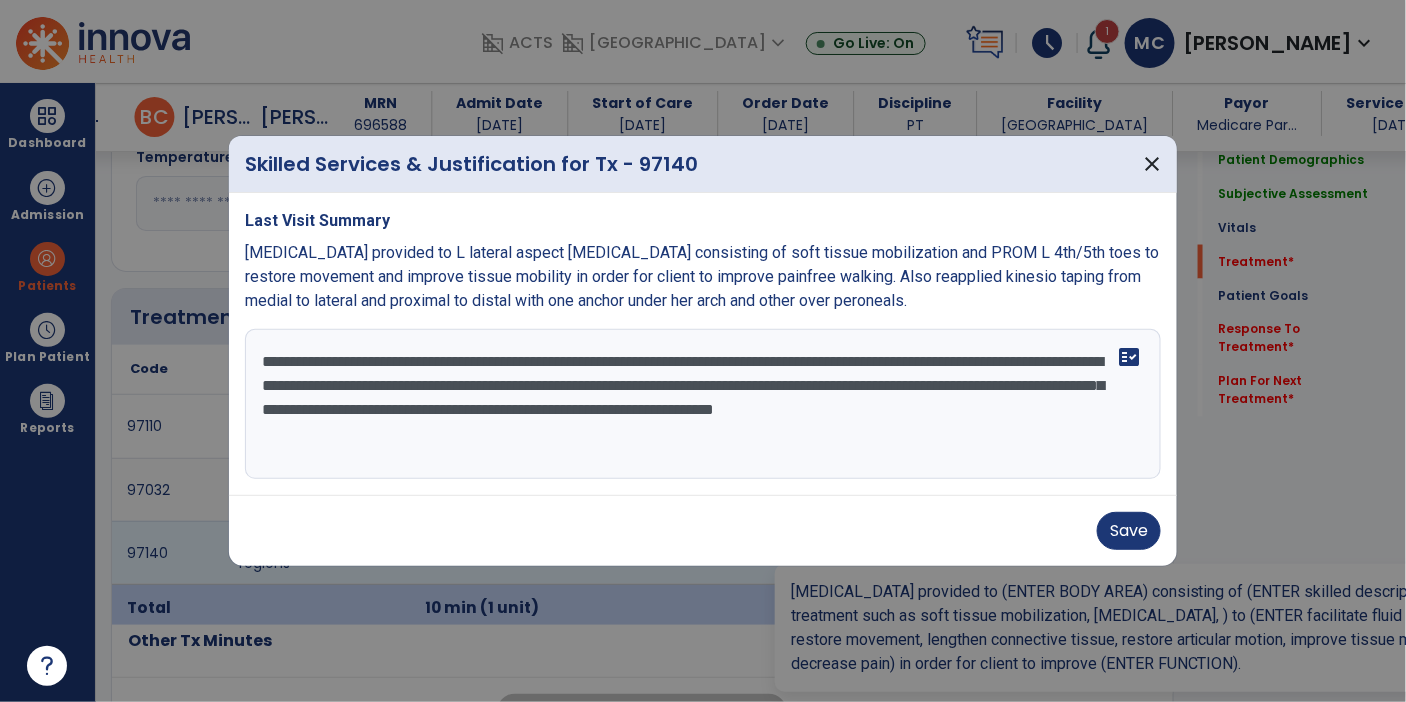 click on "**********" at bounding box center [703, 404] 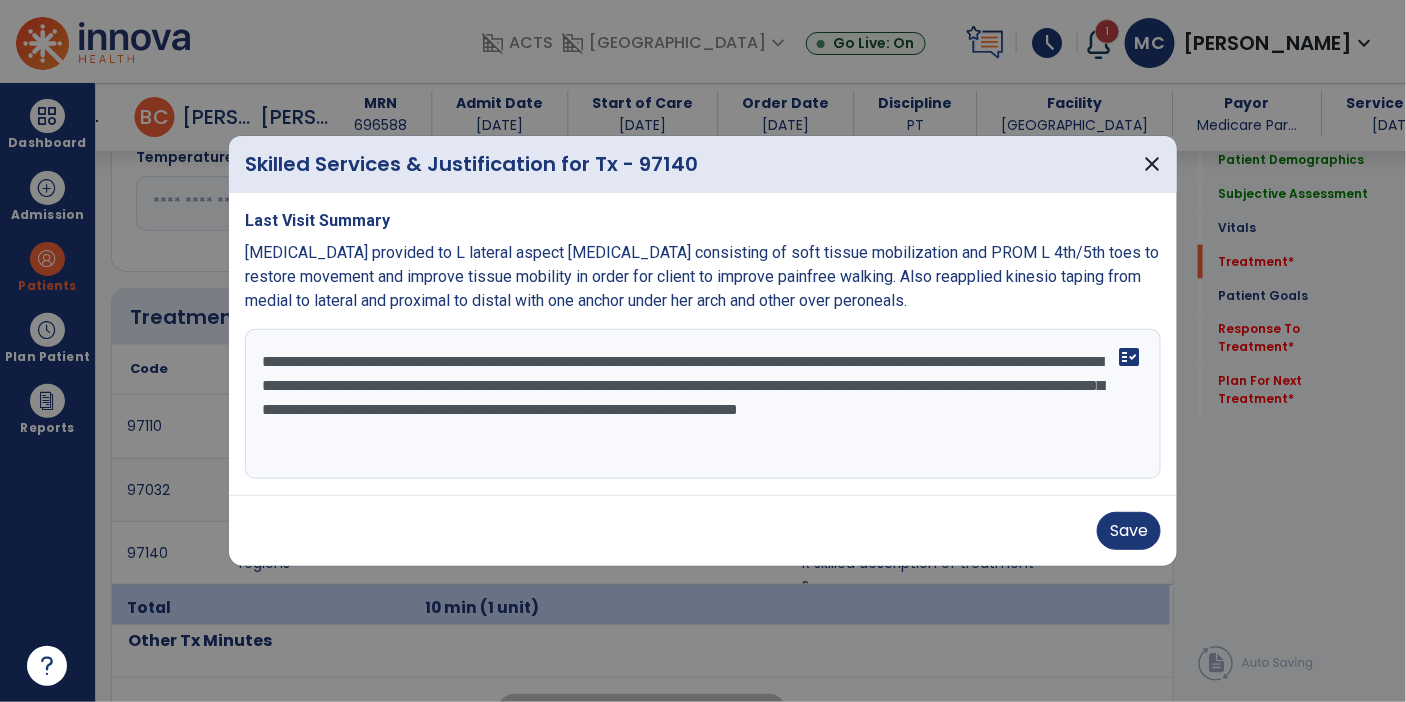 click on "**********" at bounding box center [703, 404] 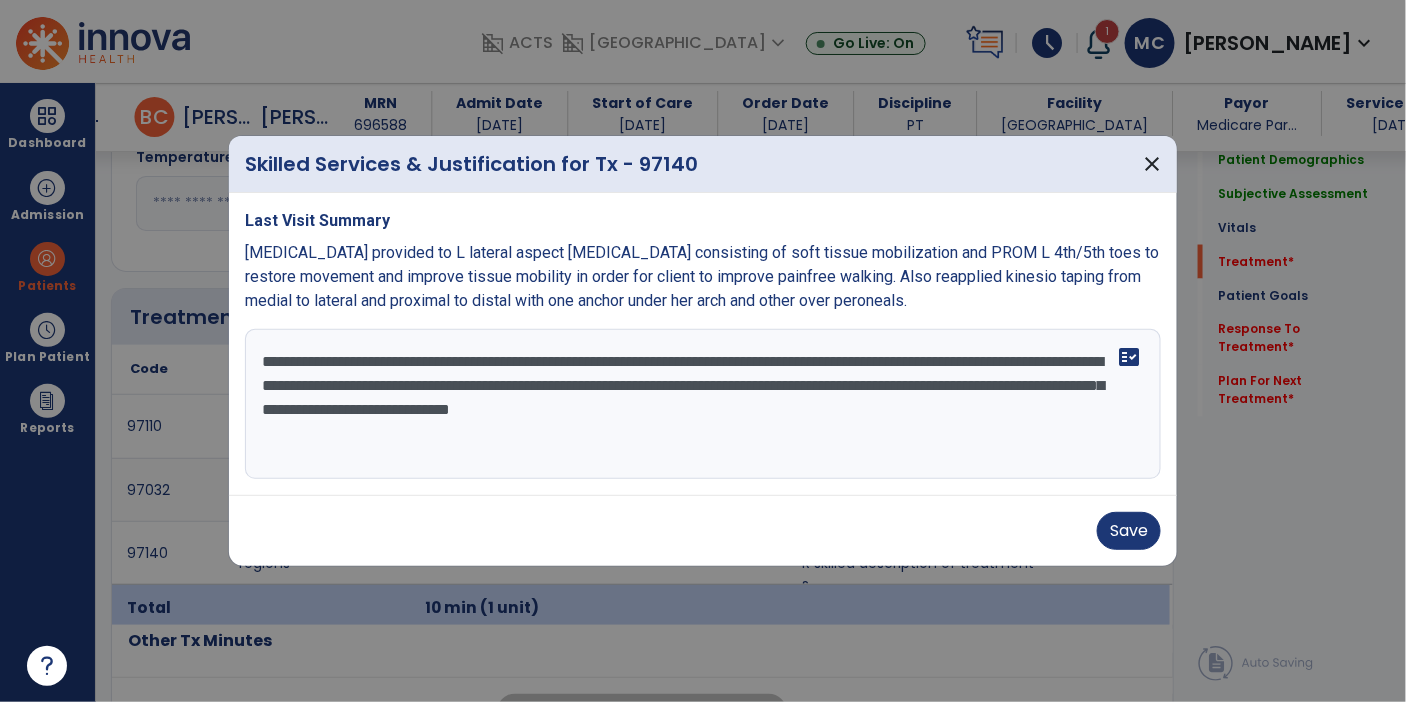 click on "**********" at bounding box center [703, 404] 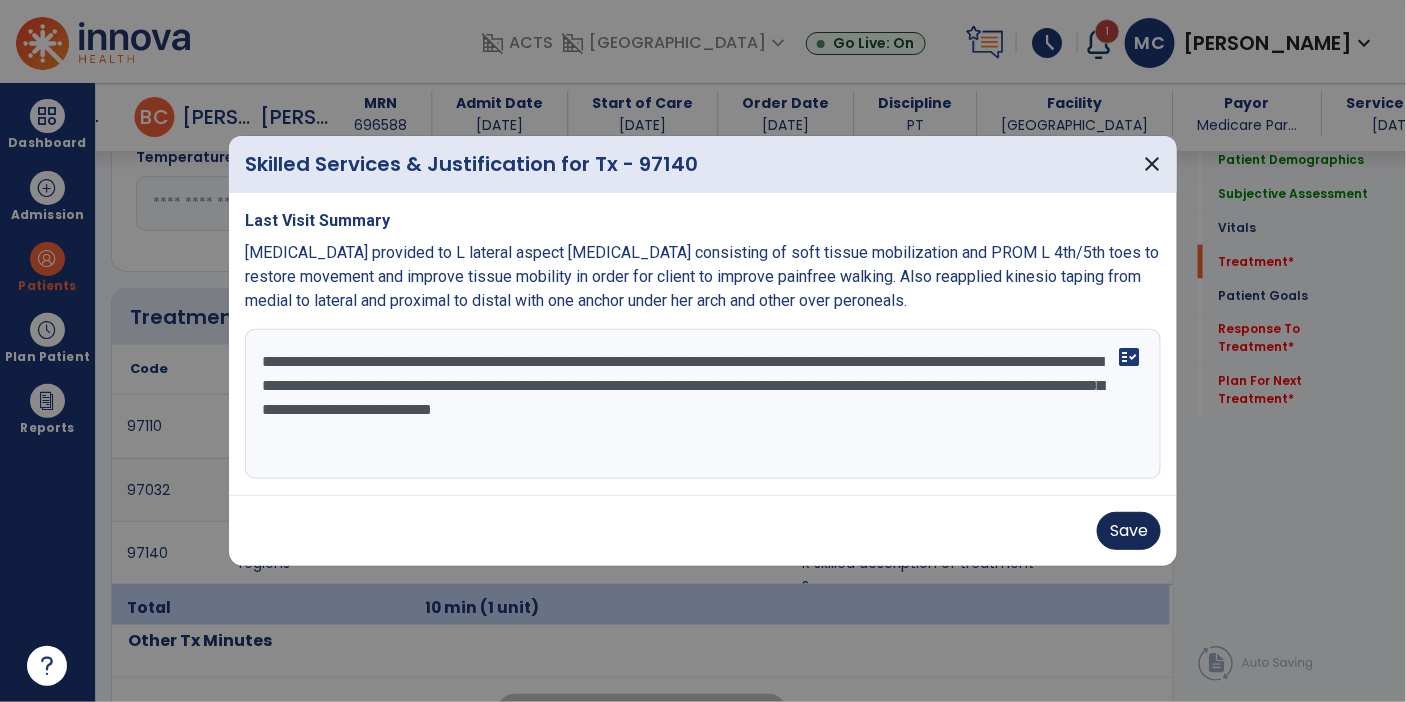 type on "**********" 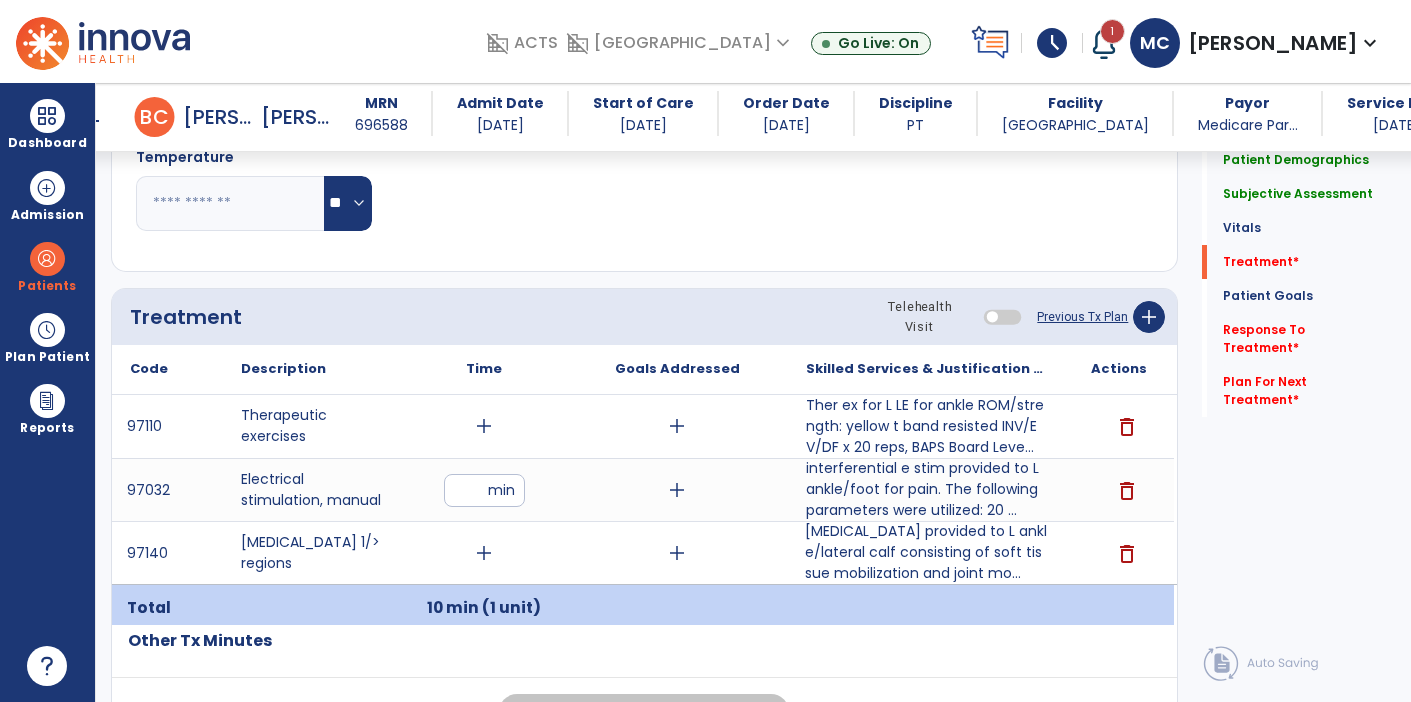 click on "add" at bounding box center [484, 553] 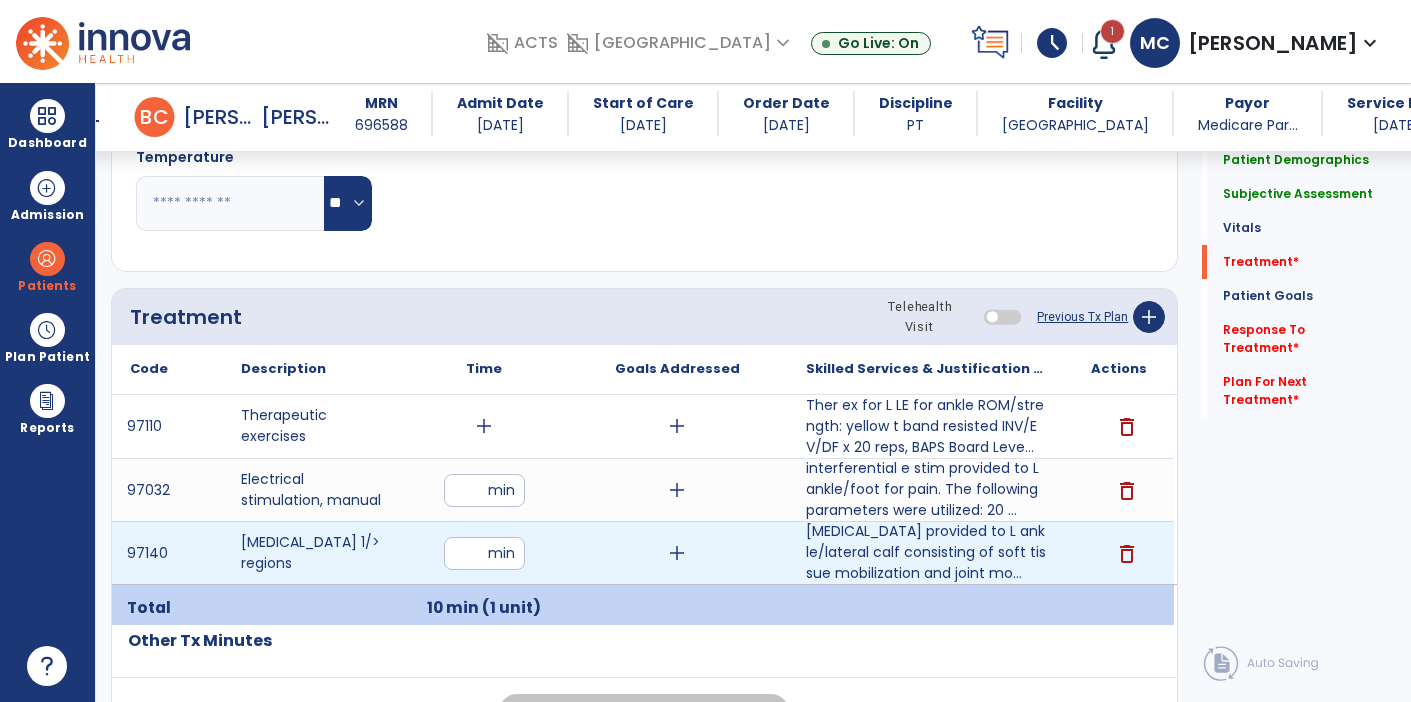 type on "*" 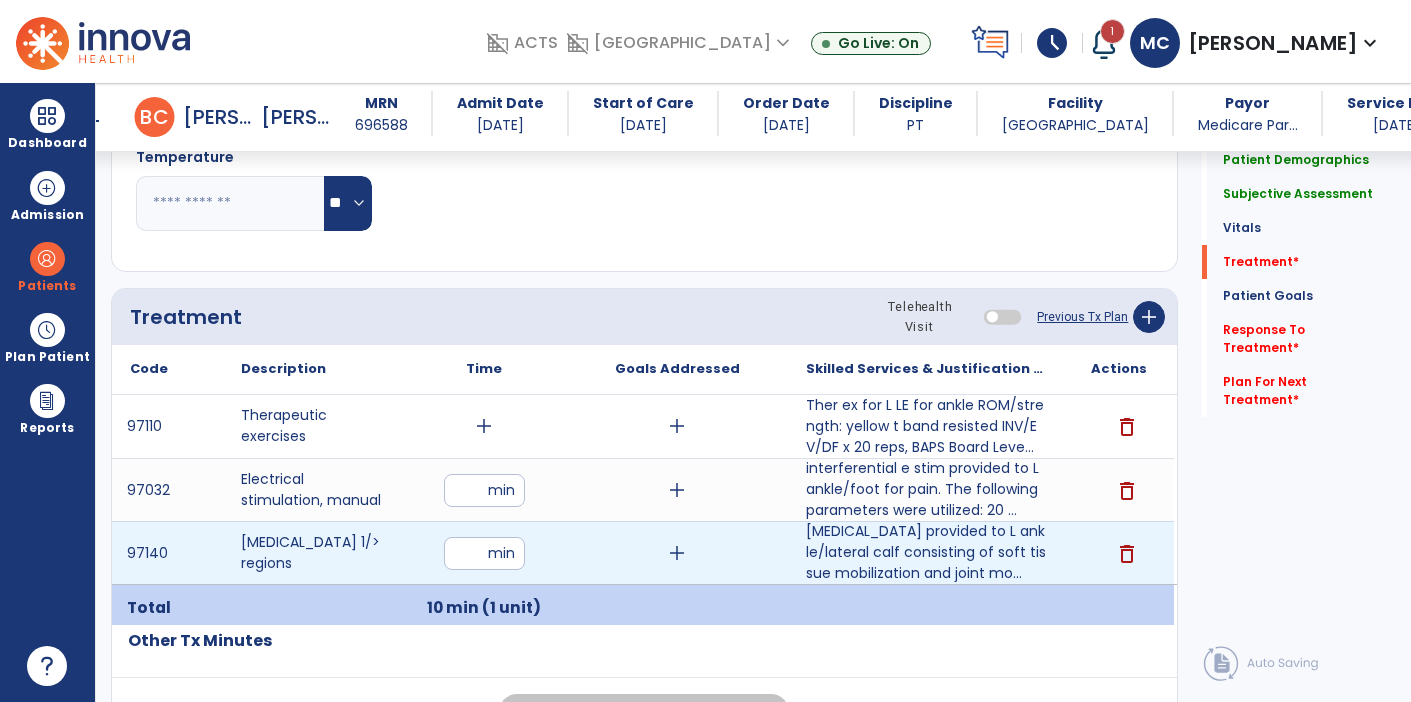 type on "**" 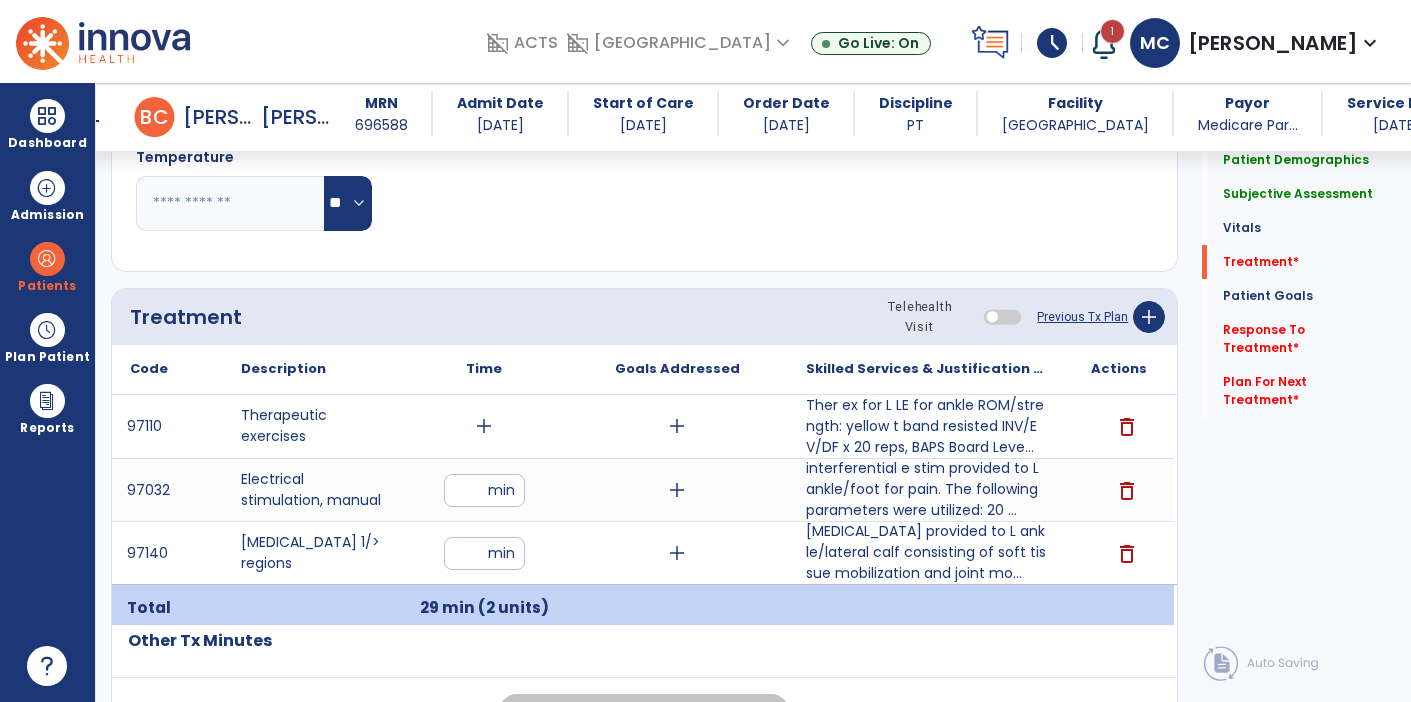 click on "add" at bounding box center [484, 426] 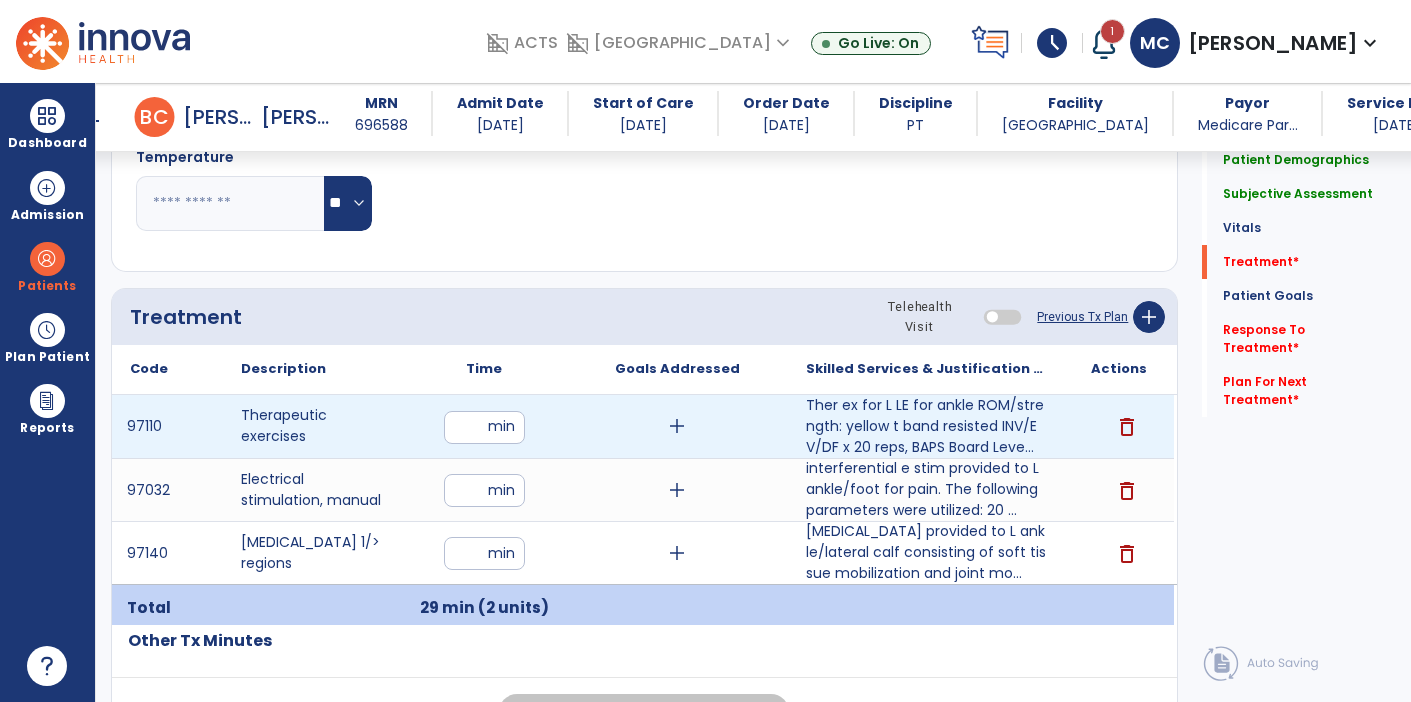 type on "**" 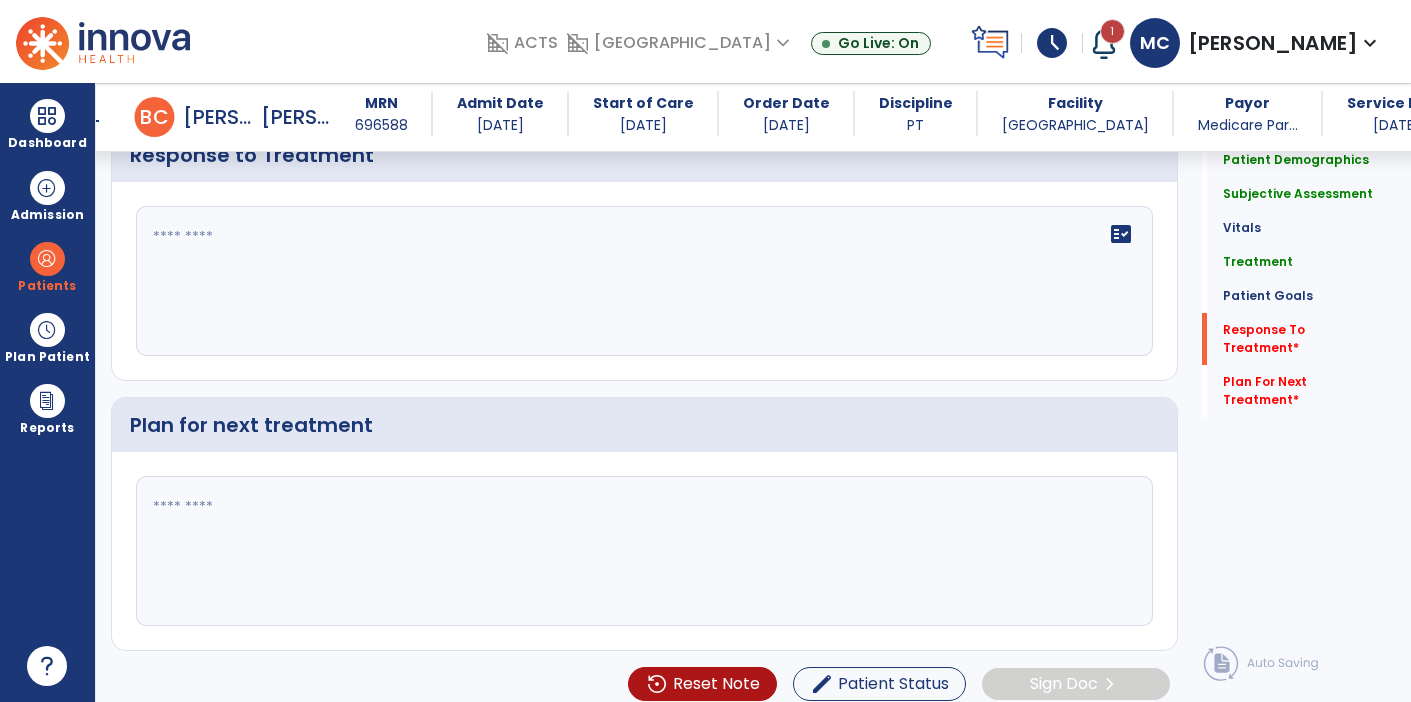 scroll, scrollTop: 3088, scrollLeft: 0, axis: vertical 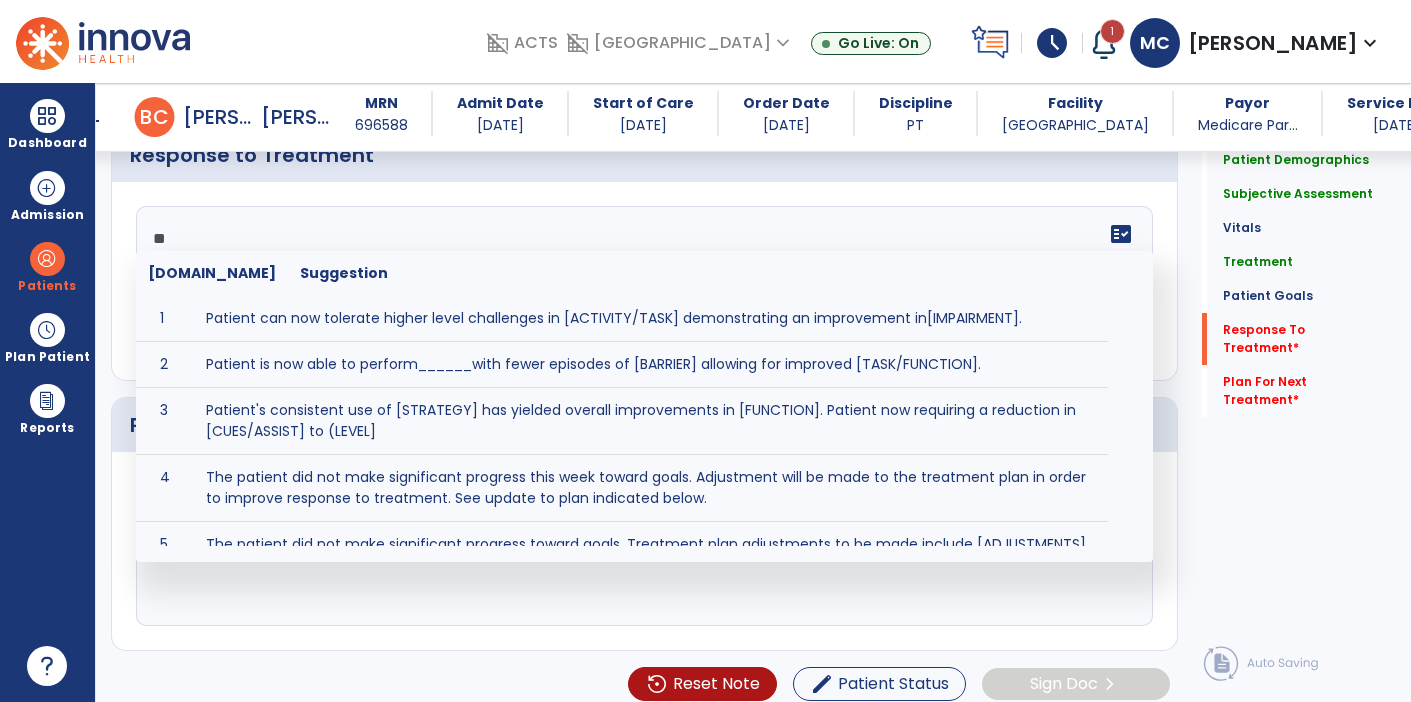 type on "*" 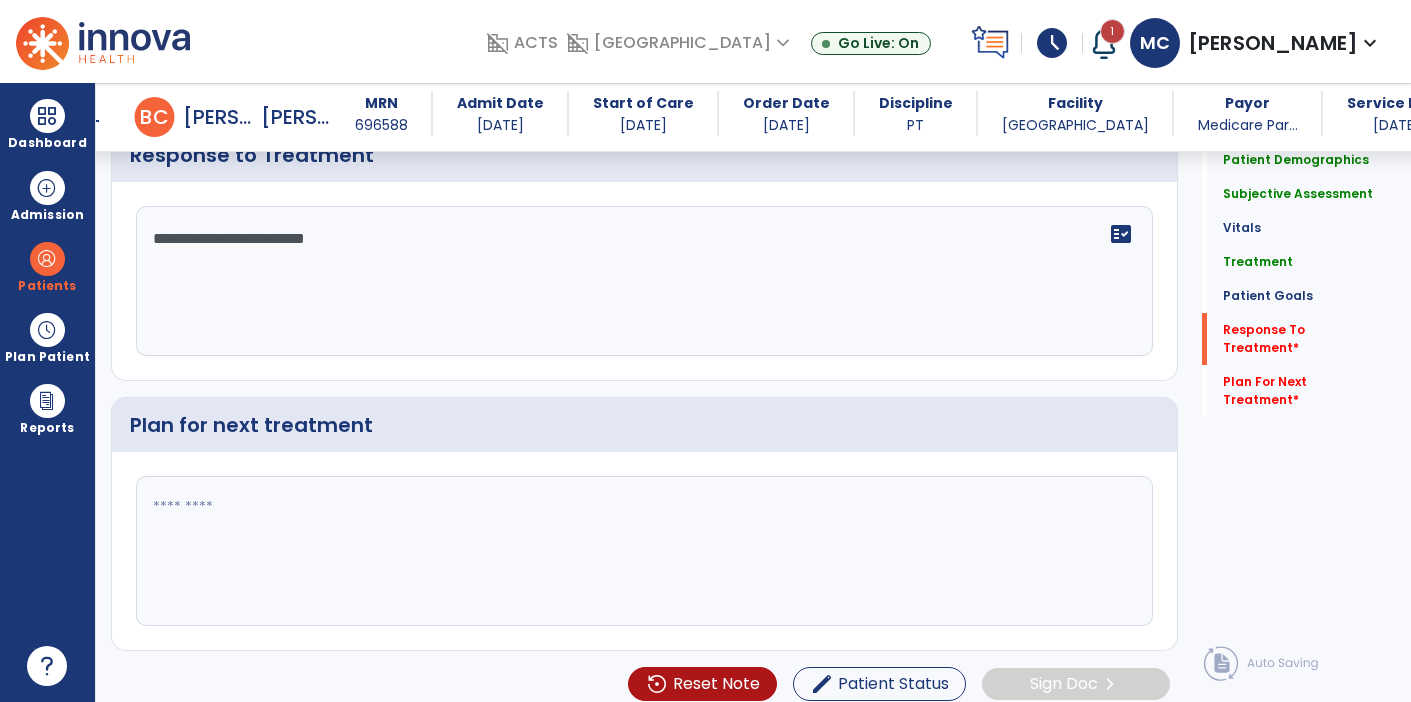 type on "**********" 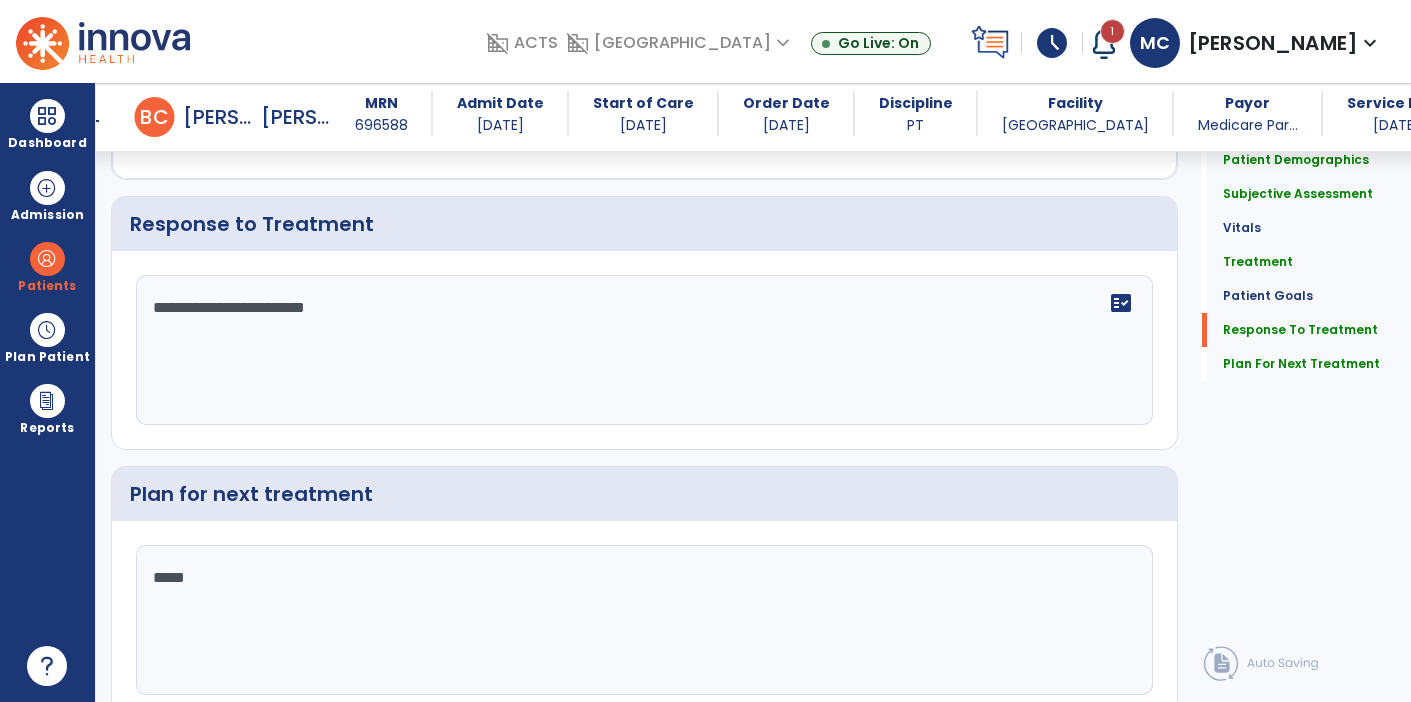 scroll, scrollTop: 3088, scrollLeft: 0, axis: vertical 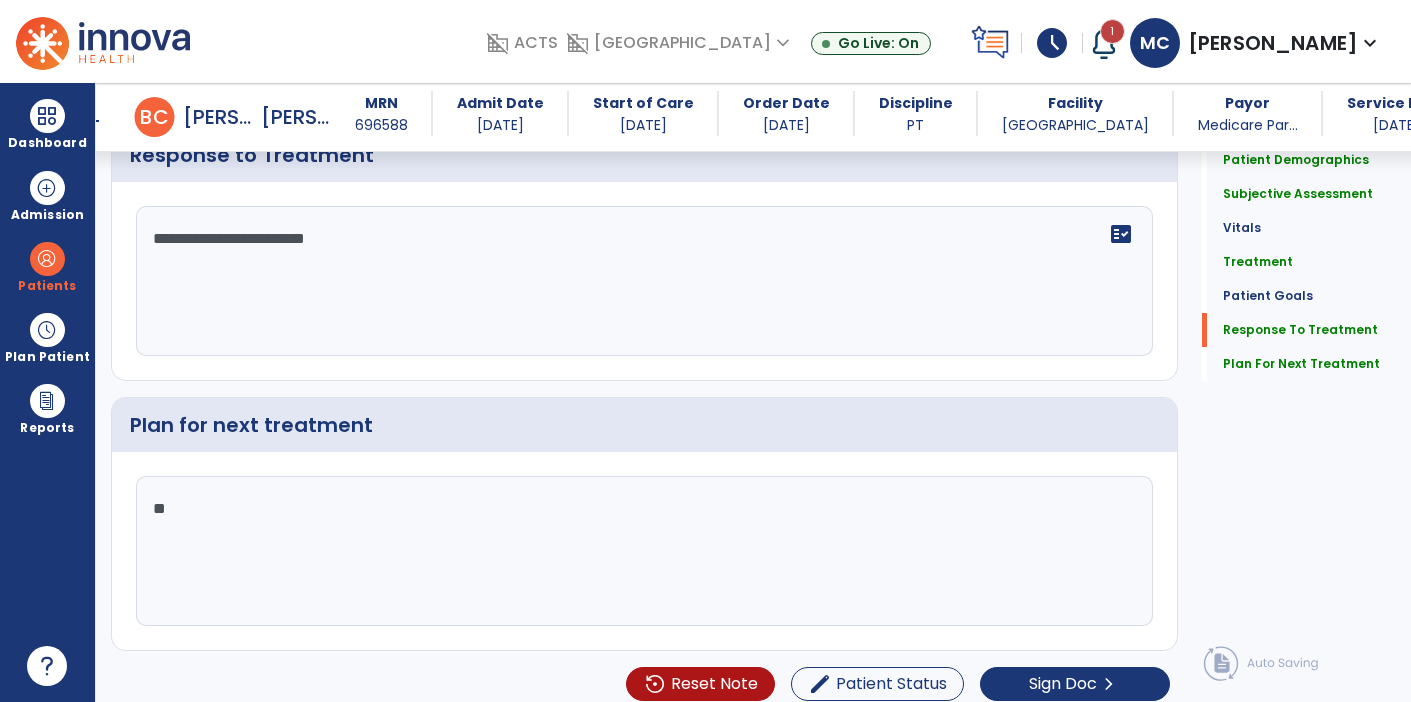 type on "*" 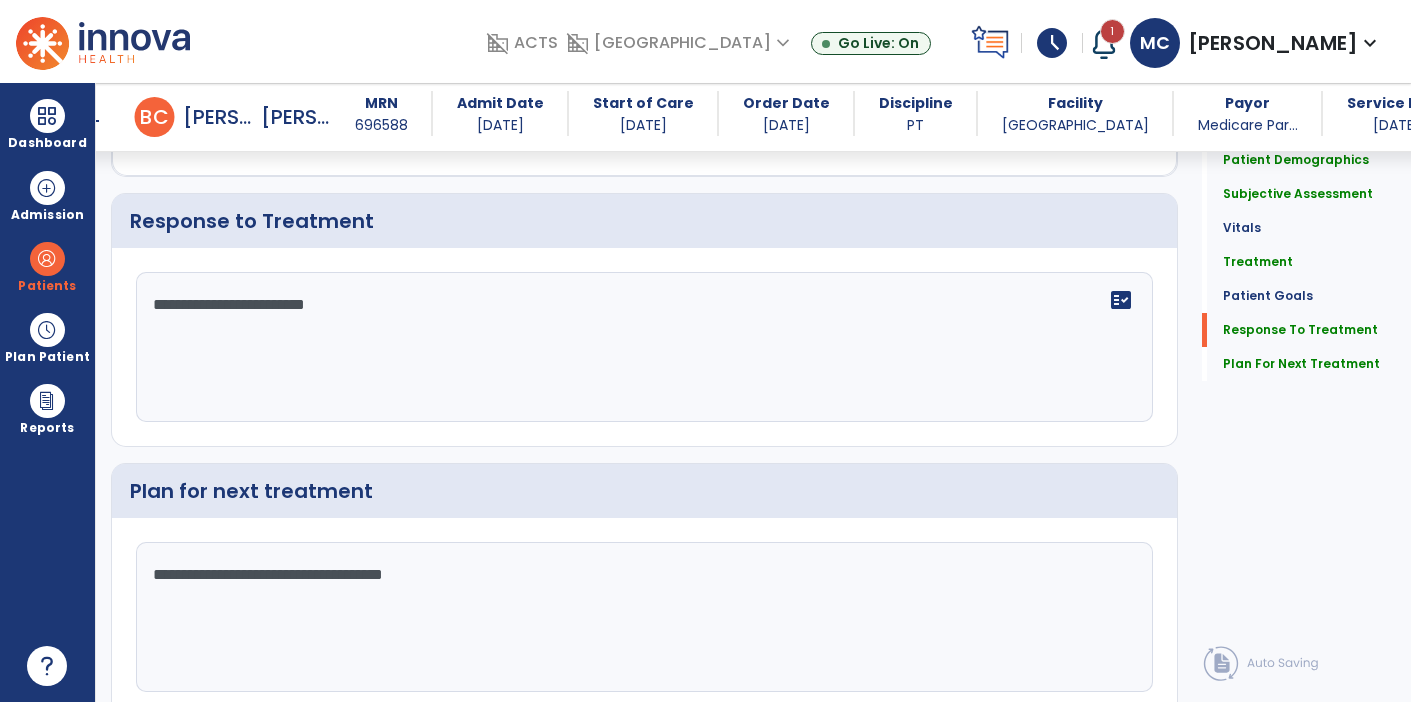 scroll, scrollTop: 3091, scrollLeft: 0, axis: vertical 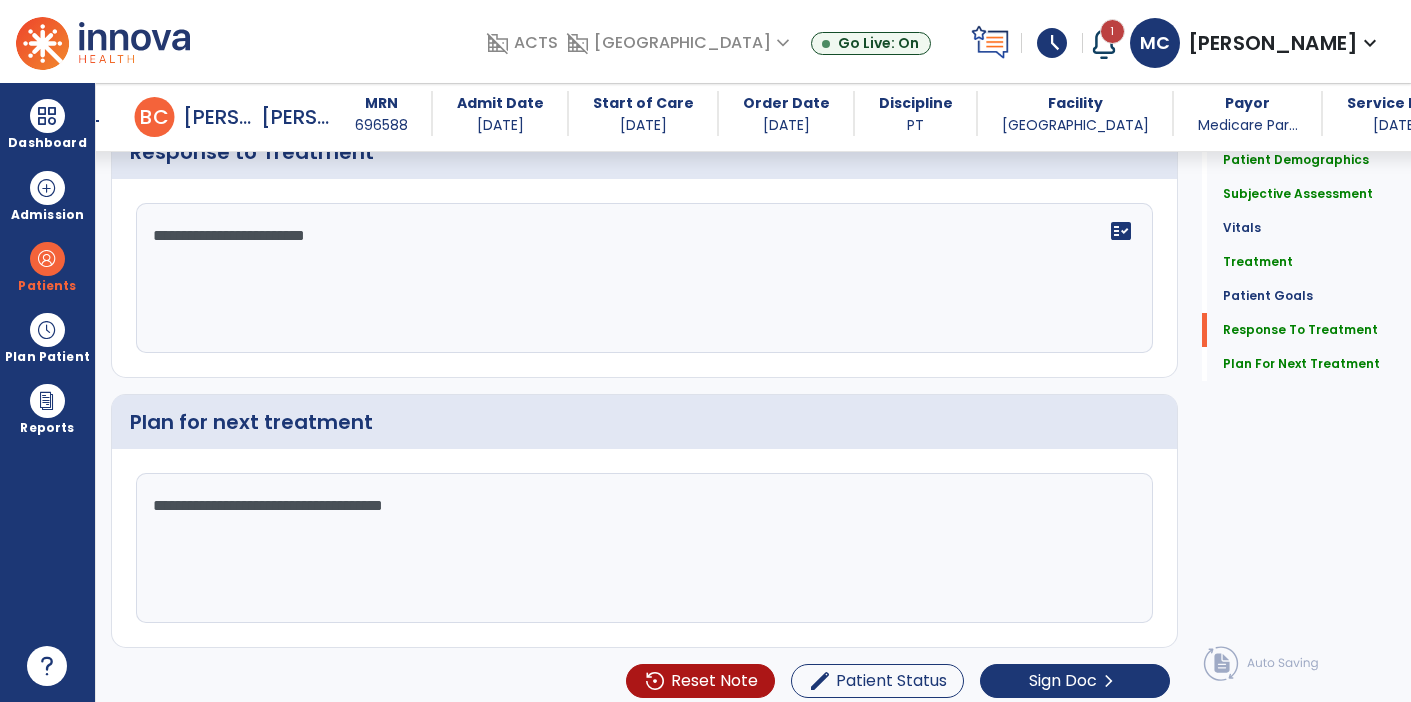 click on "**********" 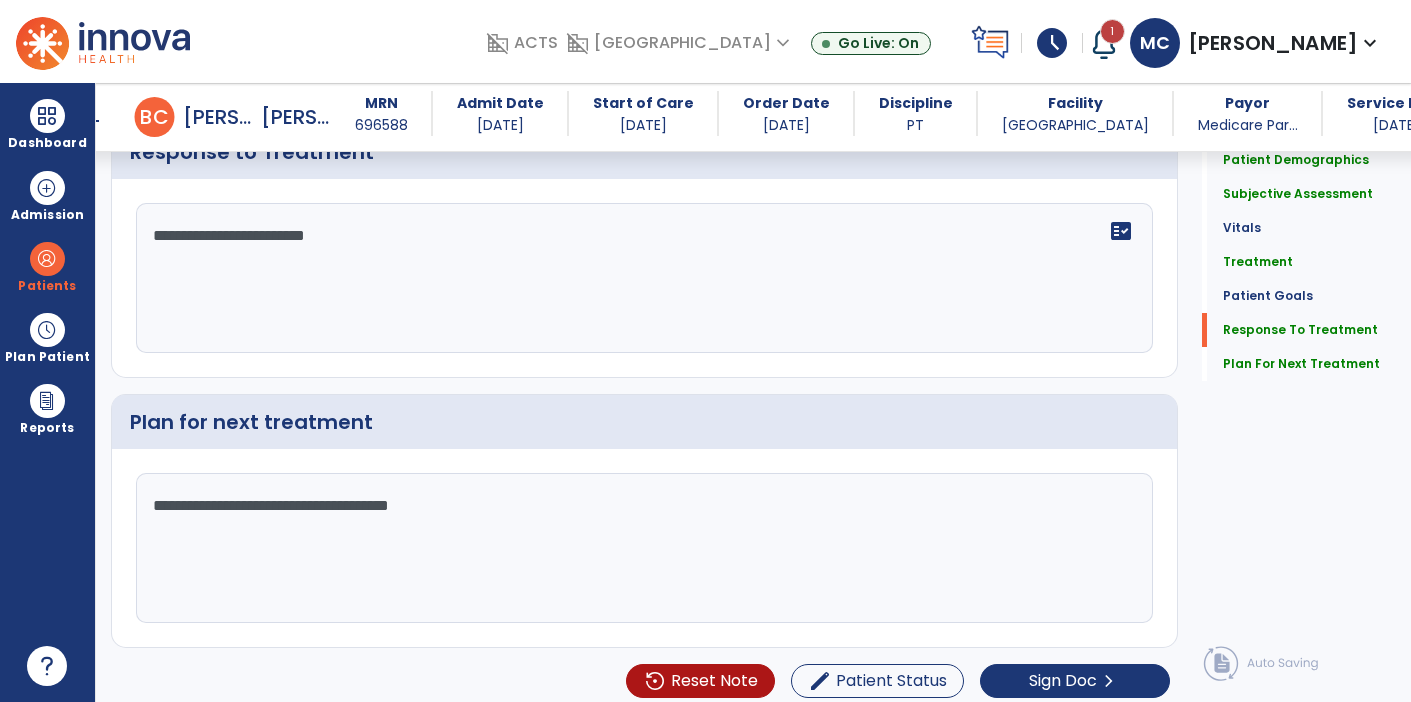 scroll, scrollTop: 3090, scrollLeft: 0, axis: vertical 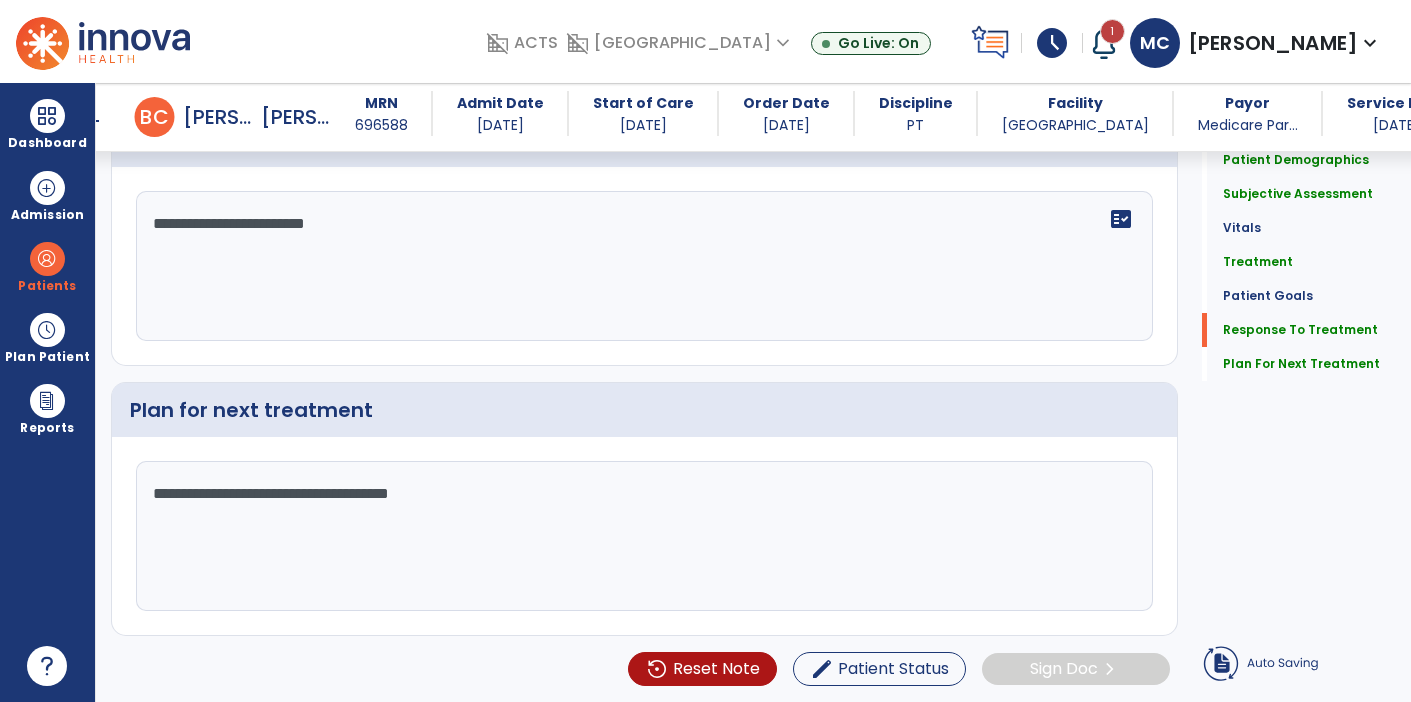 type on "**********" 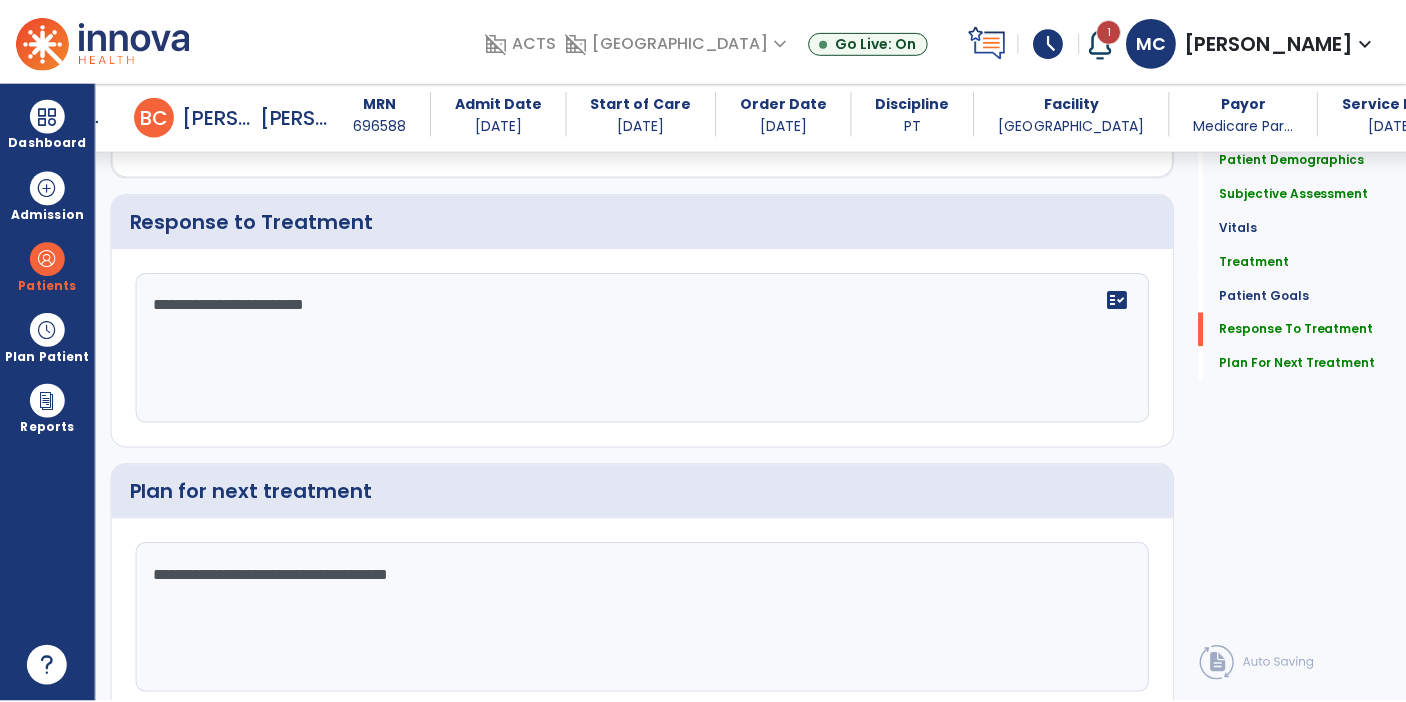 scroll, scrollTop: 3090, scrollLeft: 0, axis: vertical 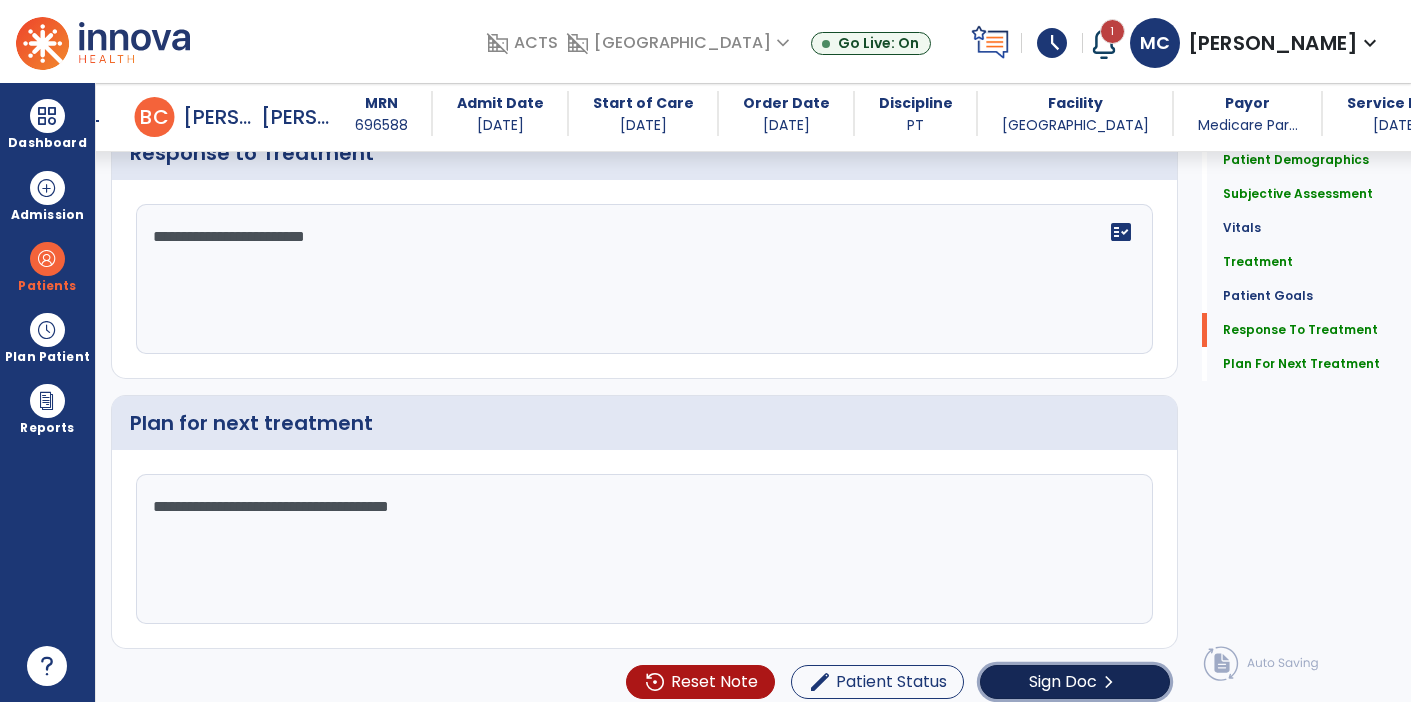click on "chevron_right" 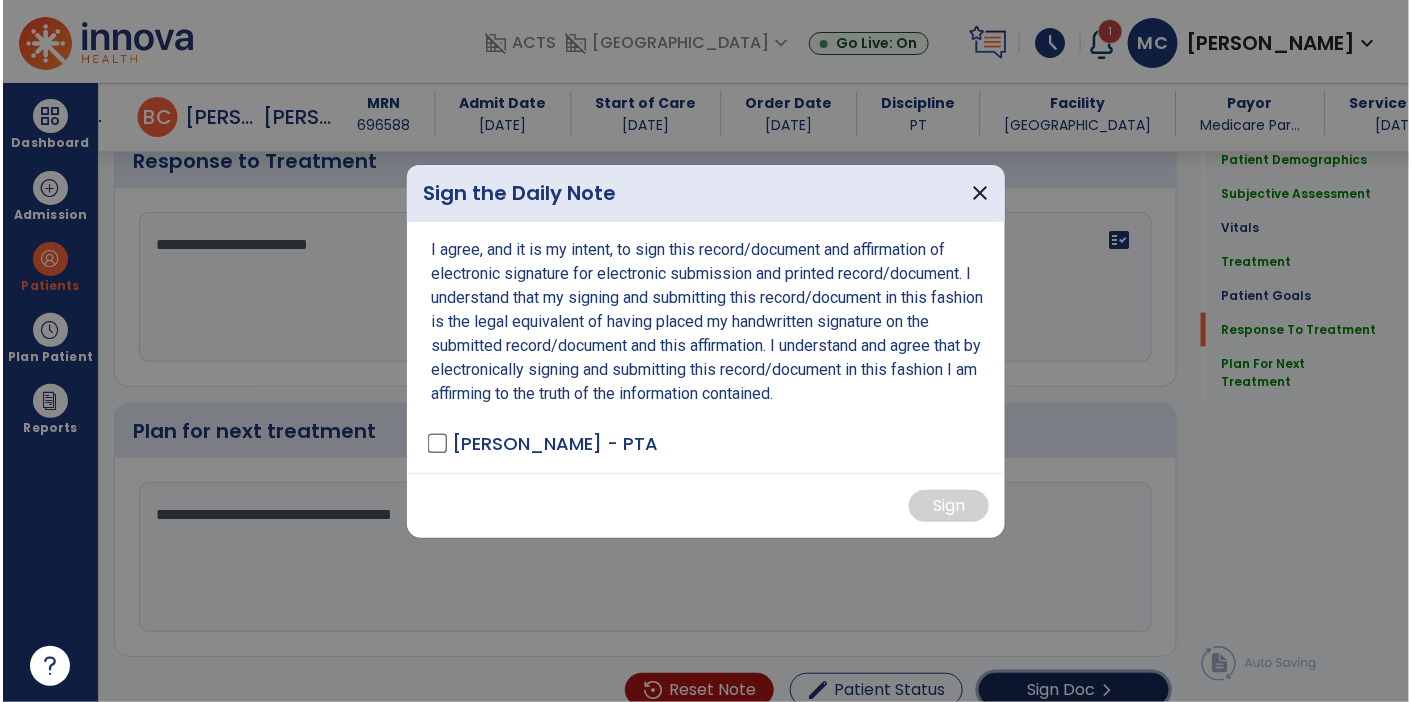 scroll, scrollTop: 3090, scrollLeft: 0, axis: vertical 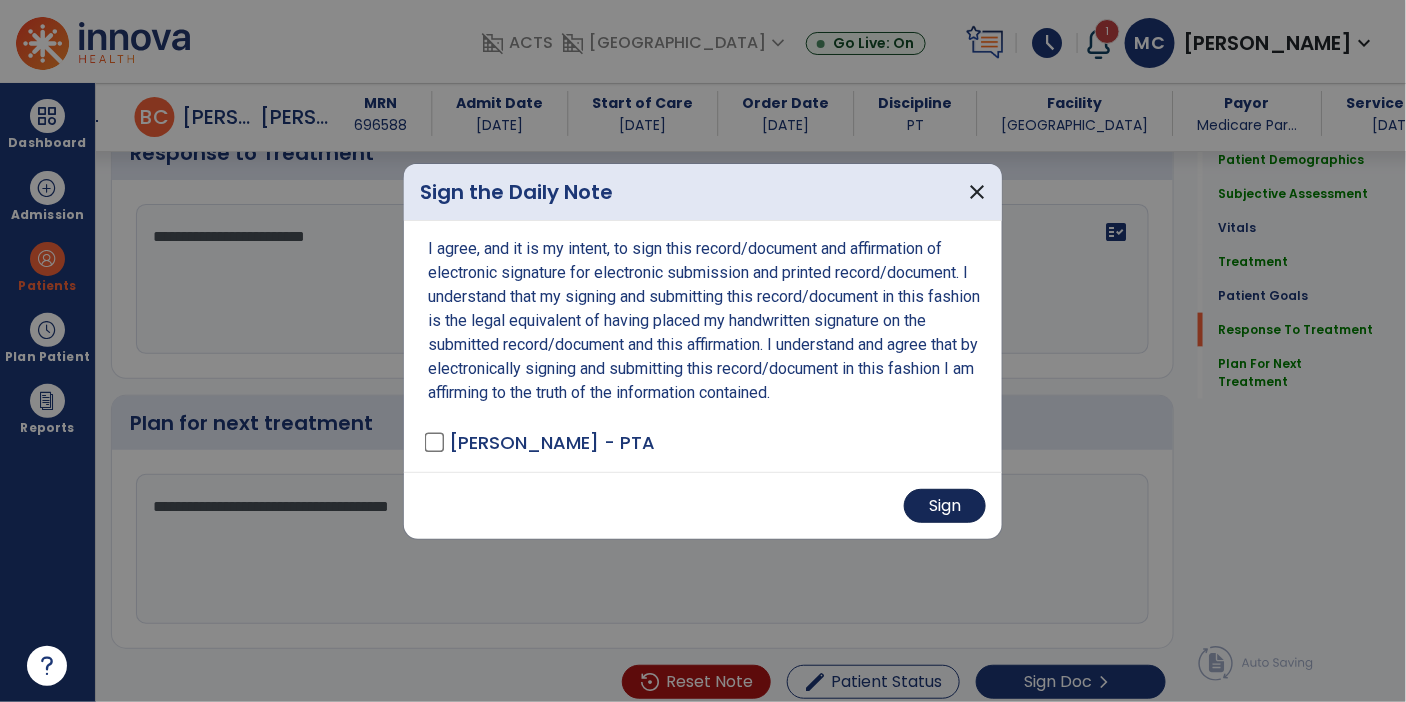 click on "Sign" at bounding box center [945, 506] 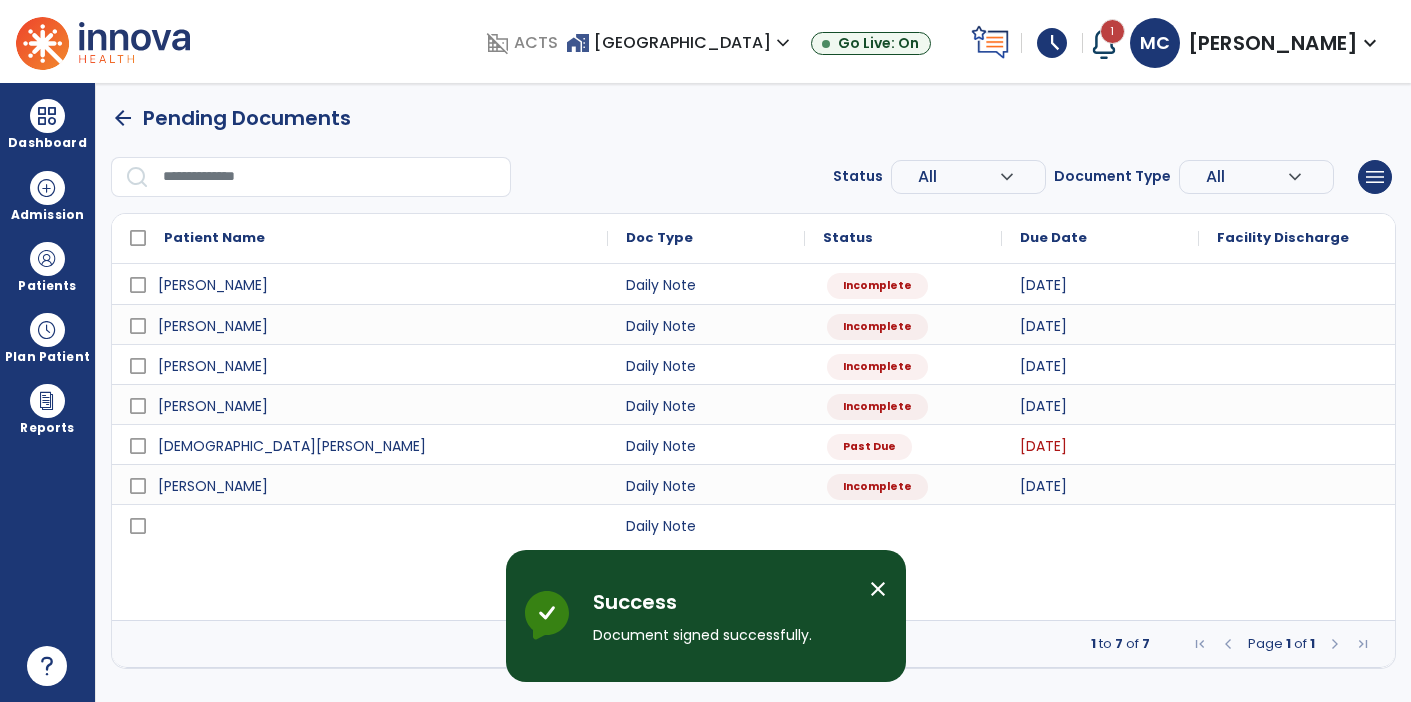 scroll, scrollTop: 0, scrollLeft: 0, axis: both 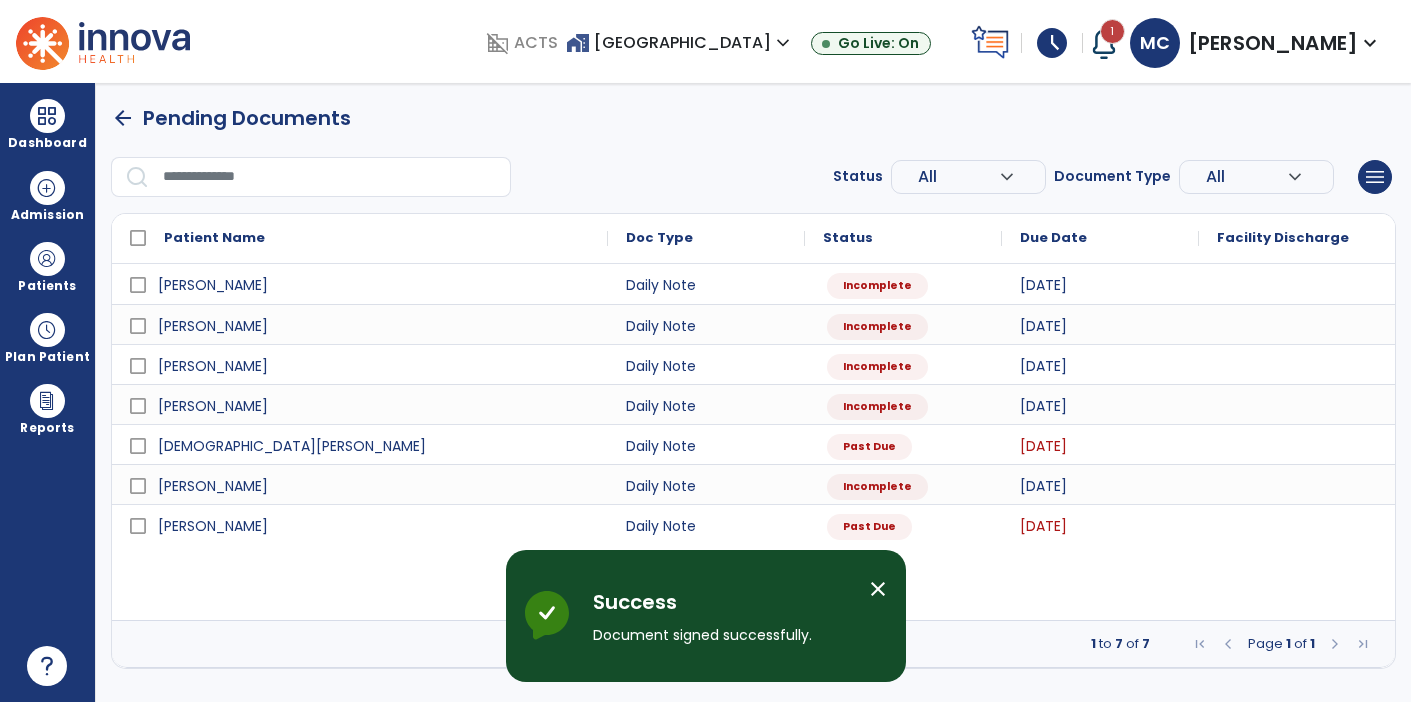 click on "schedule" at bounding box center [1052, 43] 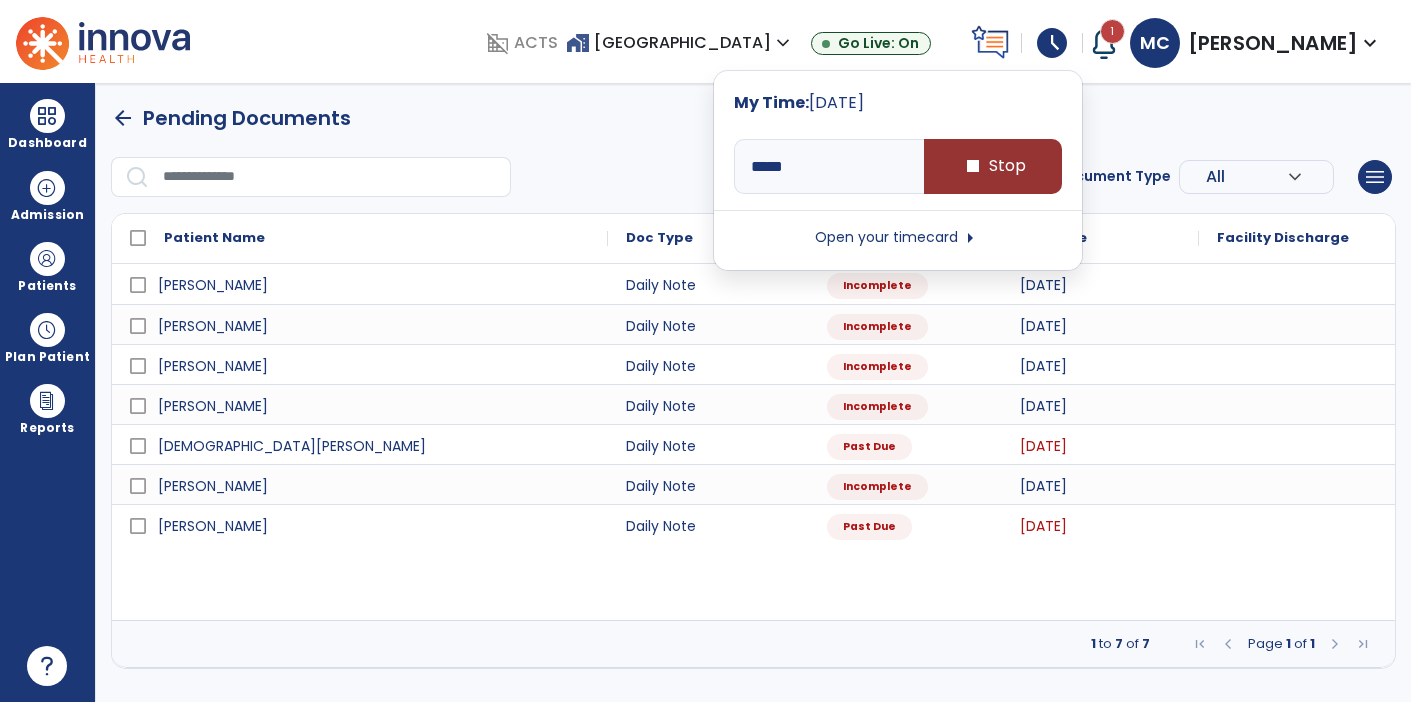 click on "stop  Stop" at bounding box center (993, 166) 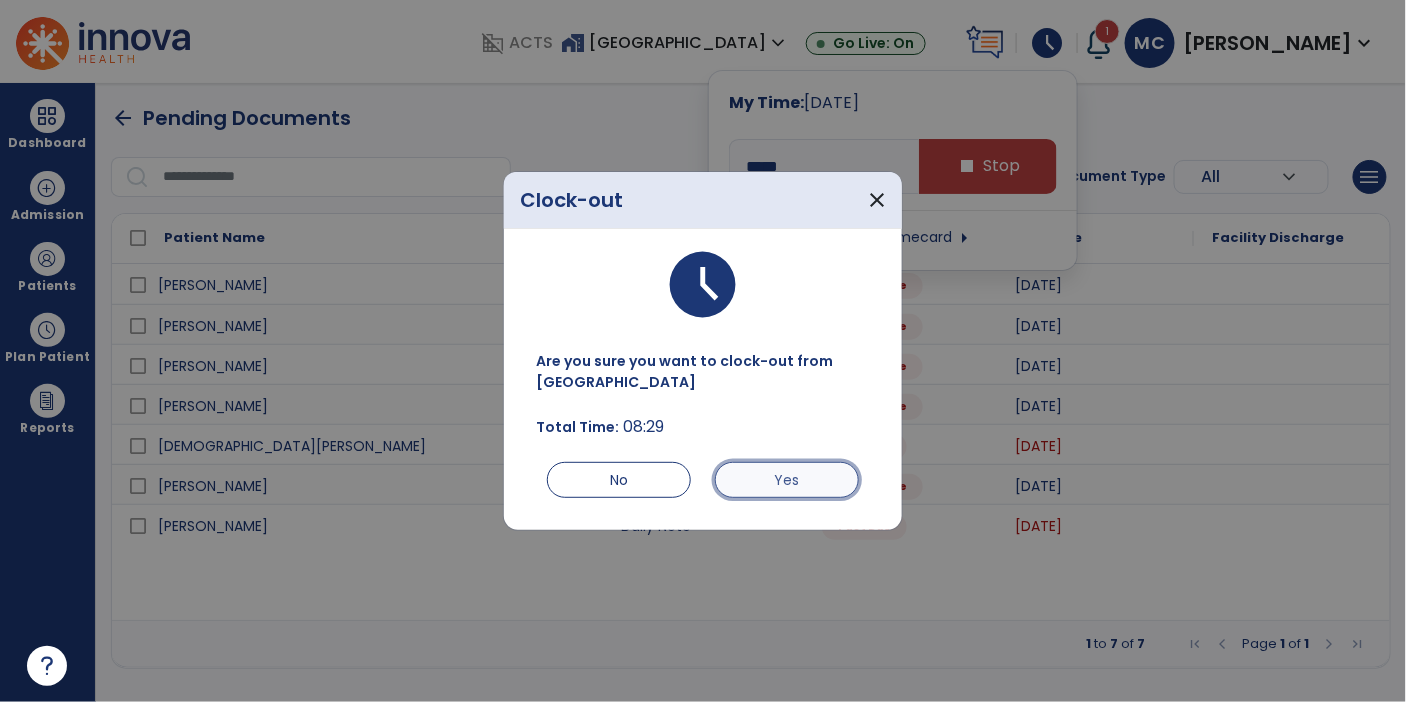 click on "Yes" at bounding box center (787, 480) 